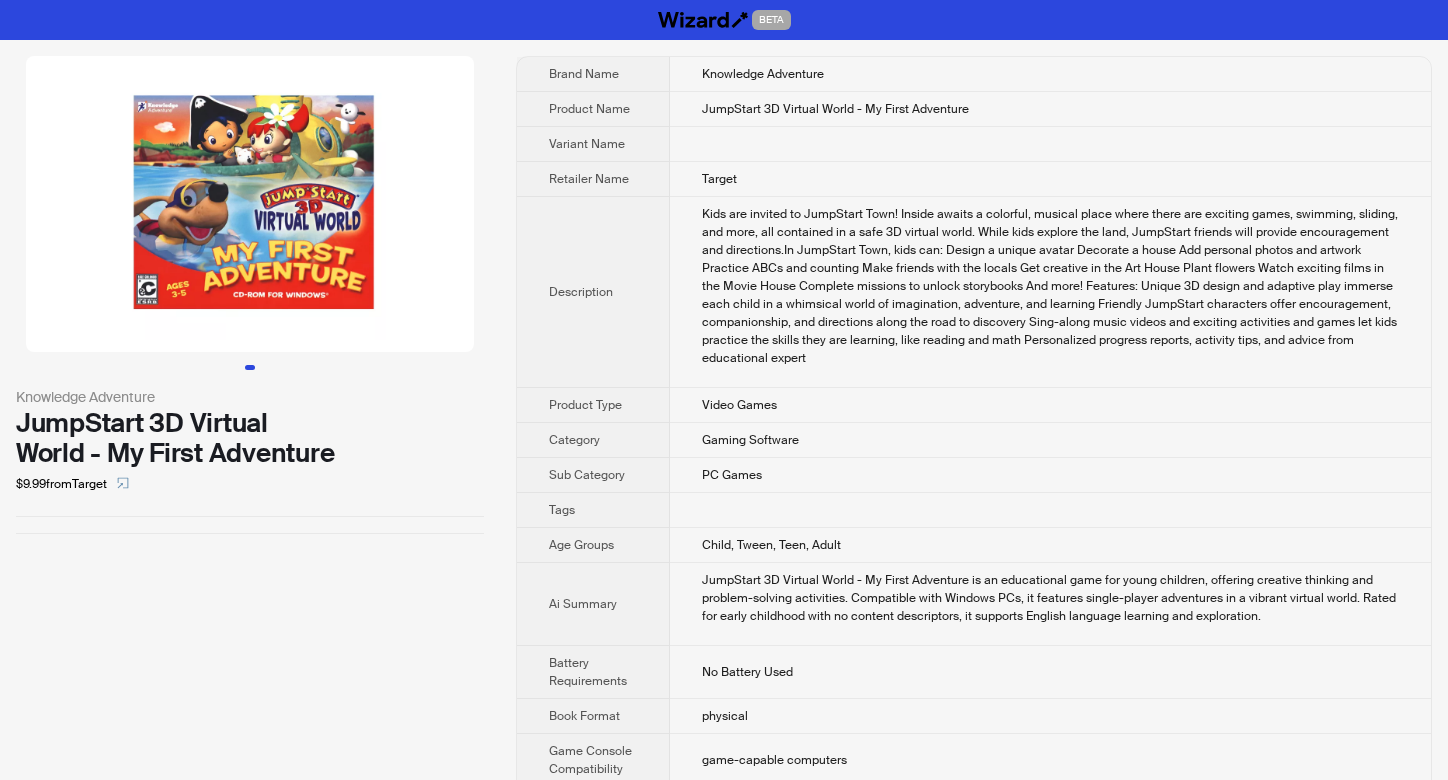 scroll, scrollTop: 0, scrollLeft: 0, axis: both 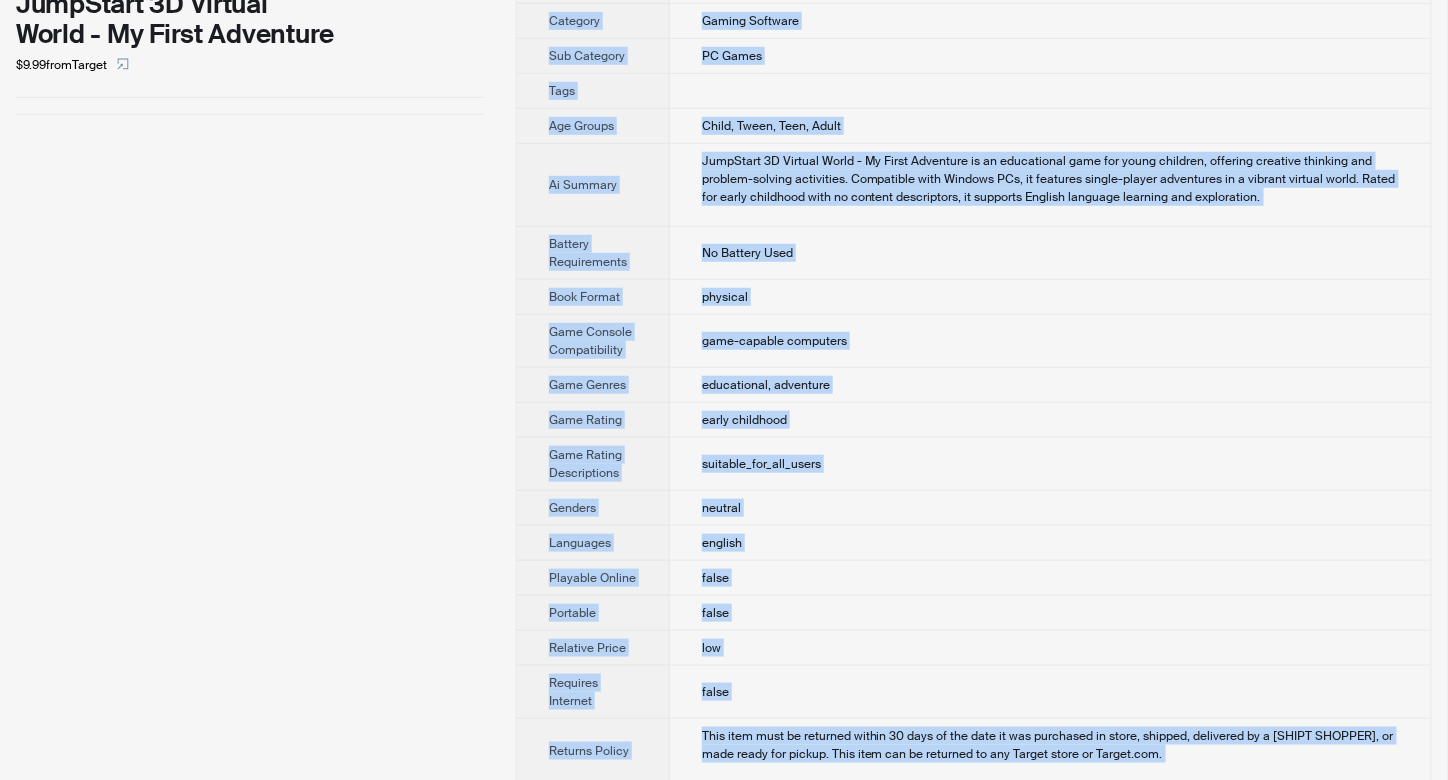 drag, startPoint x: 710, startPoint y: 81, endPoint x: 954, endPoint y: 745, distance: 707.4122 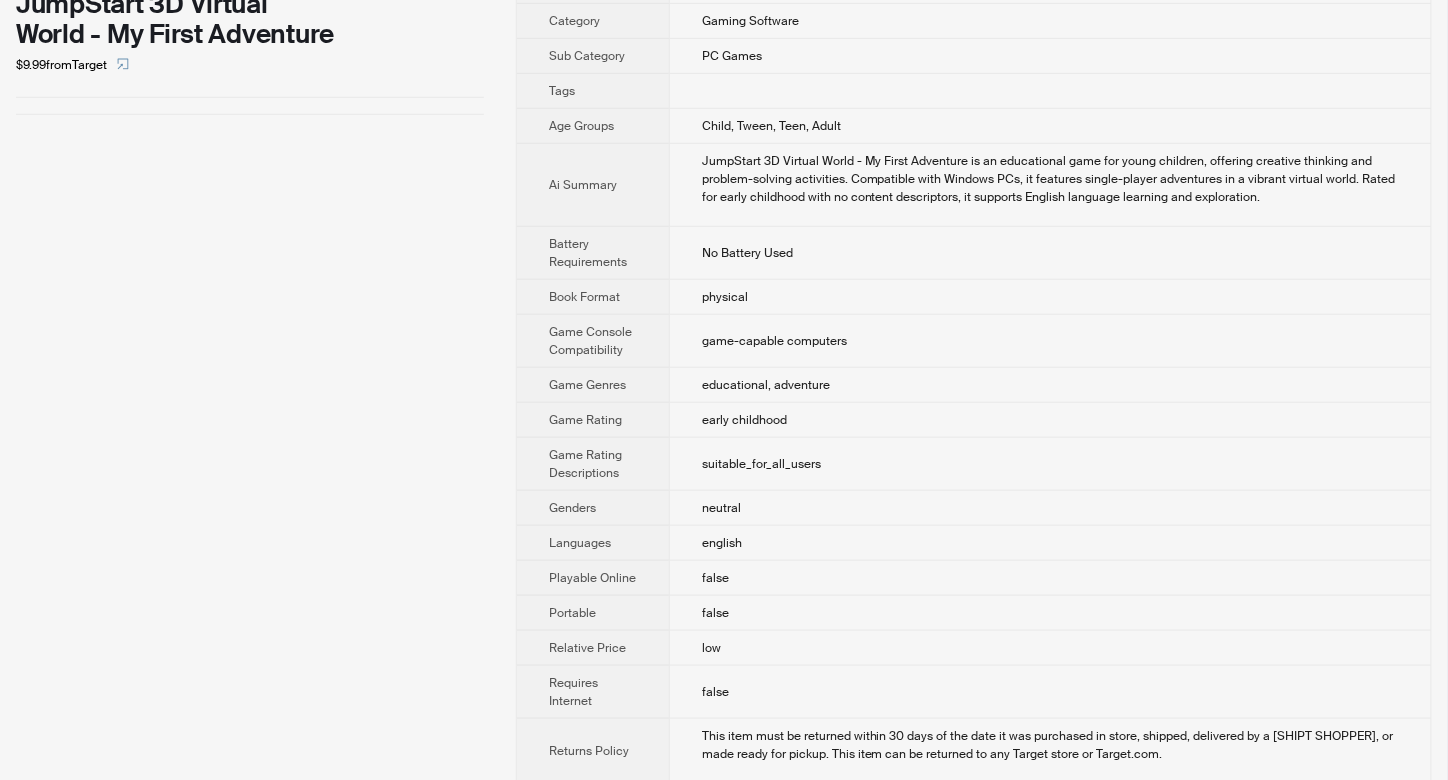 scroll, scrollTop: 286, scrollLeft: 0, axis: vertical 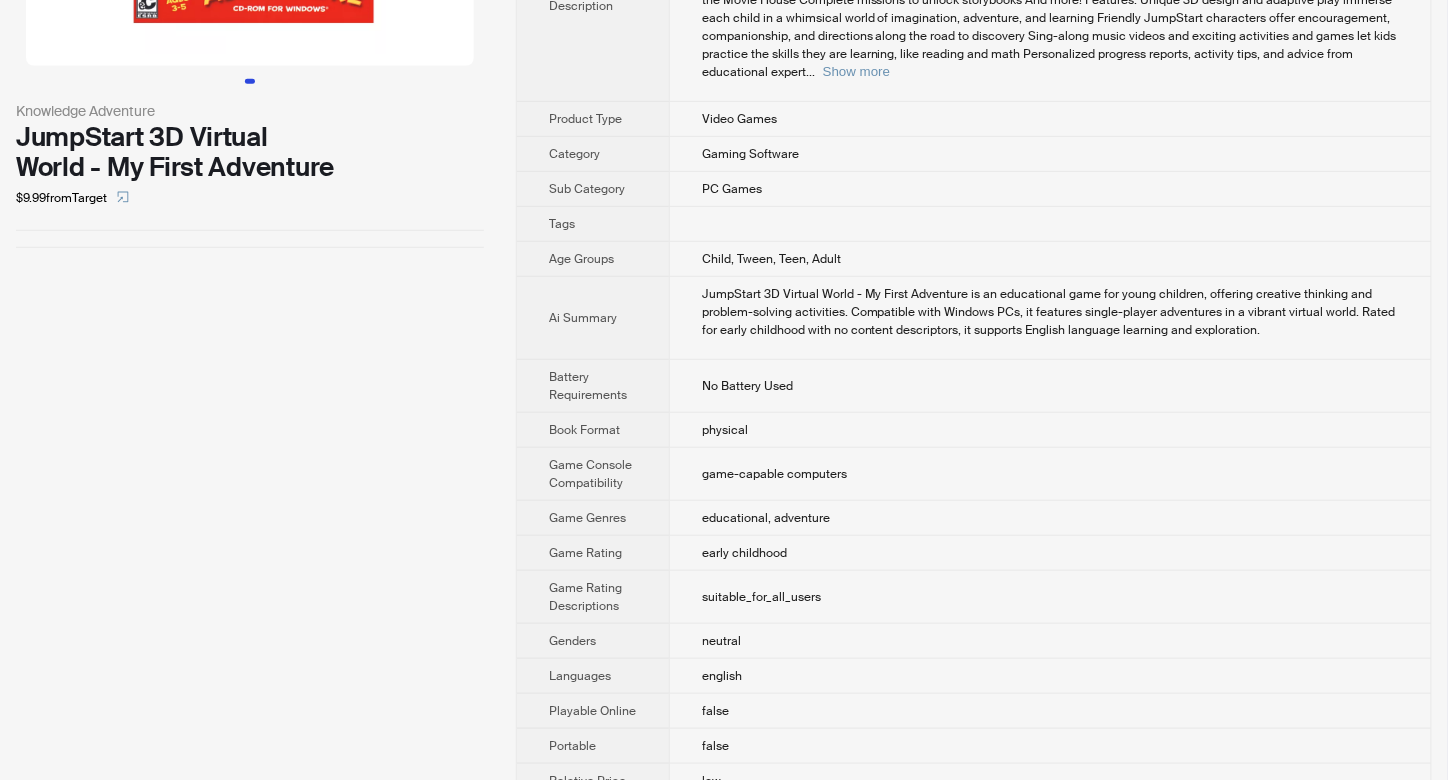 click on "No Battery Used" at bounding box center (1050, 386) 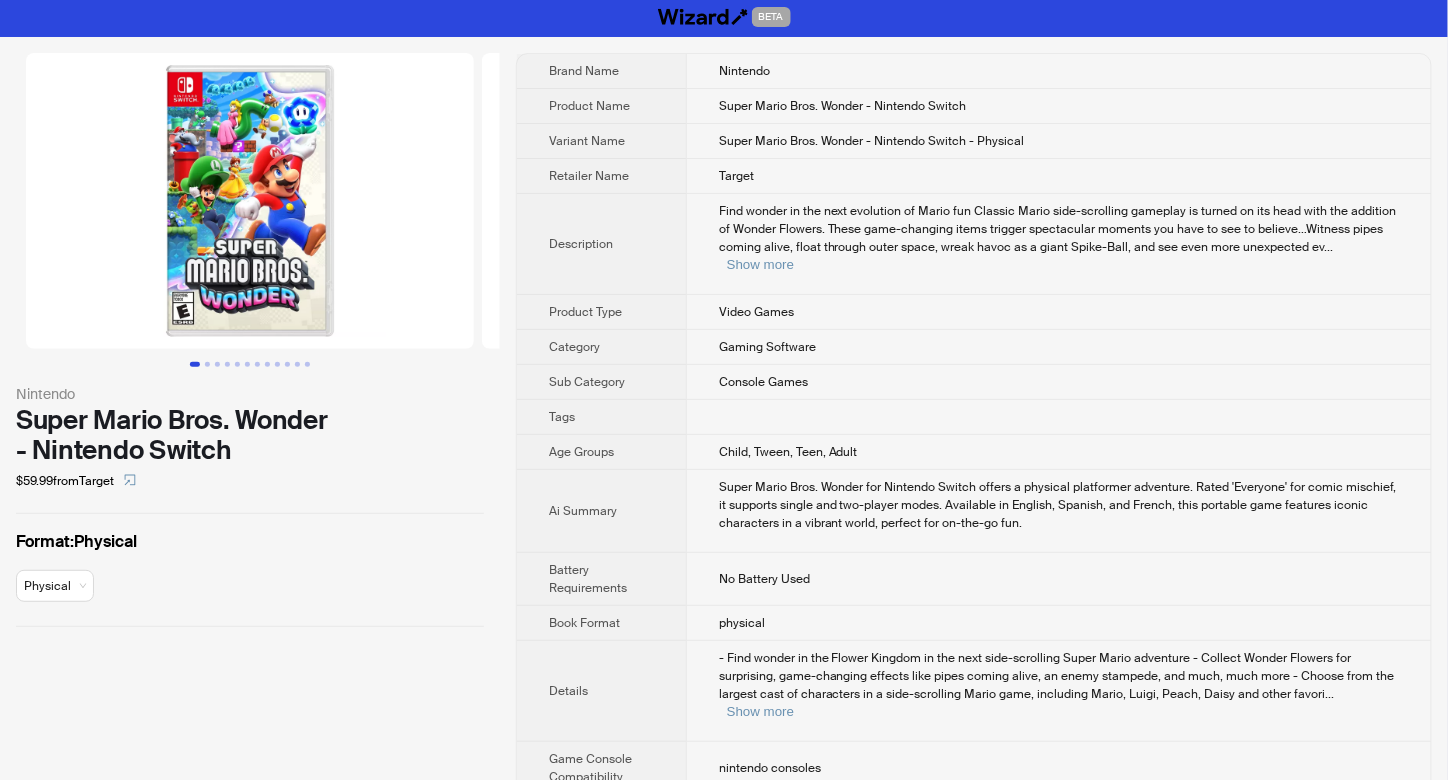 scroll, scrollTop: 0, scrollLeft: 0, axis: both 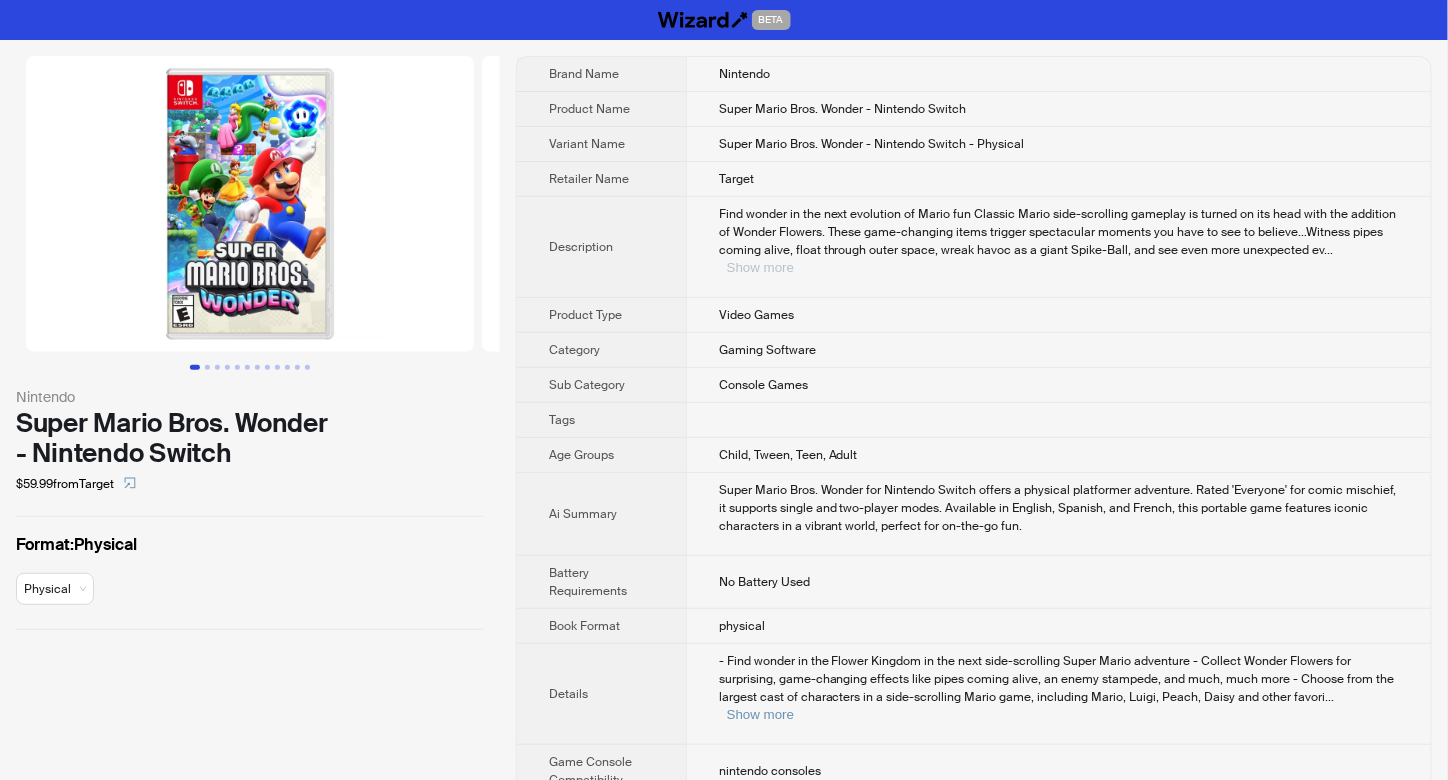 click on "Show more" at bounding box center [760, 267] 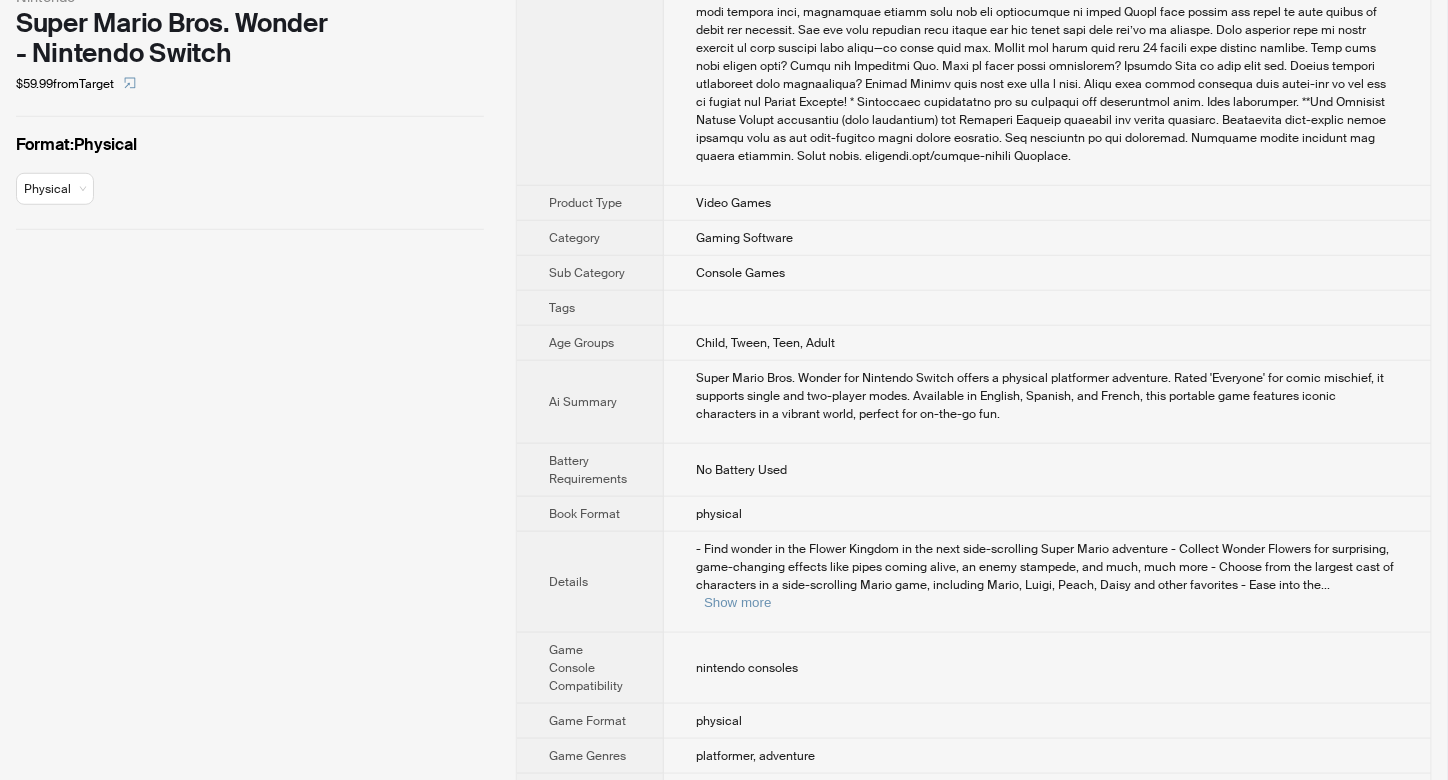 scroll, scrollTop: 0, scrollLeft: 0, axis: both 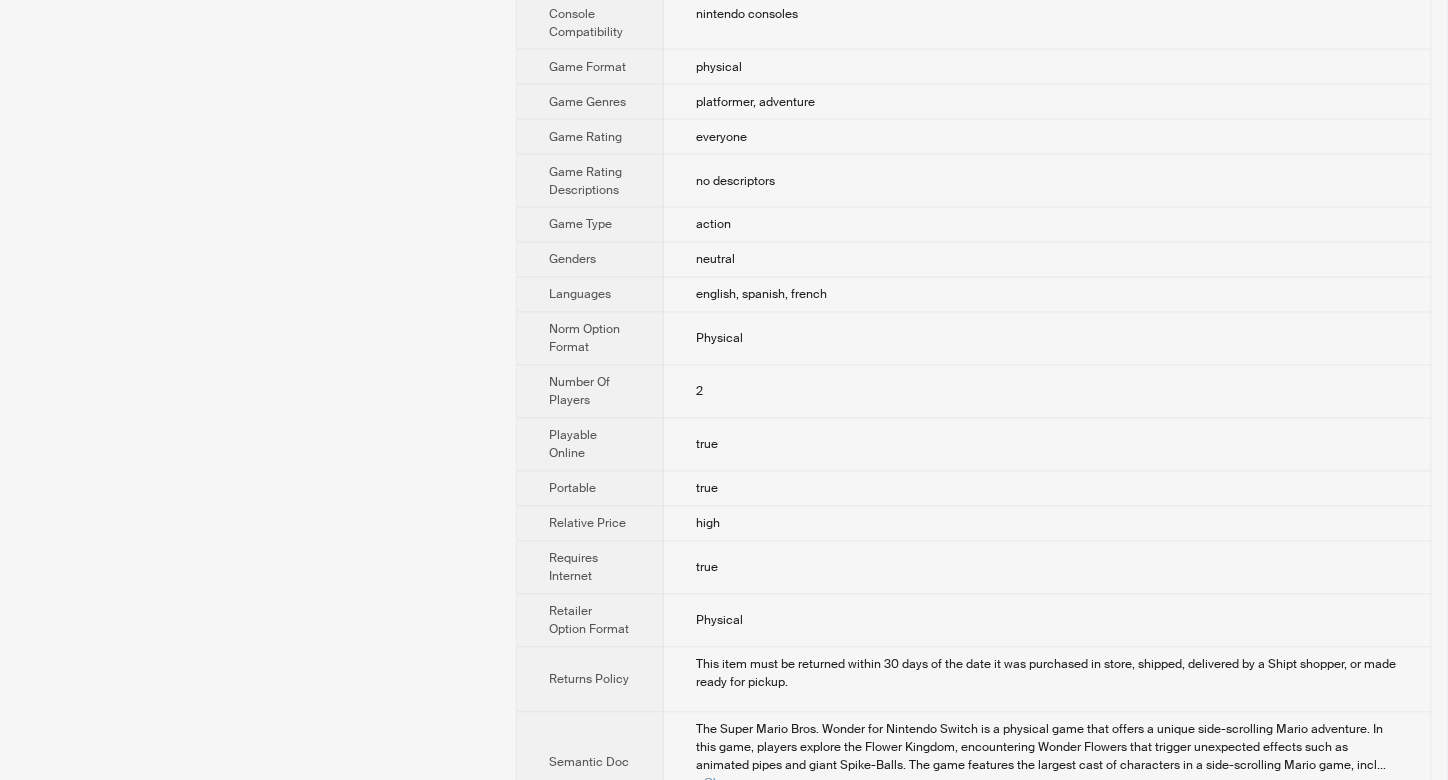 drag, startPoint x: 682, startPoint y: 71, endPoint x: 1410, endPoint y: 735, distance: 985.33246 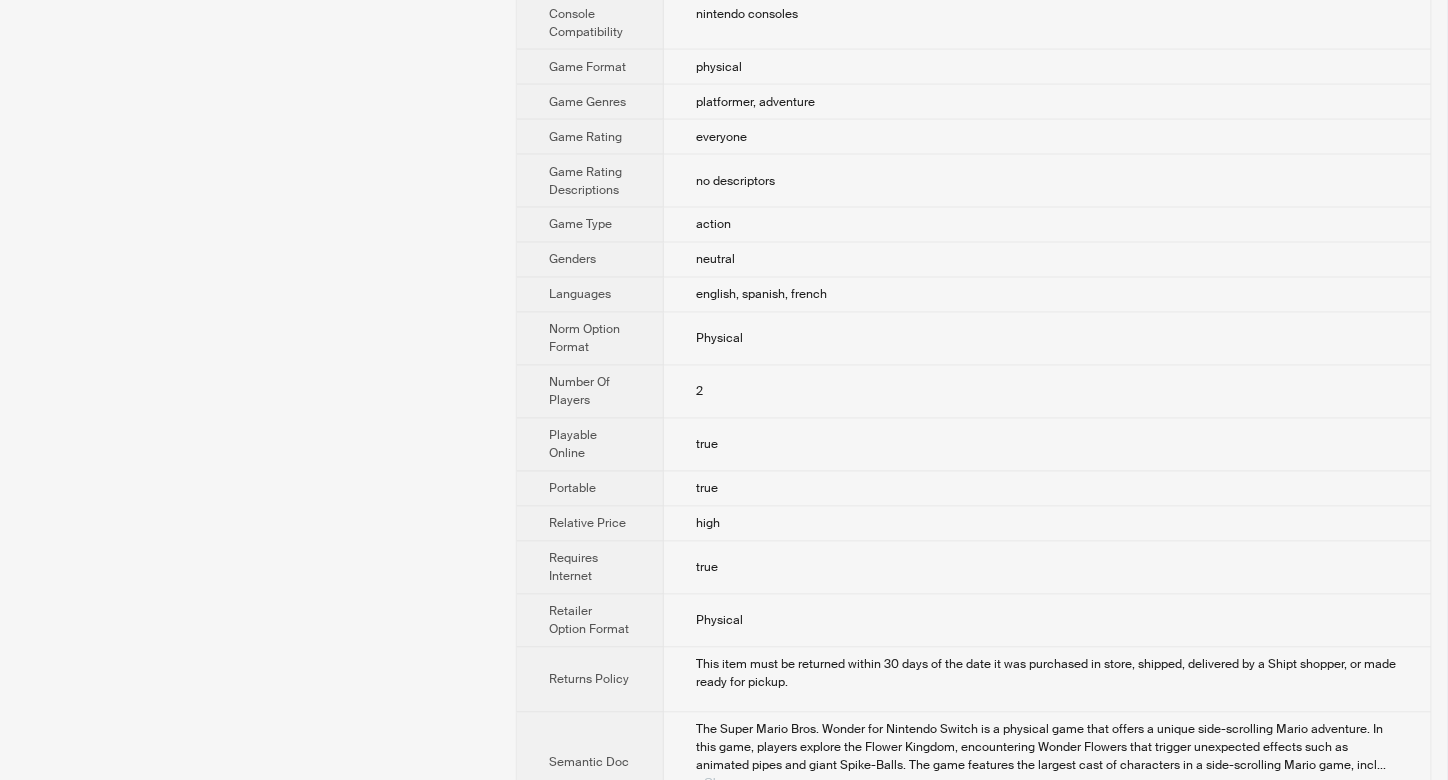 click on "Show more" at bounding box center (737, 783) 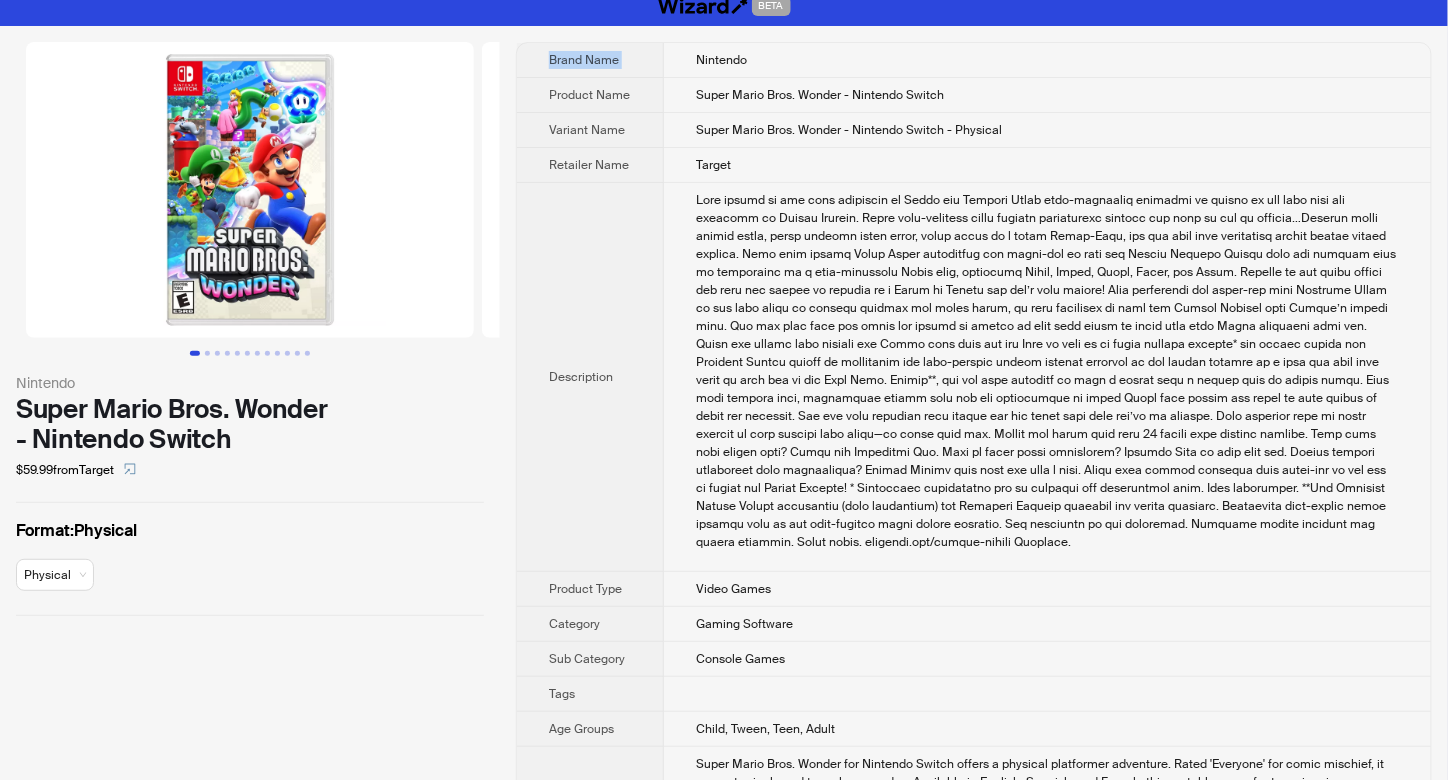 scroll, scrollTop: 0, scrollLeft: 0, axis: both 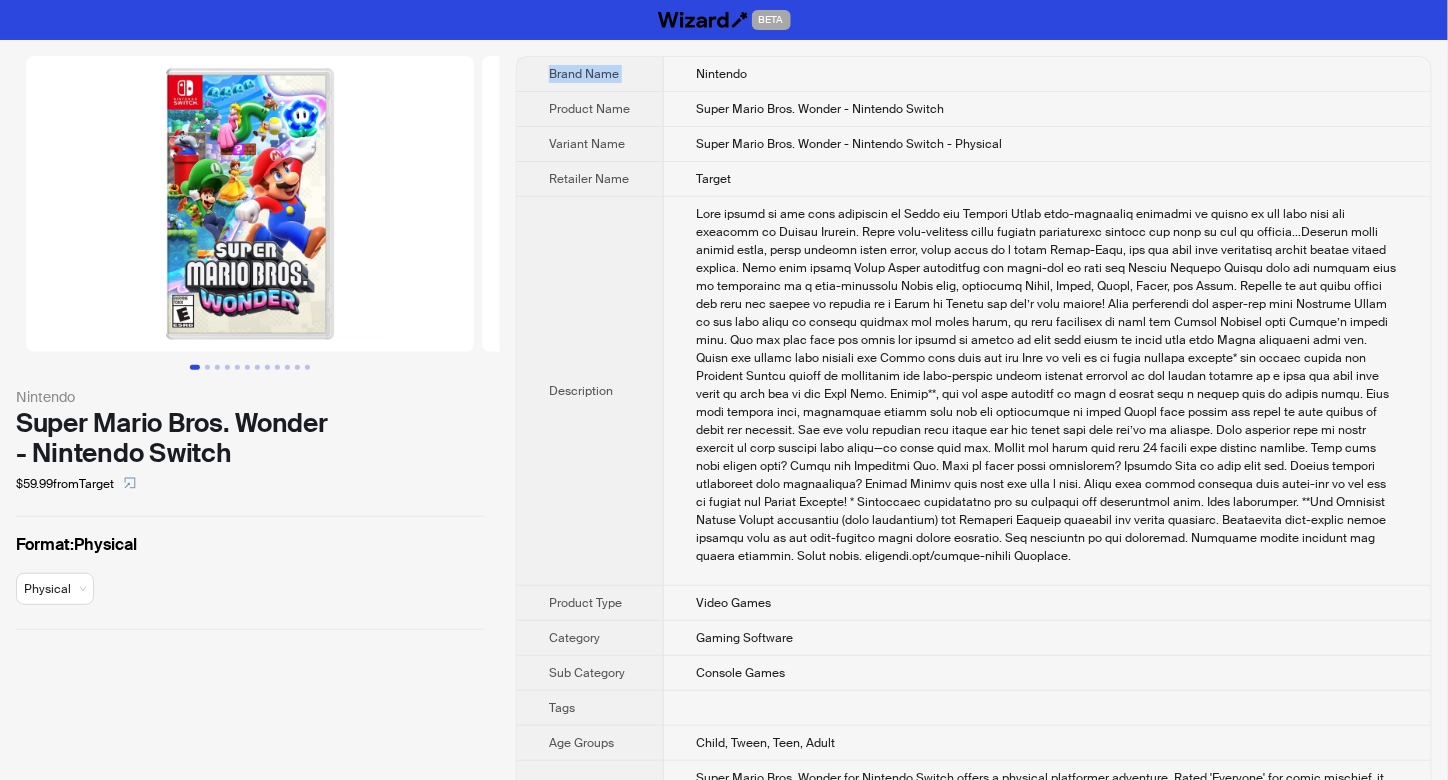 copy on "Brand Name" 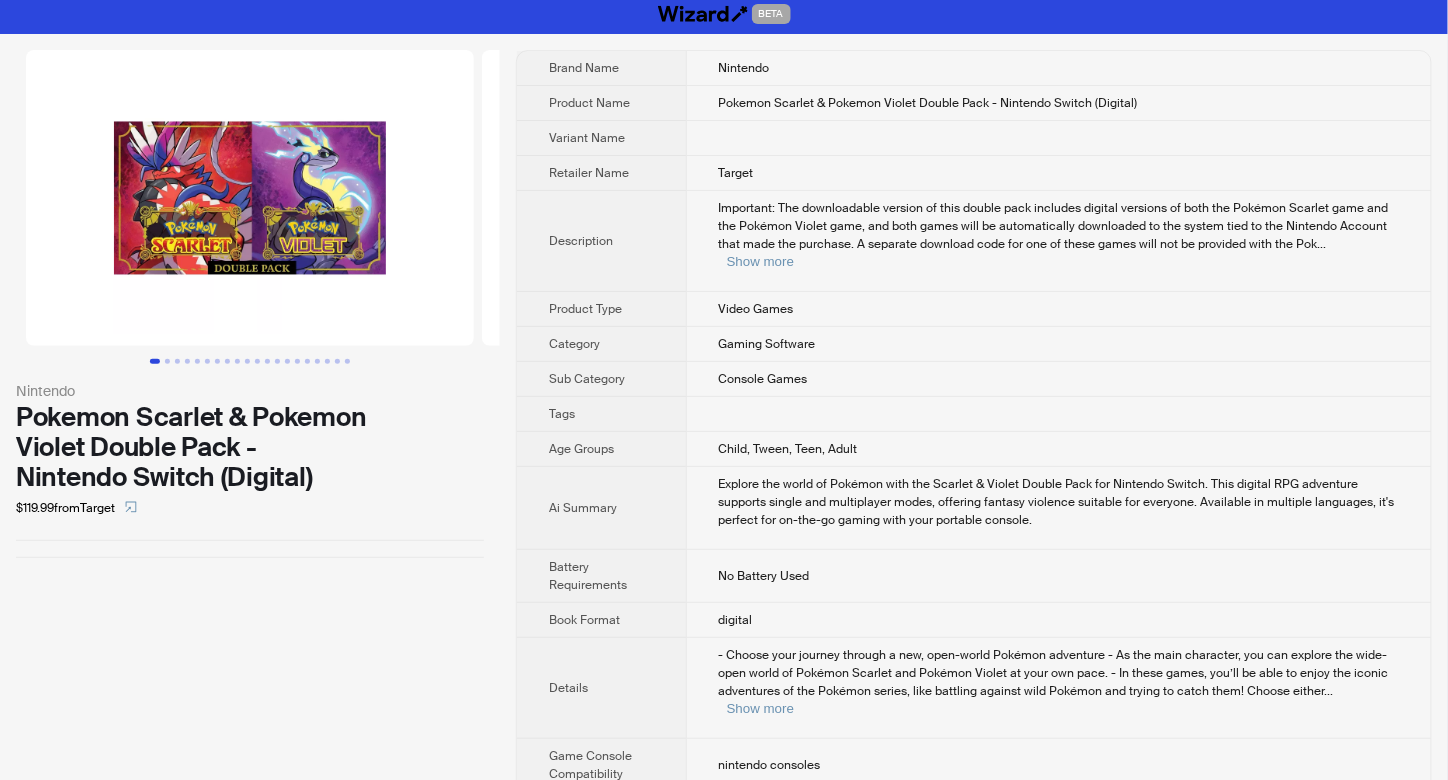 scroll, scrollTop: 0, scrollLeft: 0, axis: both 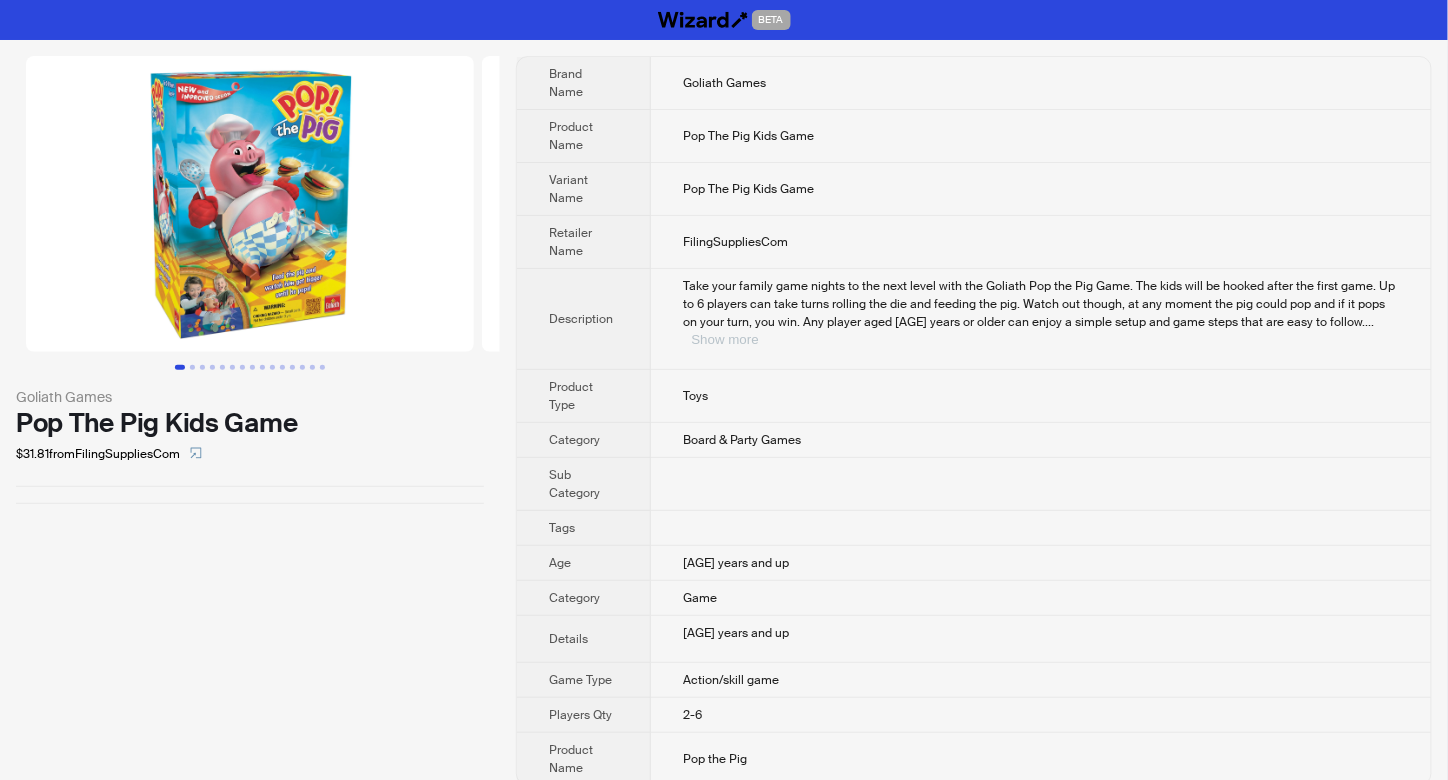 click on "Show more" at bounding box center [724, 339] 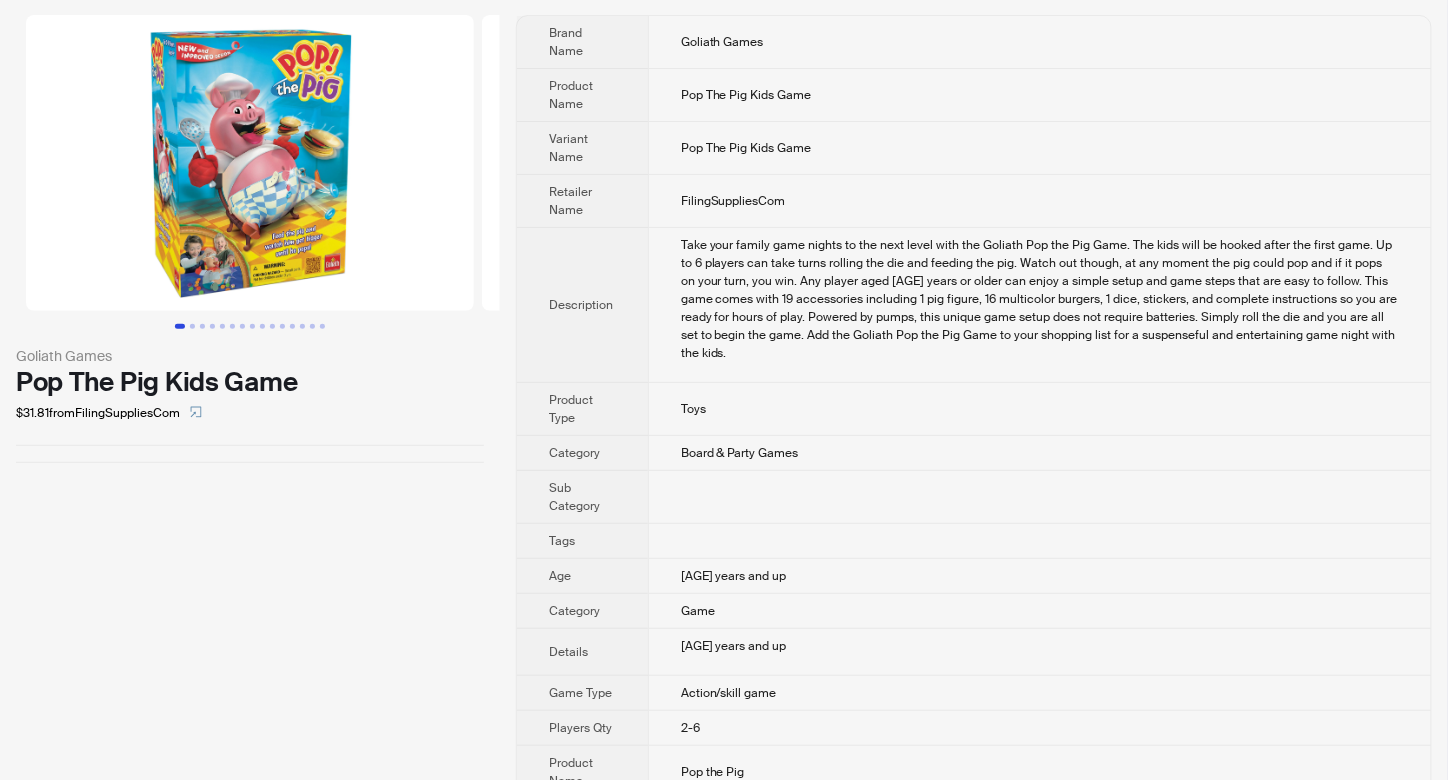 scroll, scrollTop: 87, scrollLeft: 0, axis: vertical 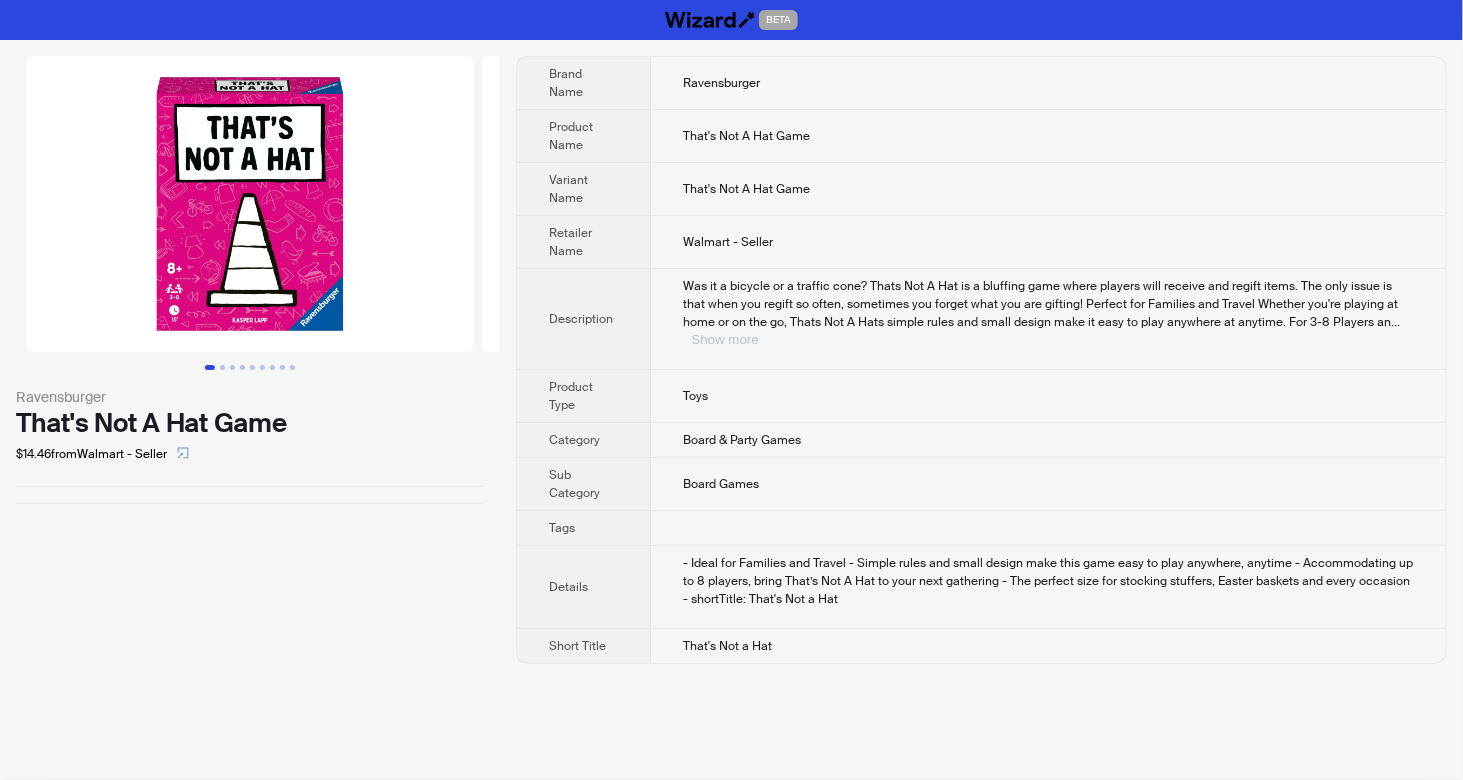 click on "Show more" at bounding box center (724, 339) 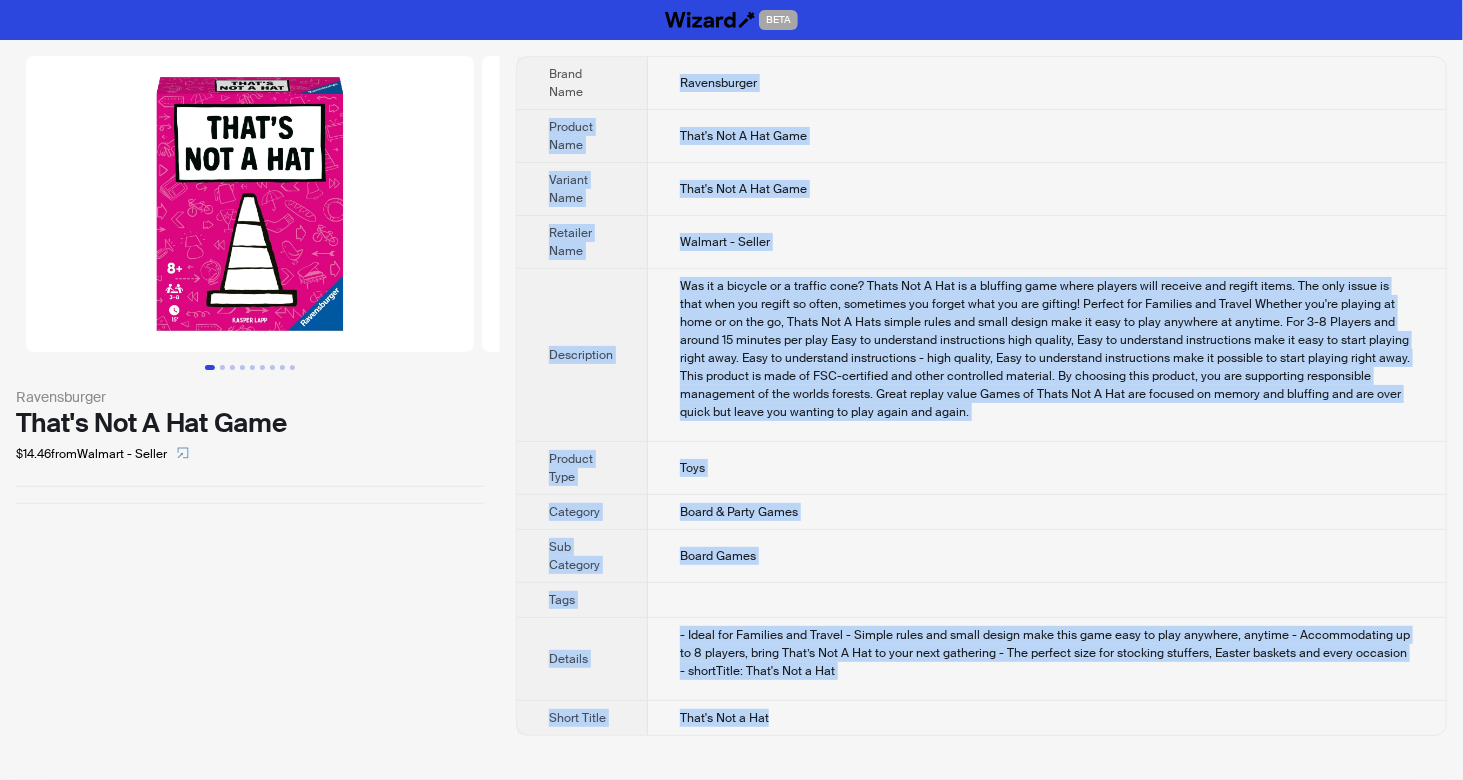 drag, startPoint x: 678, startPoint y: 78, endPoint x: 805, endPoint y: 706, distance: 640.7129 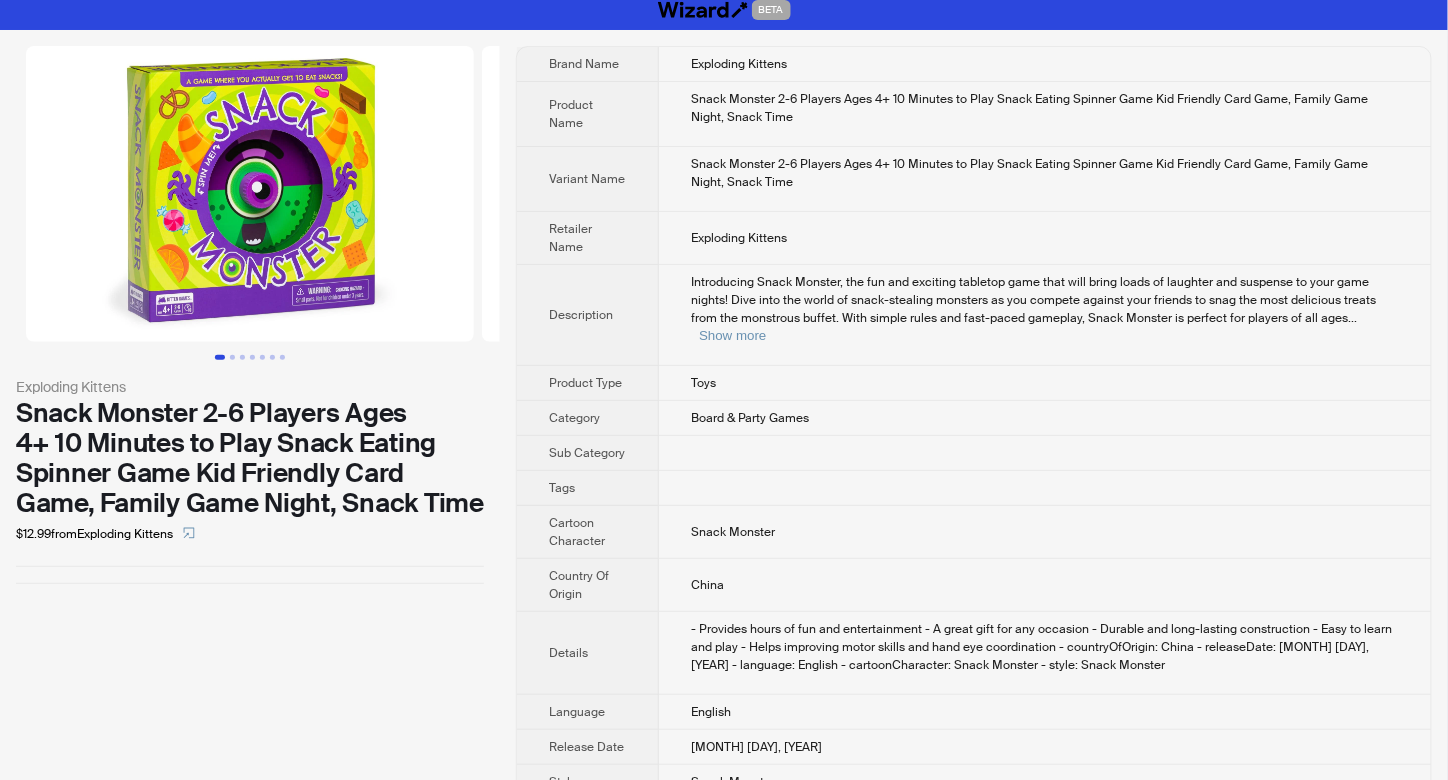 scroll, scrollTop: 0, scrollLeft: 0, axis: both 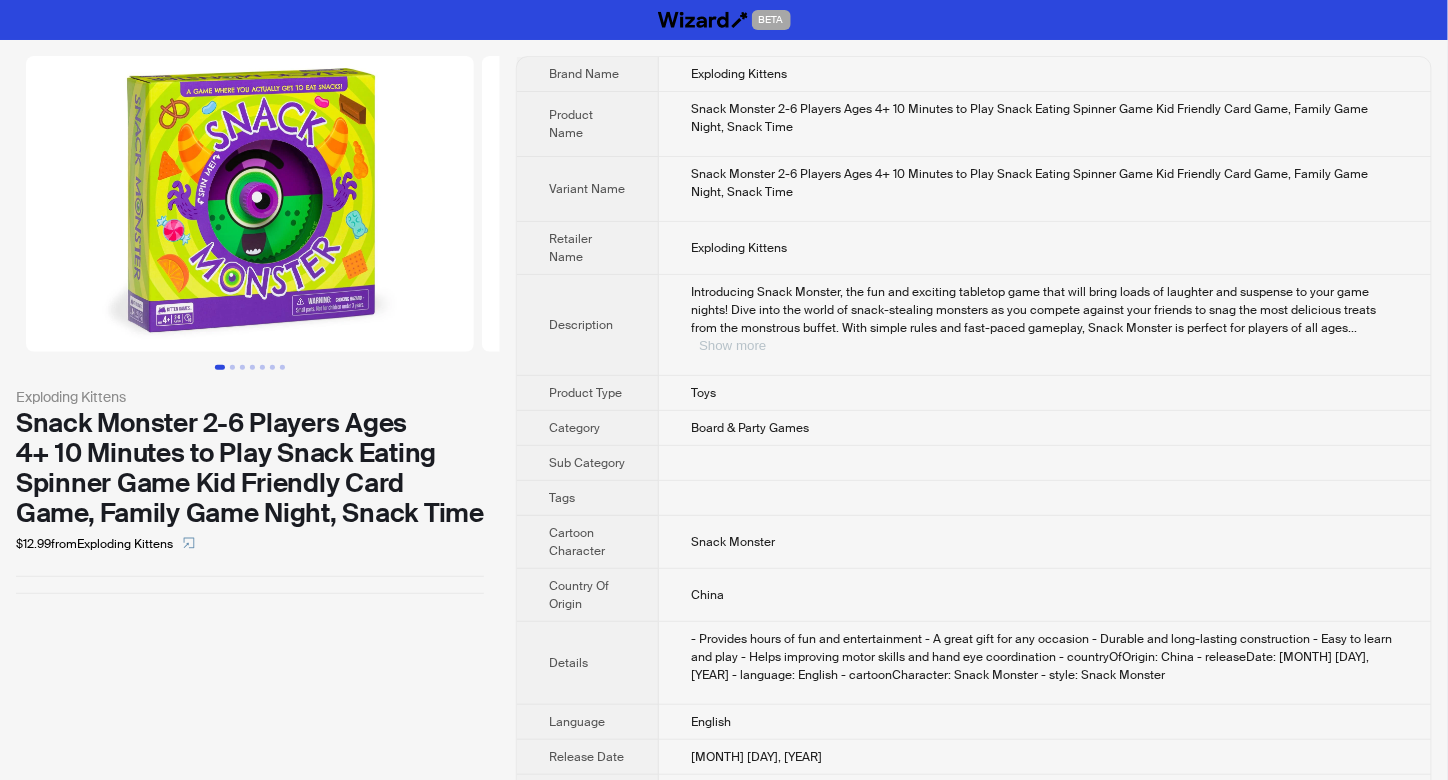 click on "Show more" at bounding box center (732, 345) 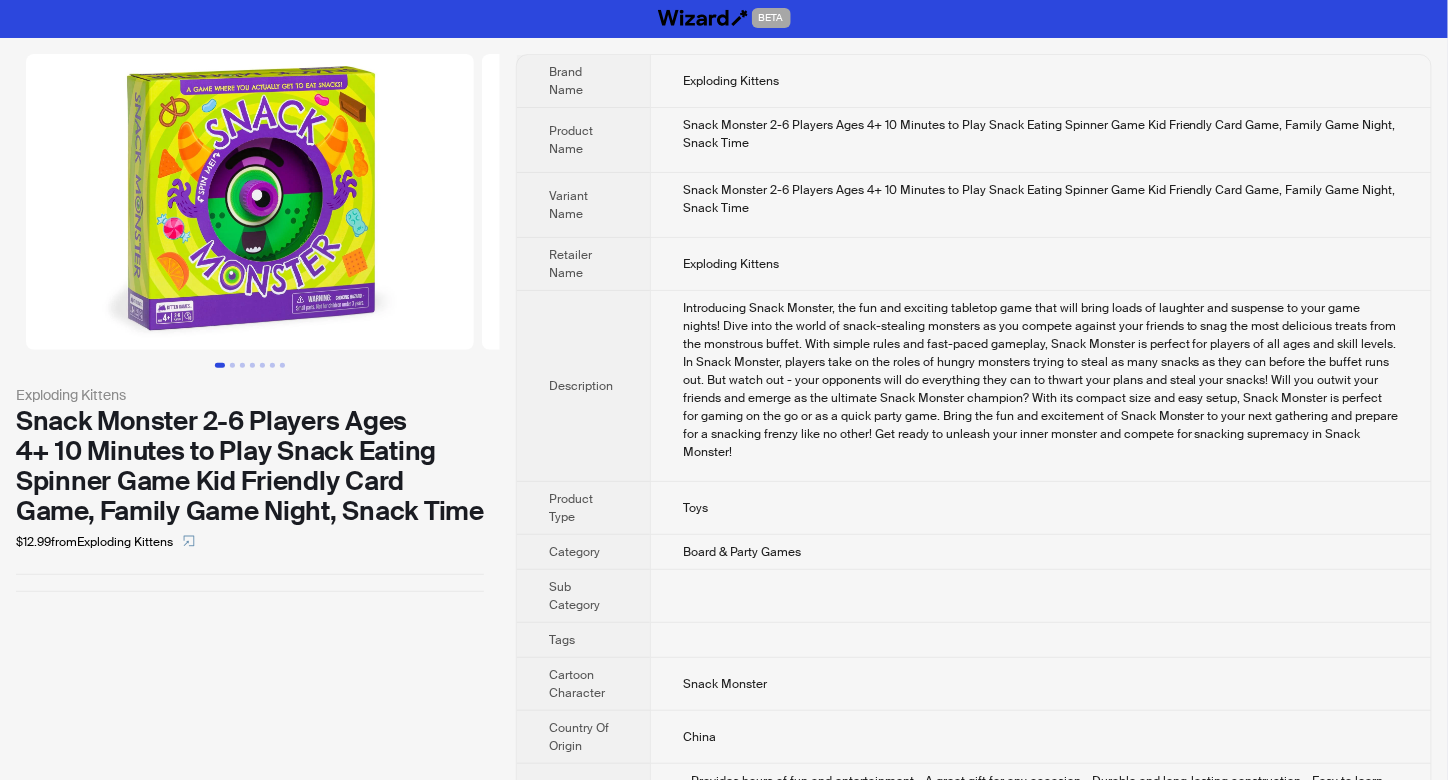 scroll, scrollTop: 0, scrollLeft: 0, axis: both 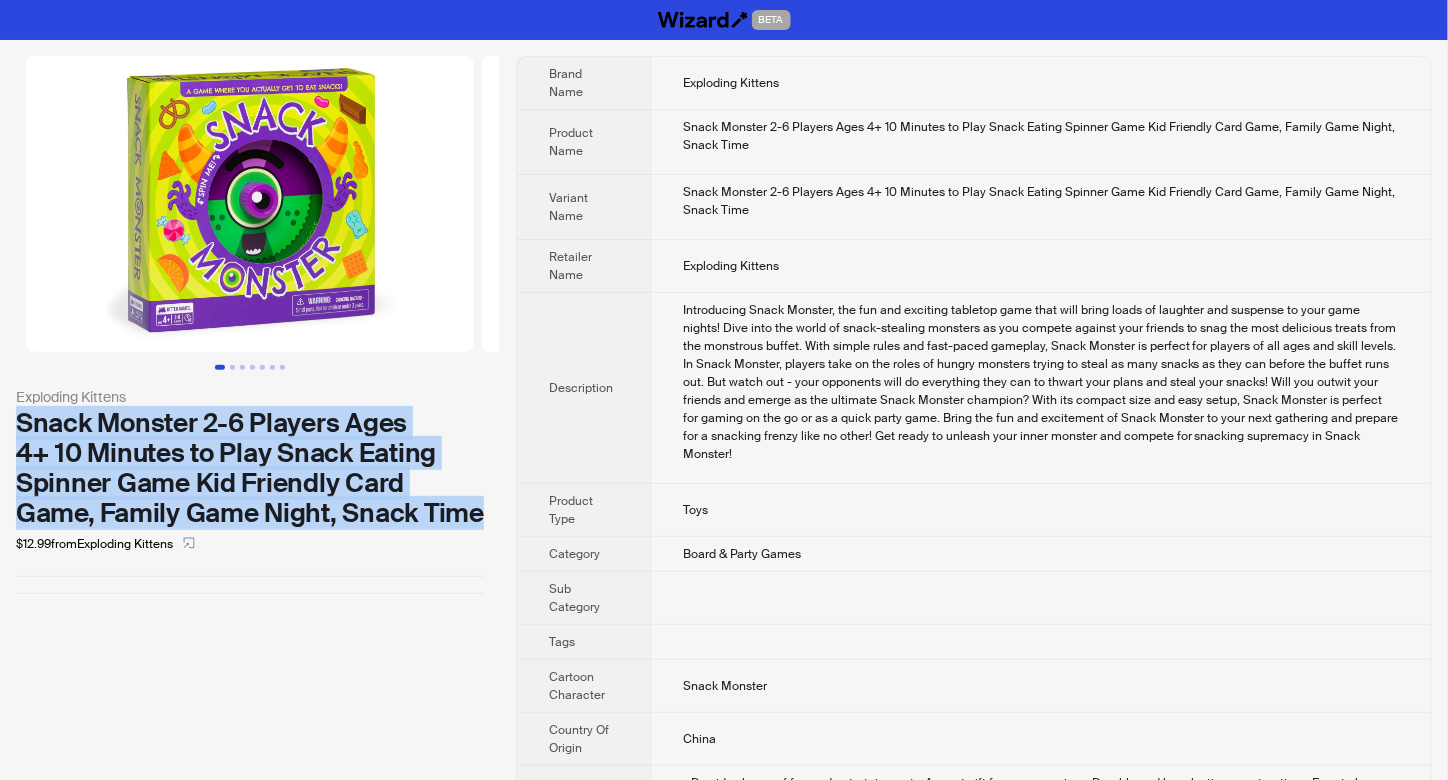 drag, startPoint x: 21, startPoint y: 422, endPoint x: 477, endPoint y: 517, distance: 465.7907 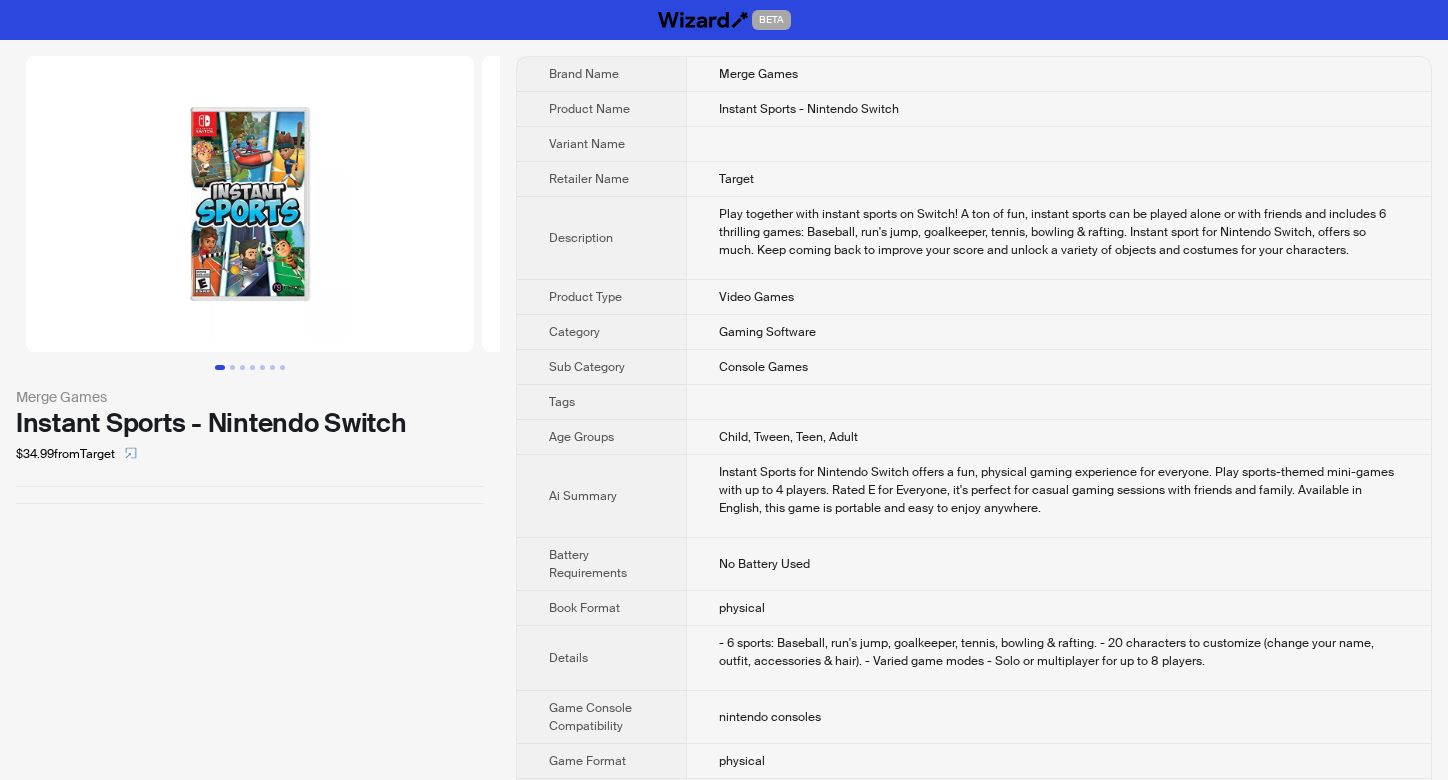 scroll, scrollTop: 0, scrollLeft: 0, axis: both 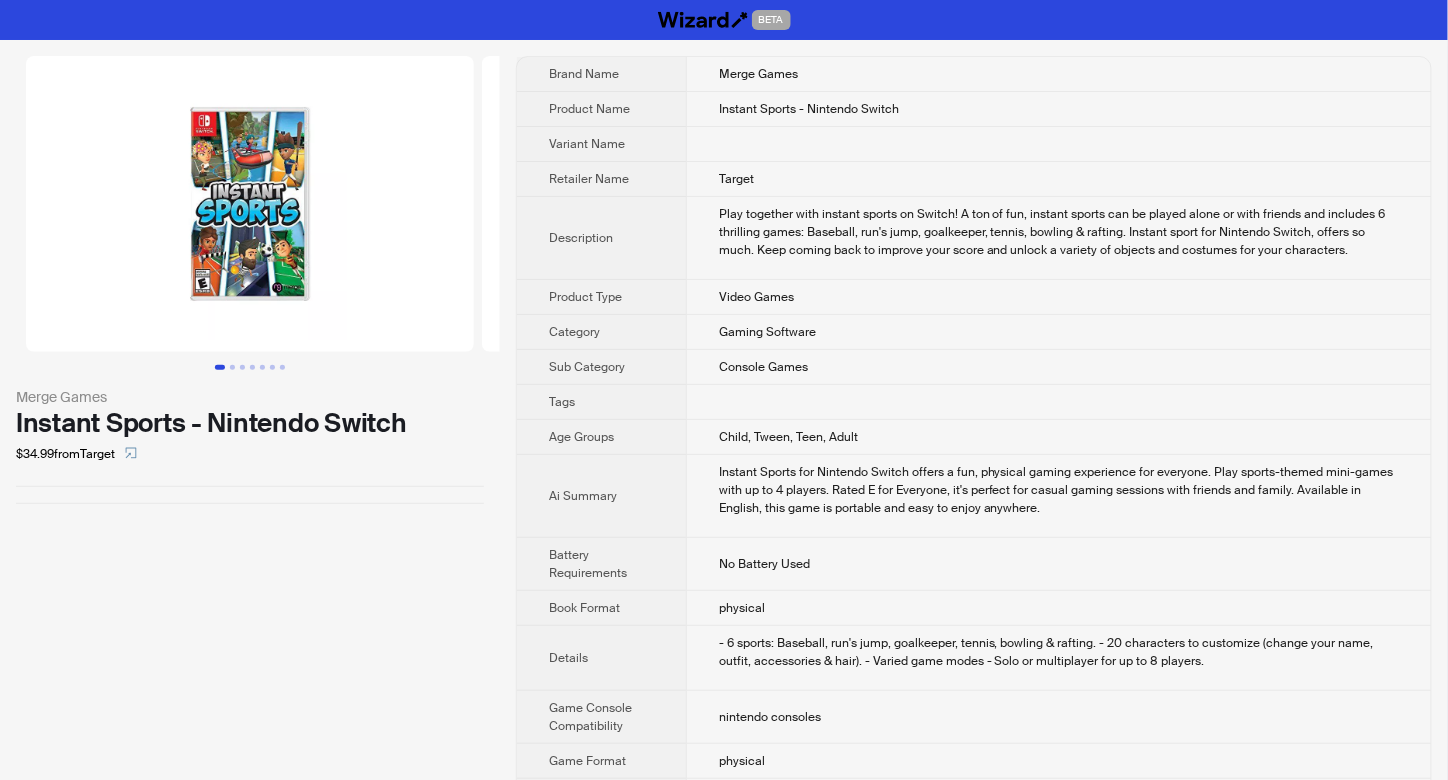 click at bounding box center (250, 204) 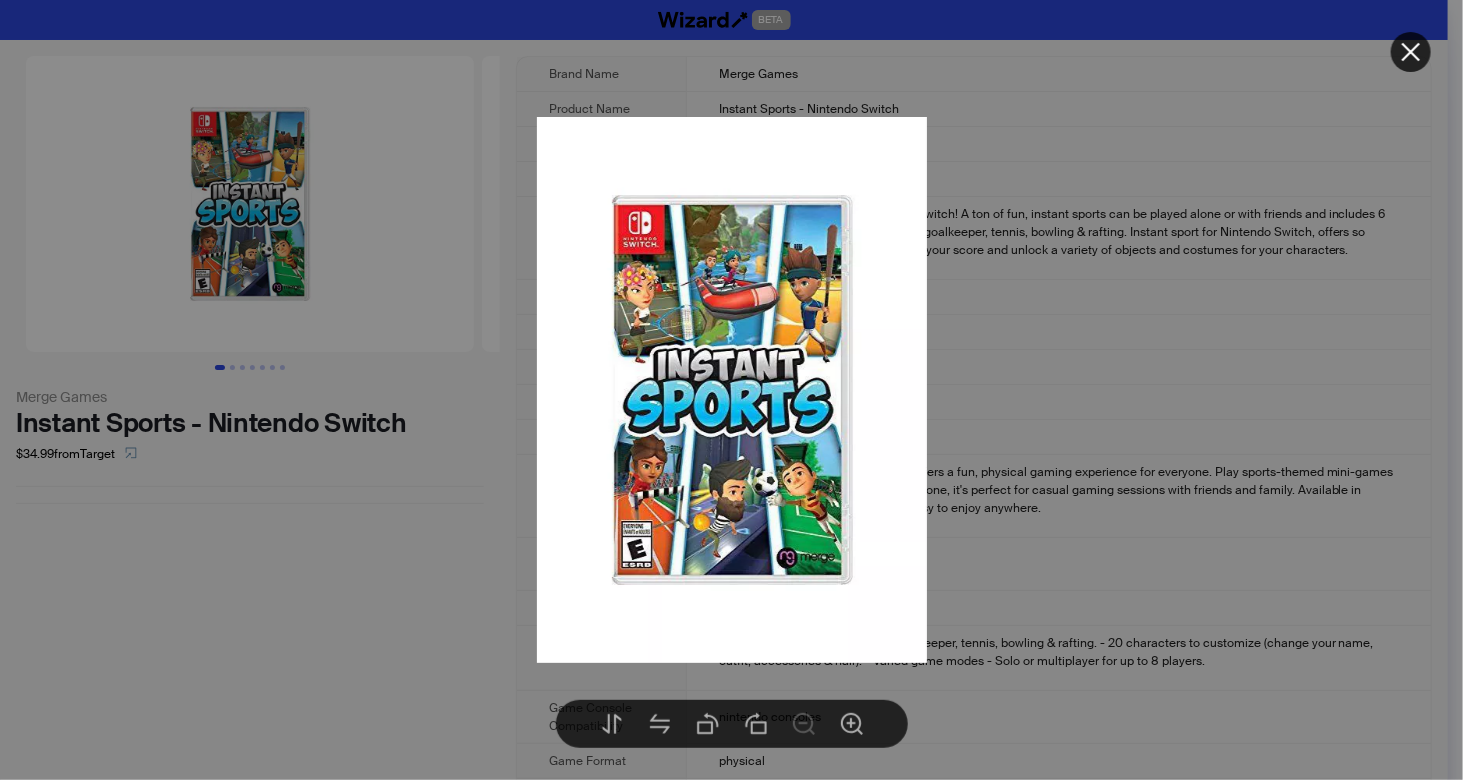 click at bounding box center (732, 390) 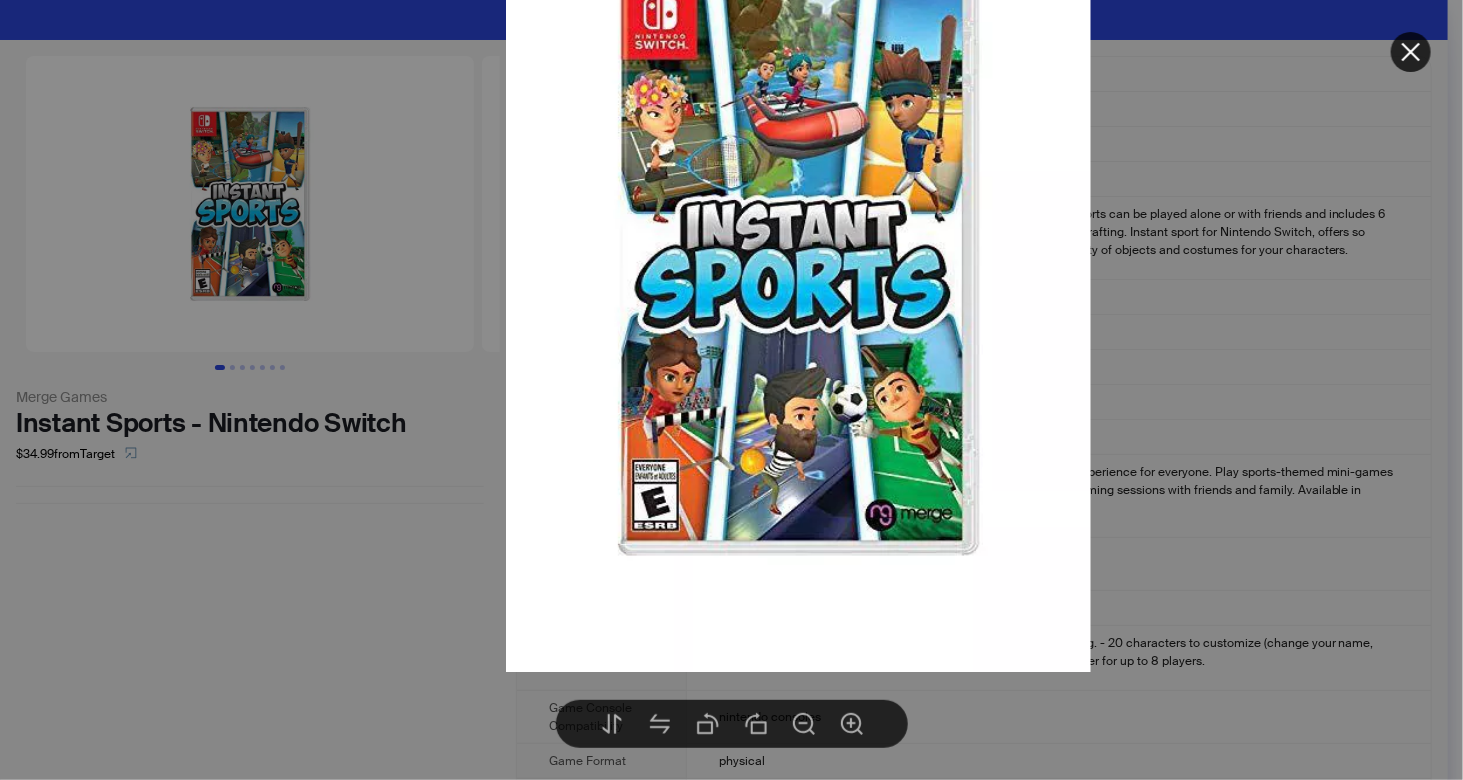 click at bounding box center [731, 390] 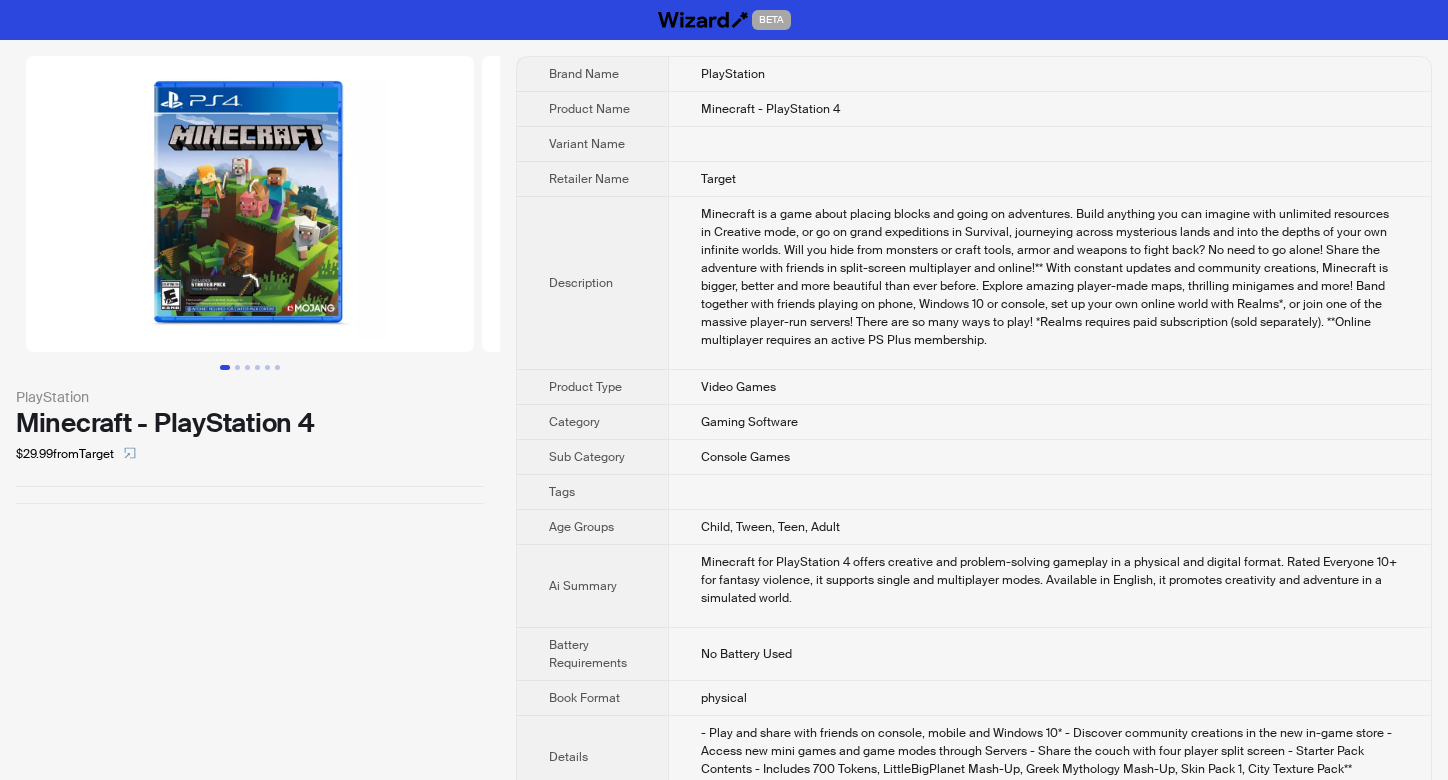scroll, scrollTop: 0, scrollLeft: 0, axis: both 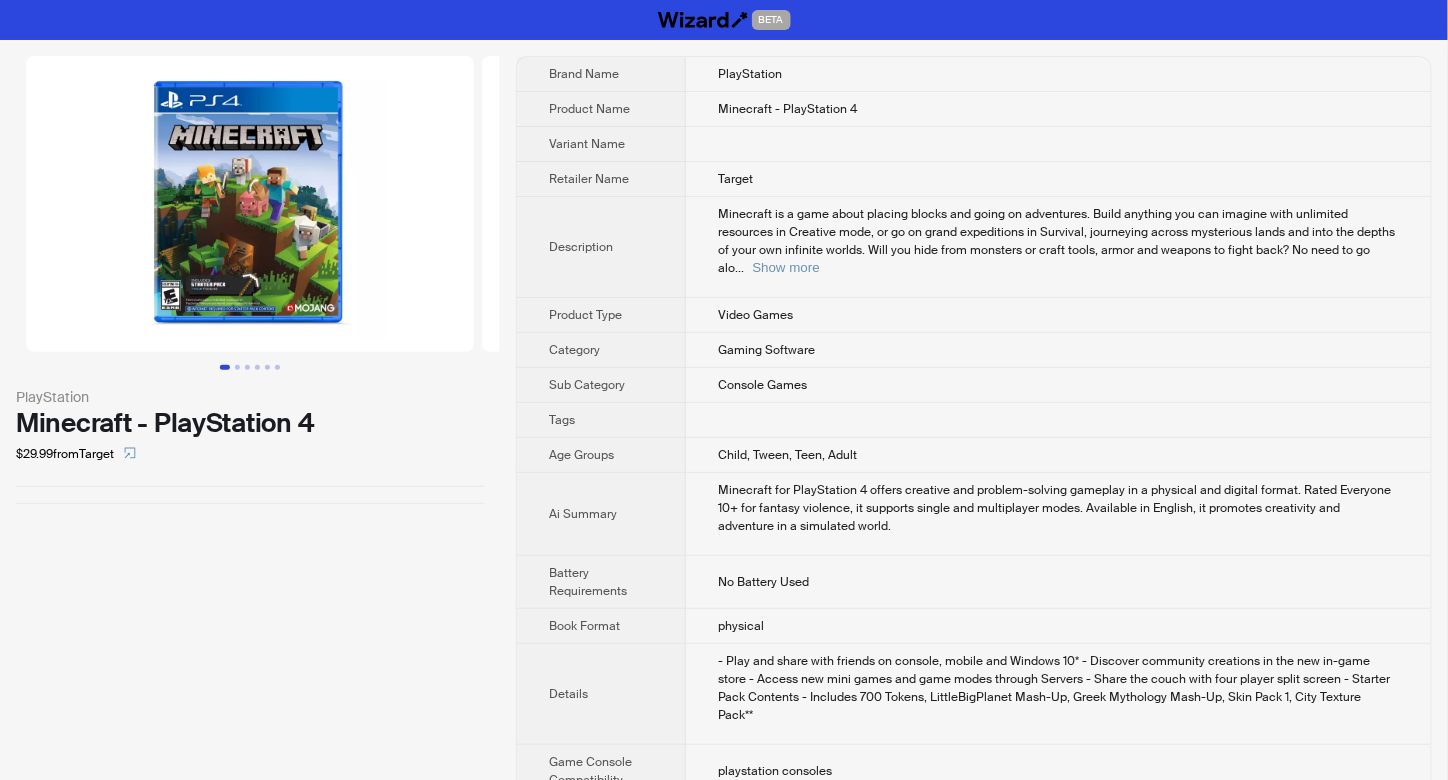 click at bounding box center (250, 204) 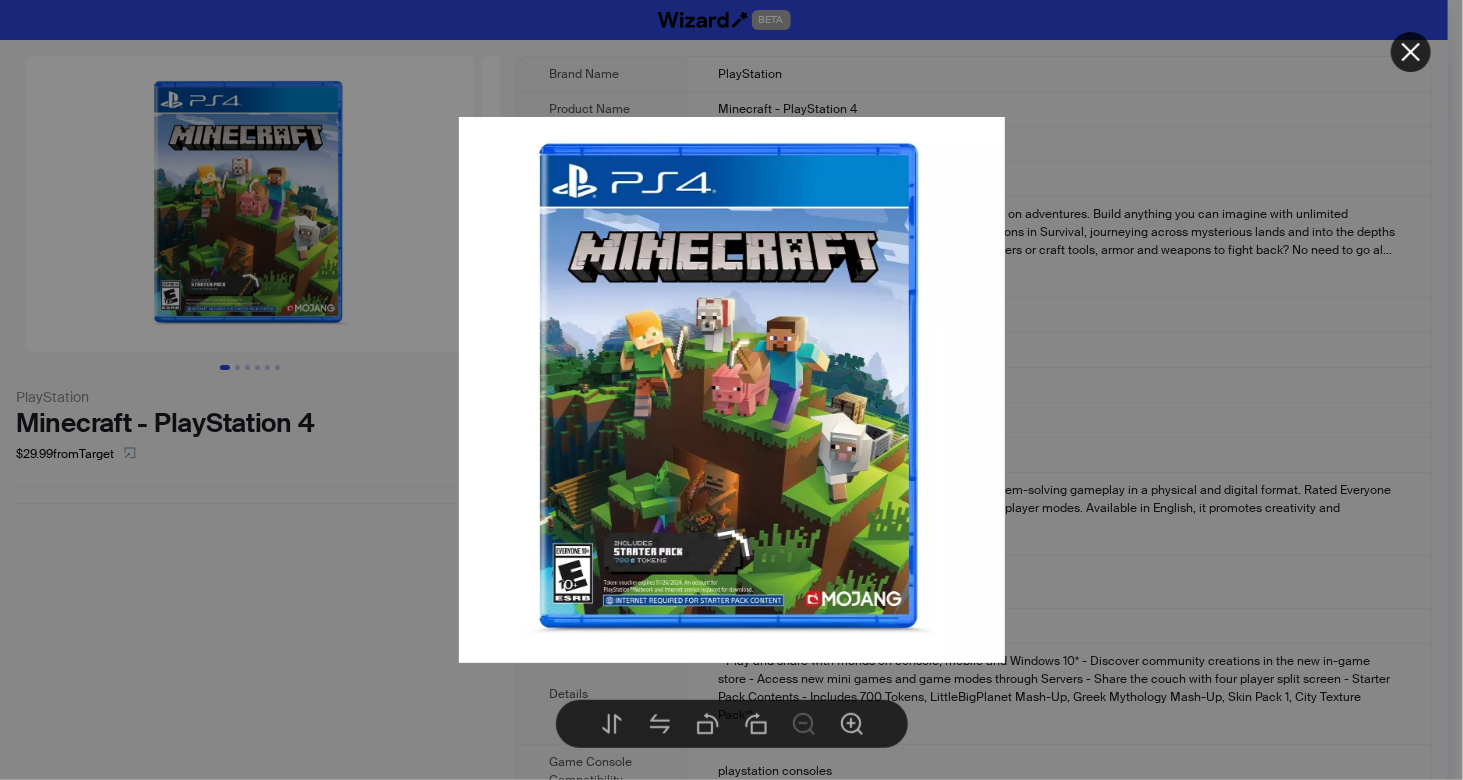 click at bounding box center [731, 390] 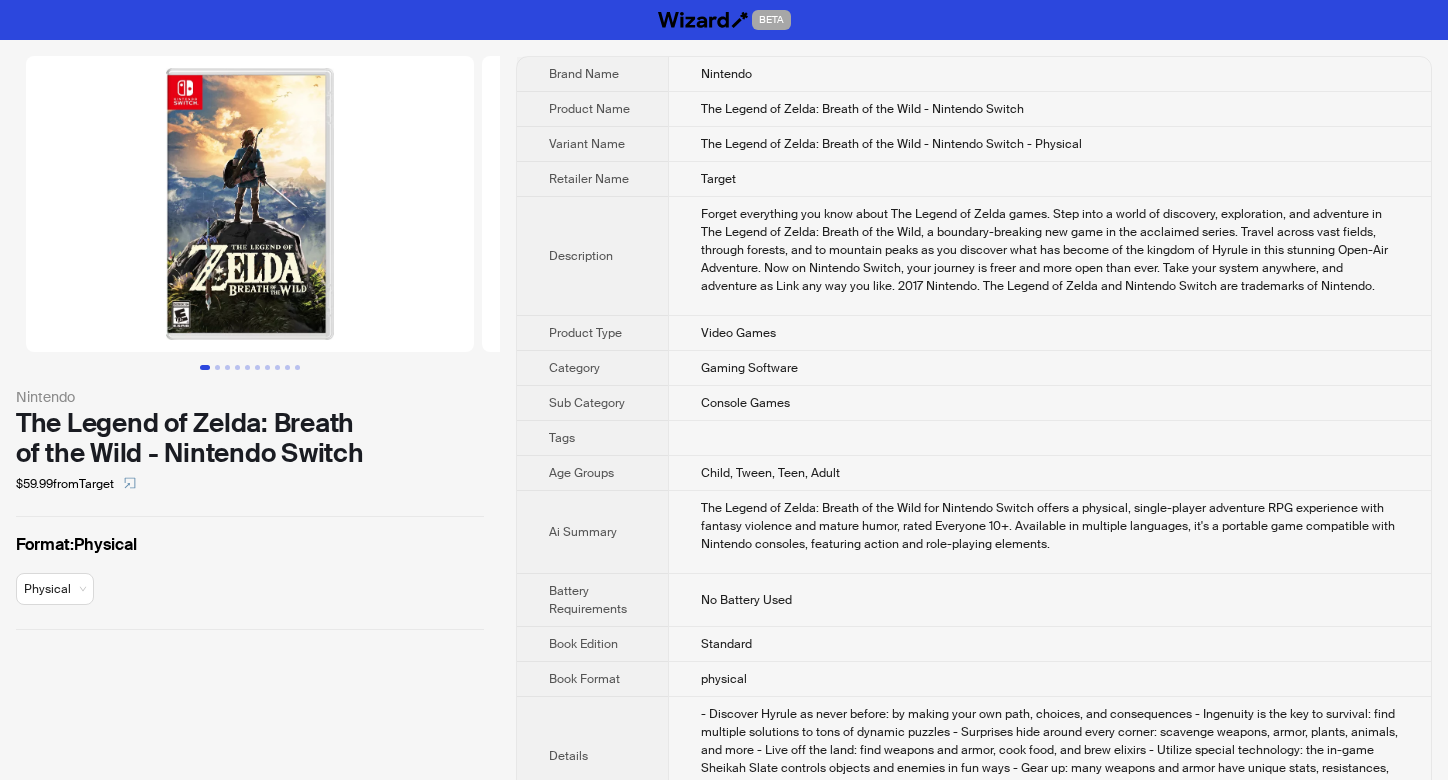 scroll, scrollTop: 0, scrollLeft: 0, axis: both 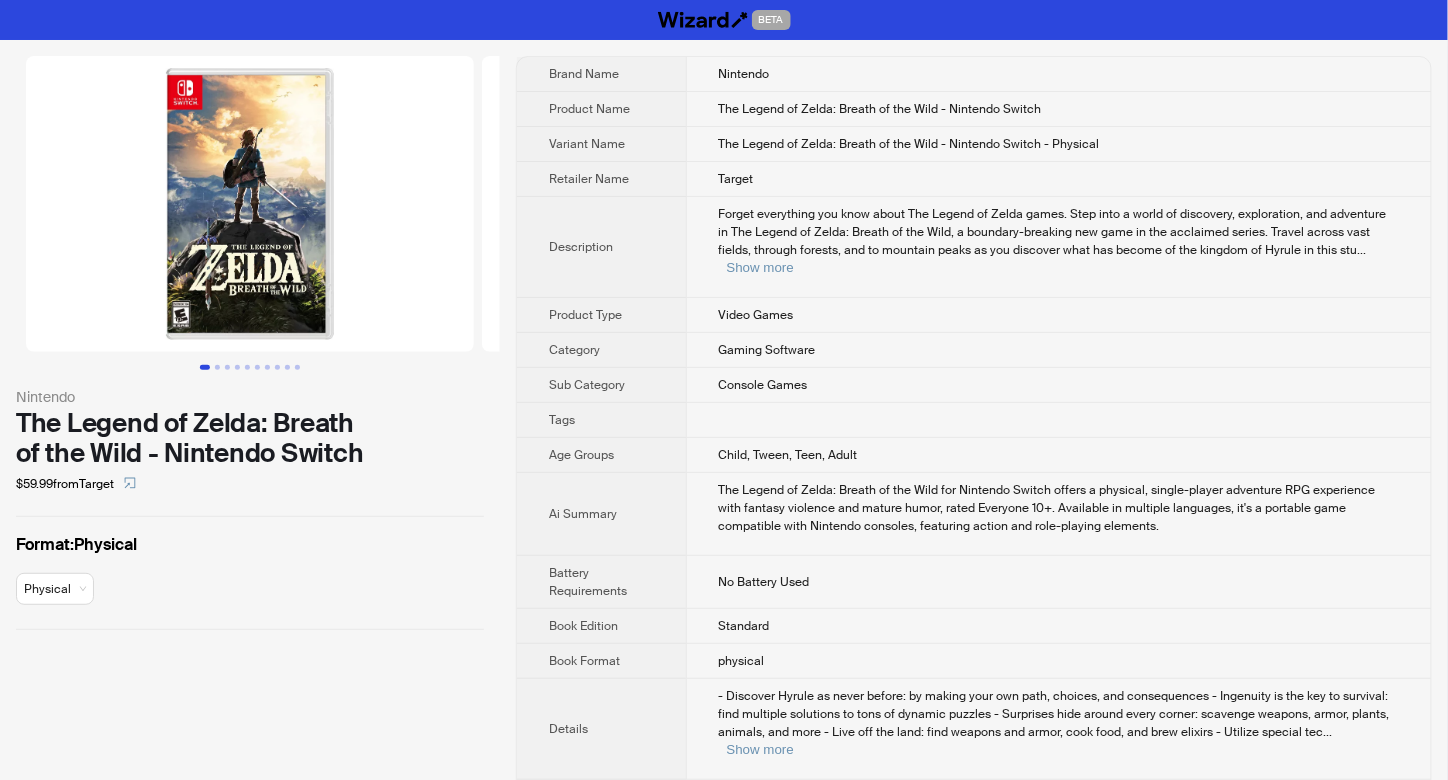 click at bounding box center (250, 204) 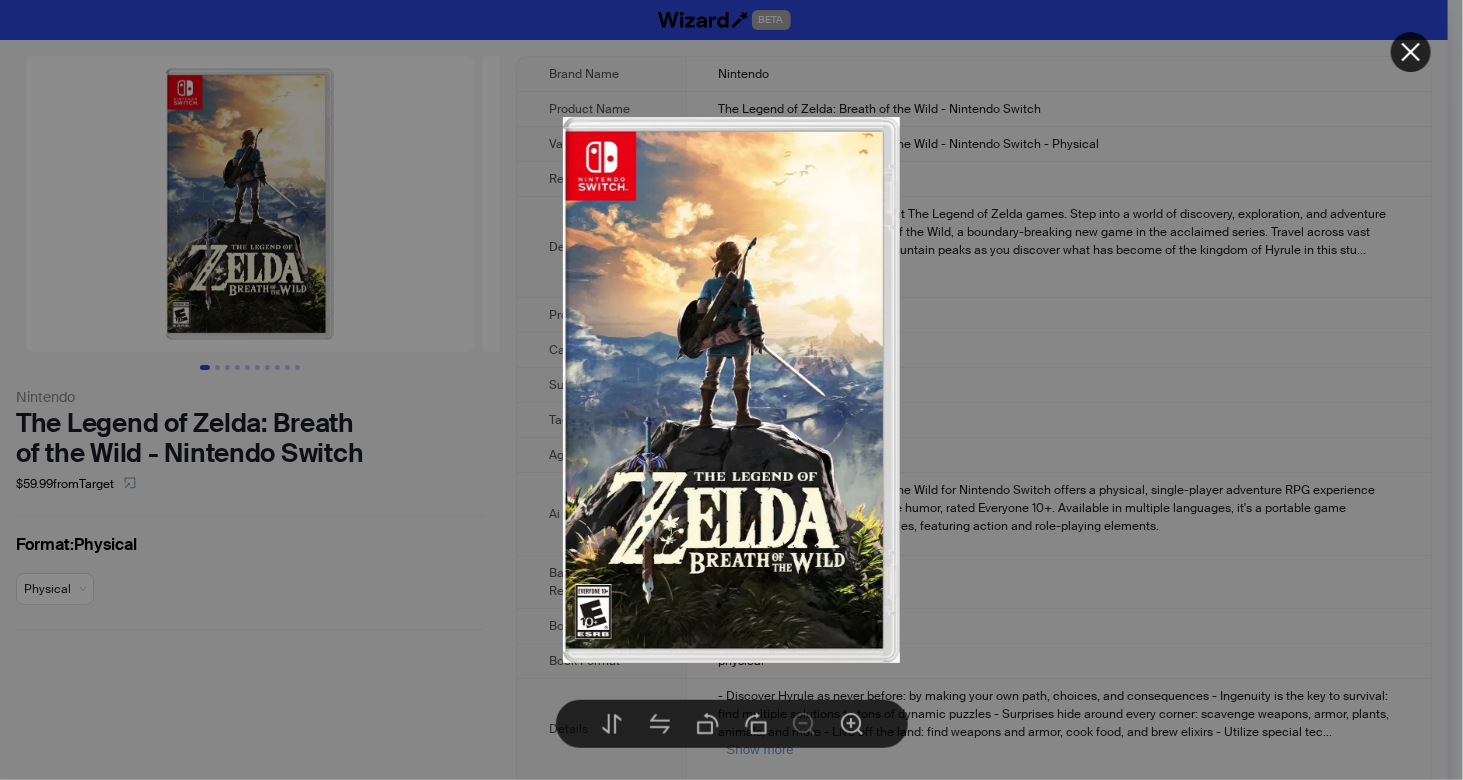 click at bounding box center (731, 390) 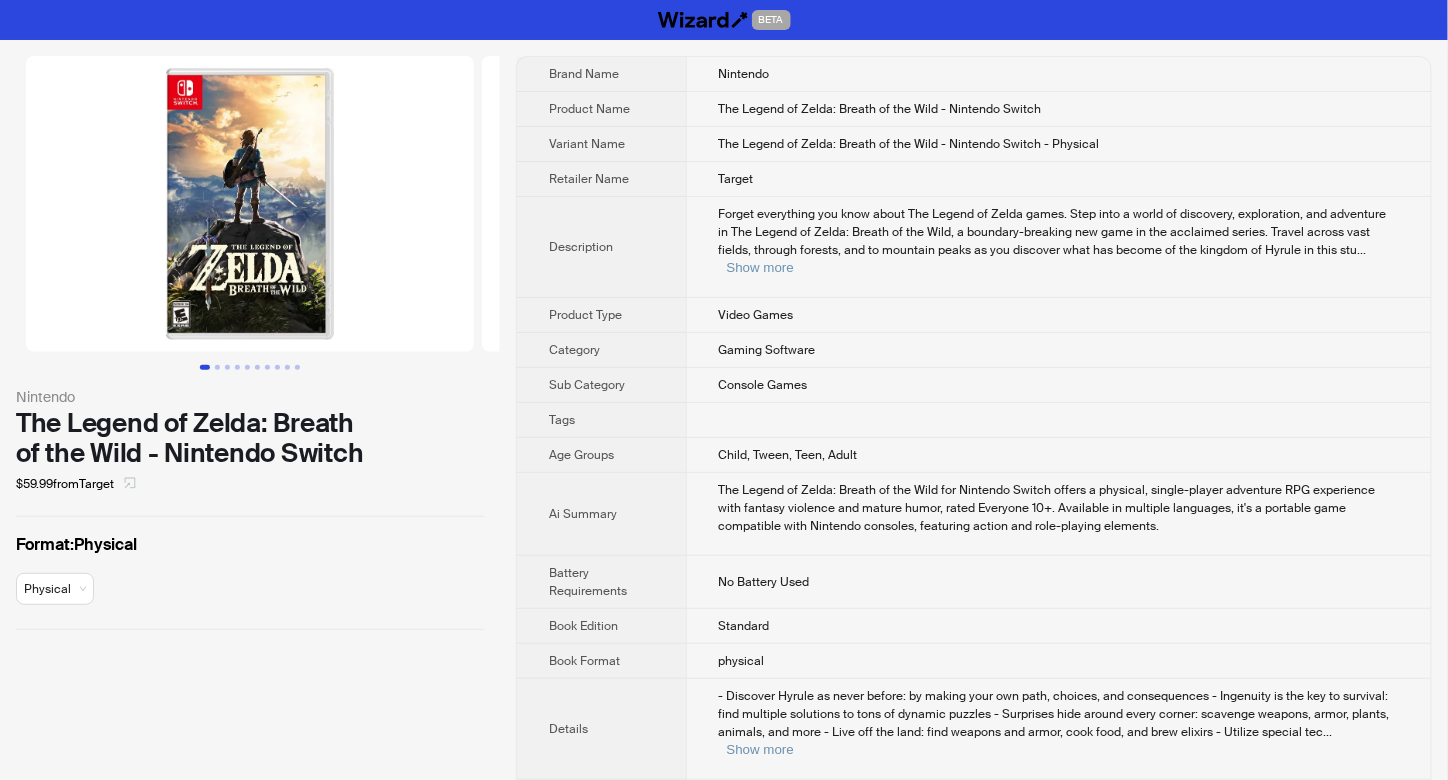 click 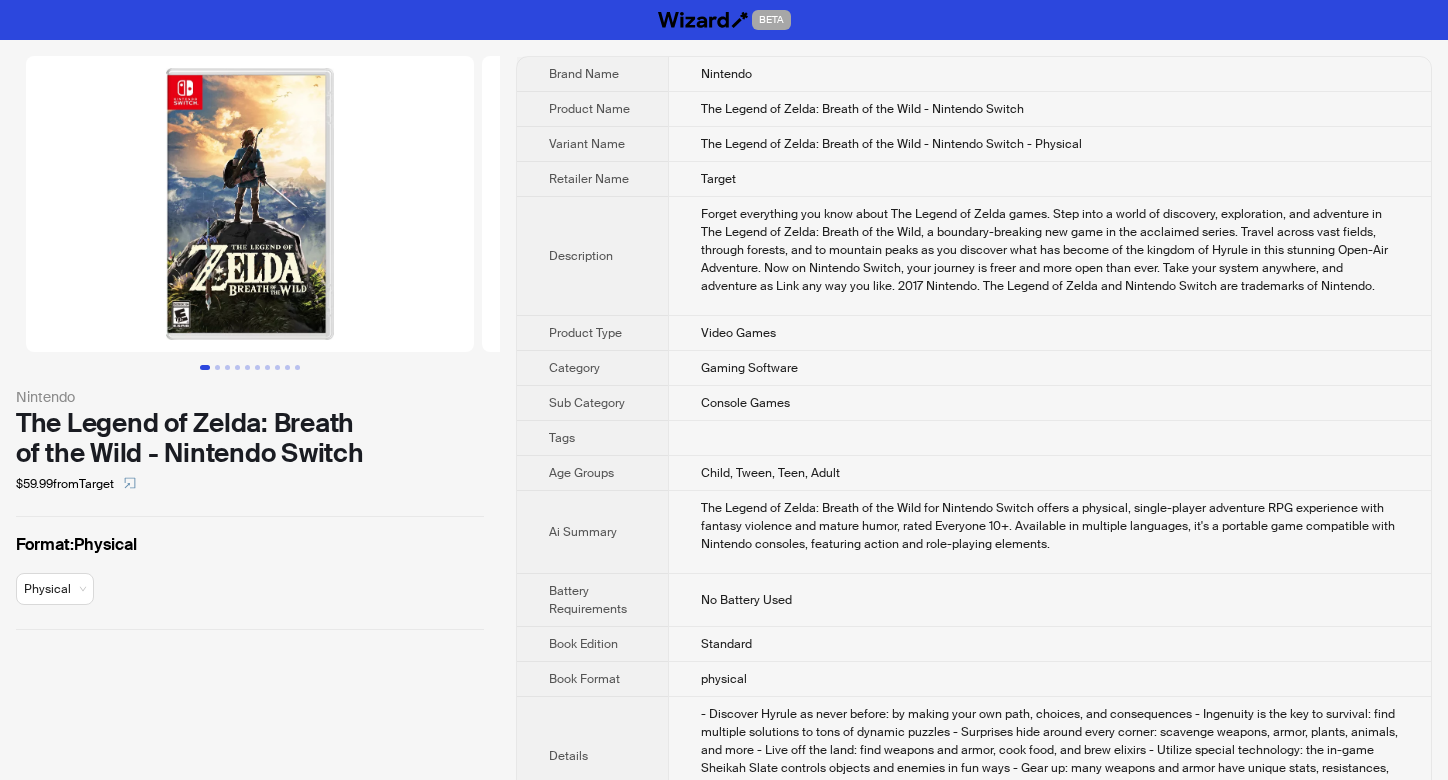 scroll, scrollTop: 0, scrollLeft: 0, axis: both 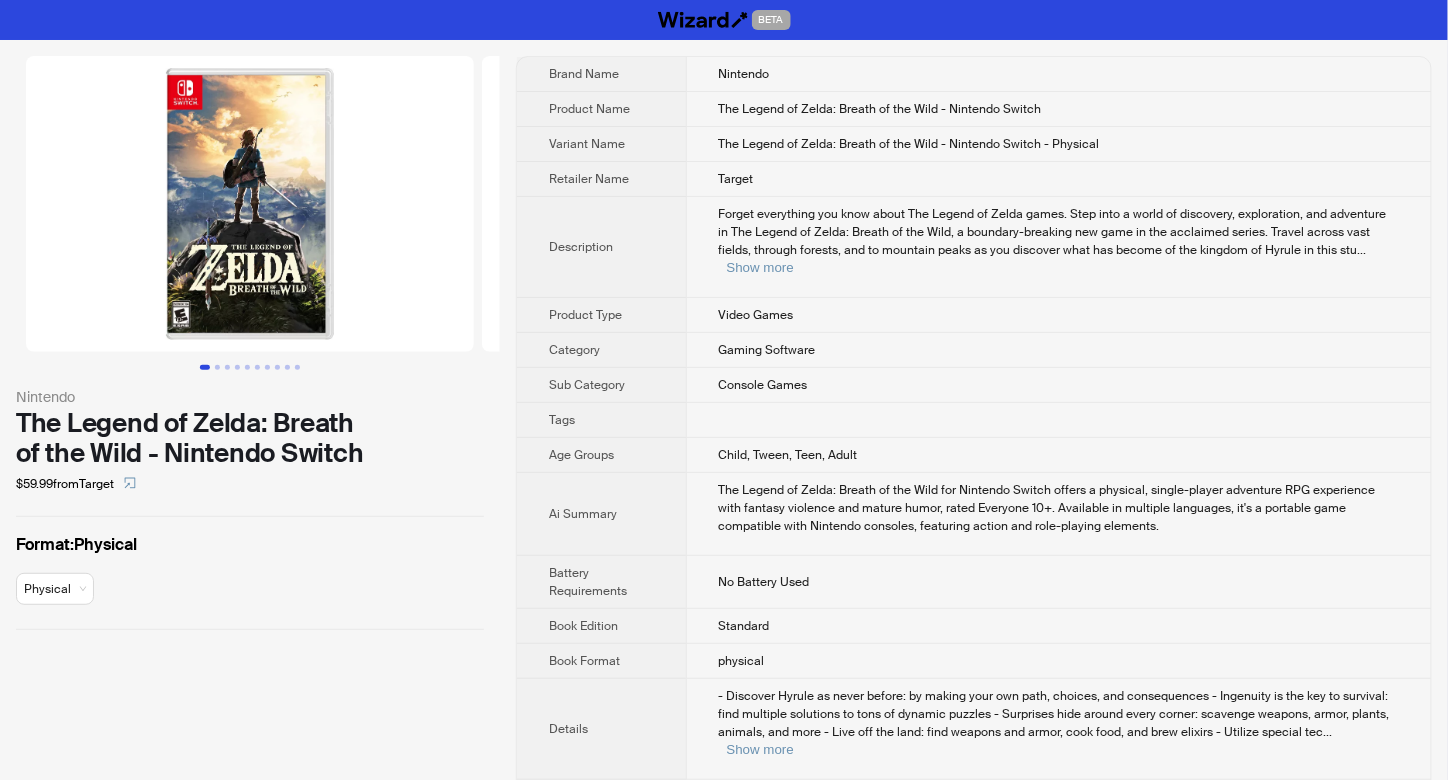 click at bounding box center [250, 204] 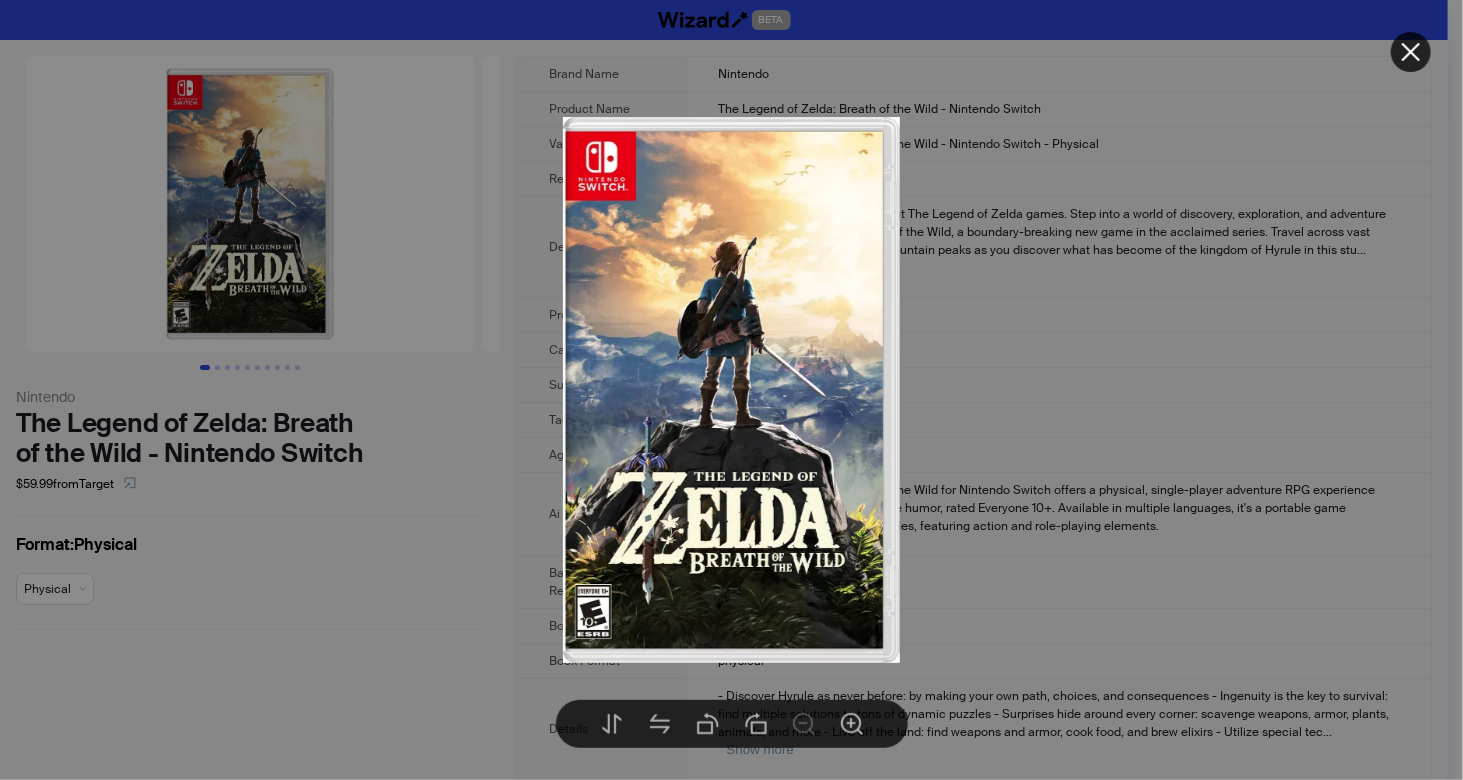 click at bounding box center [731, 390] 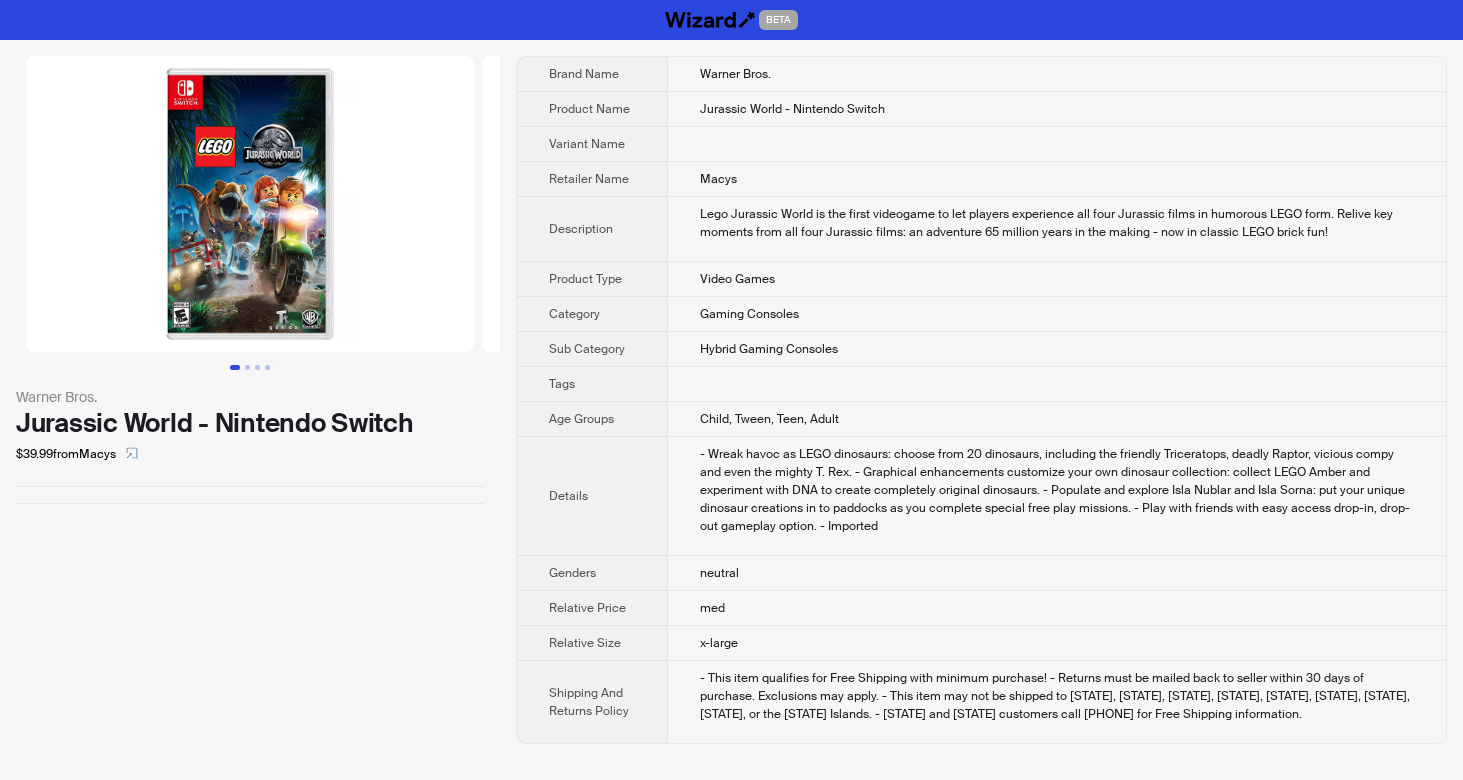 scroll, scrollTop: 0, scrollLeft: 0, axis: both 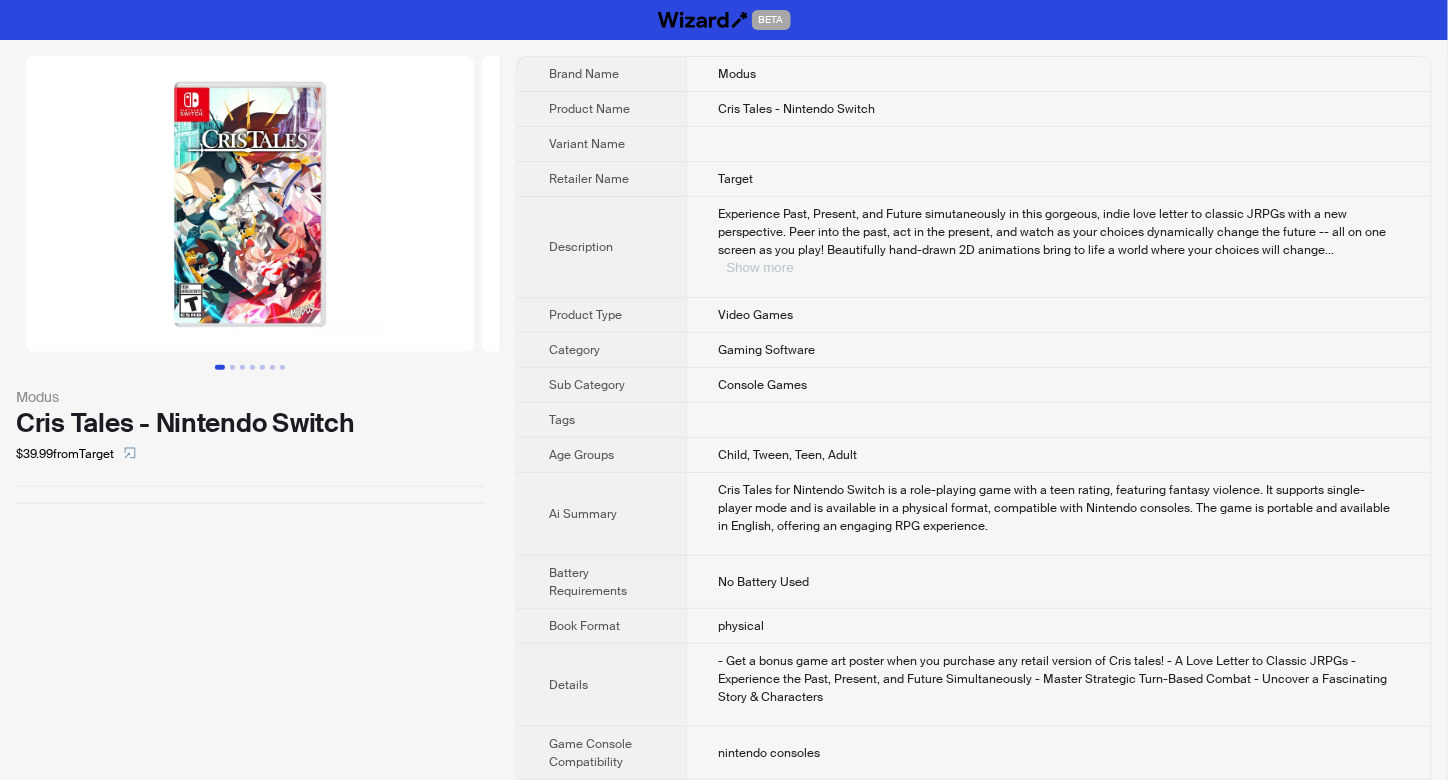 click on "Show more" at bounding box center (760, 267) 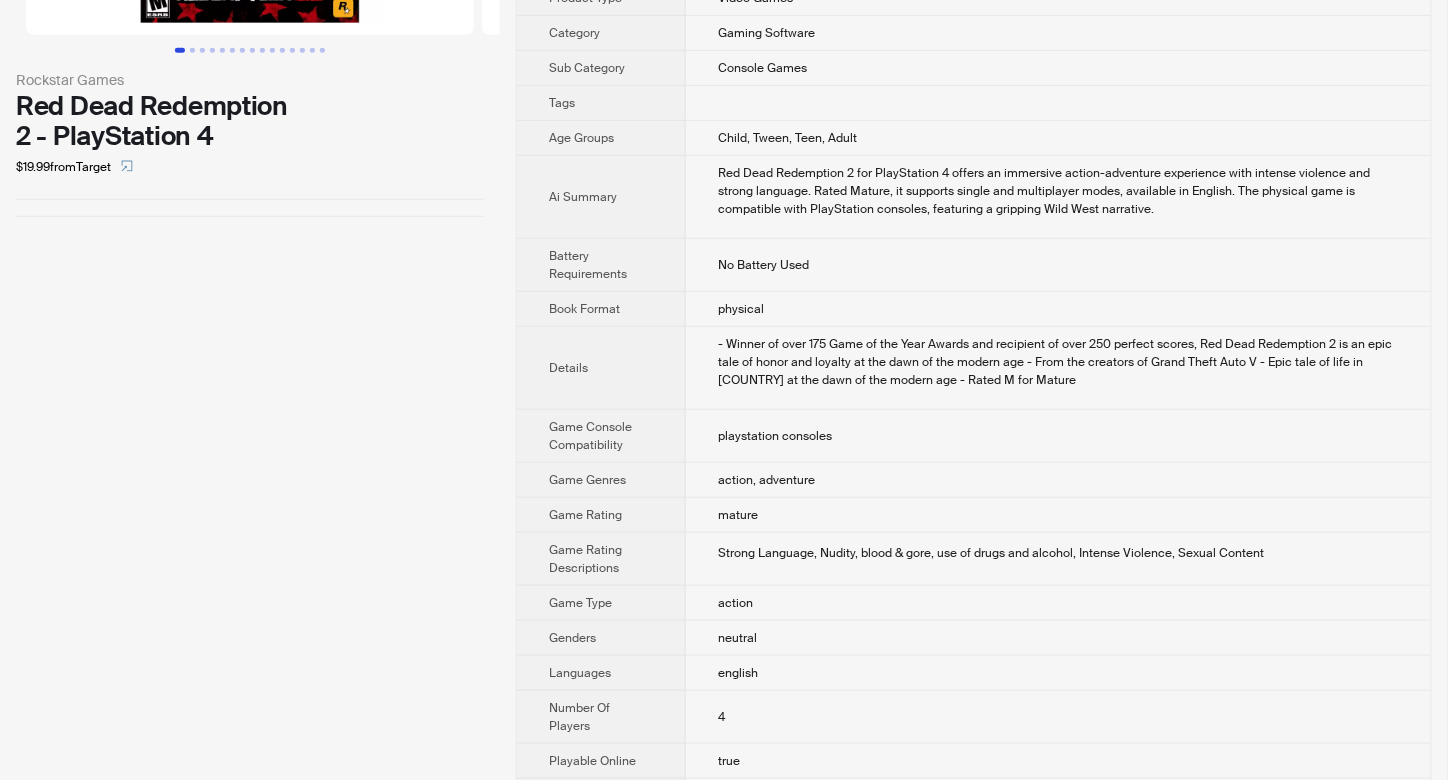 scroll, scrollTop: 38, scrollLeft: 0, axis: vertical 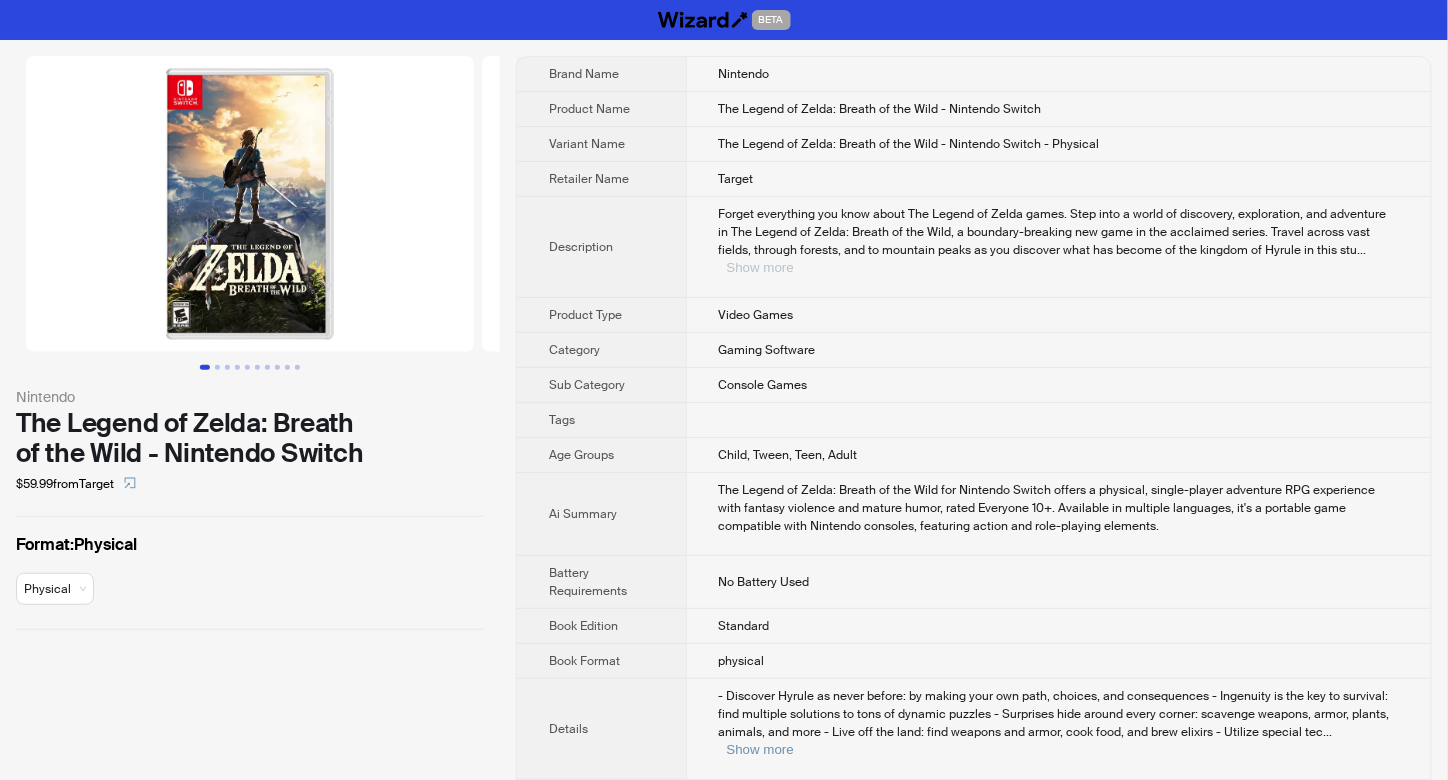 click on "Show more" at bounding box center [760, 267] 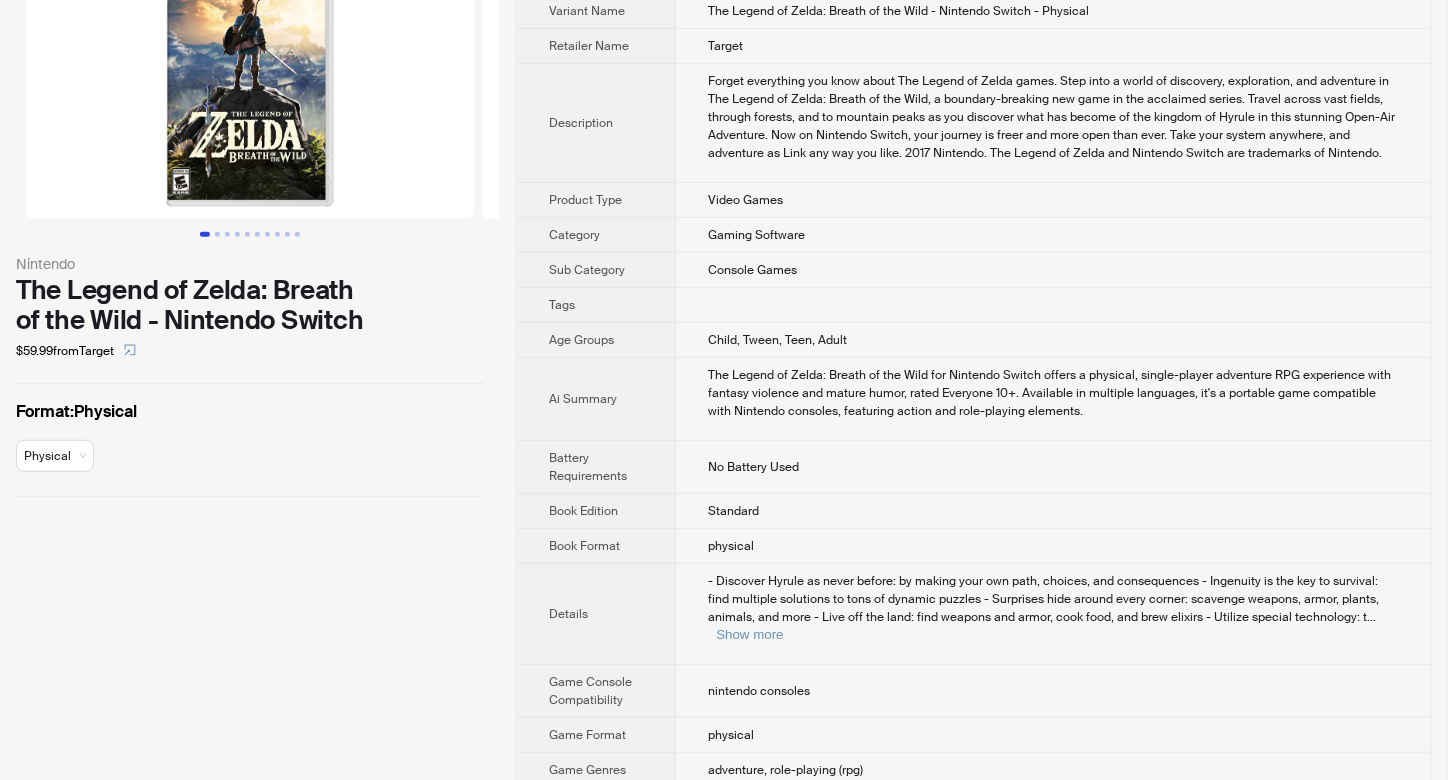 scroll, scrollTop: 266, scrollLeft: 0, axis: vertical 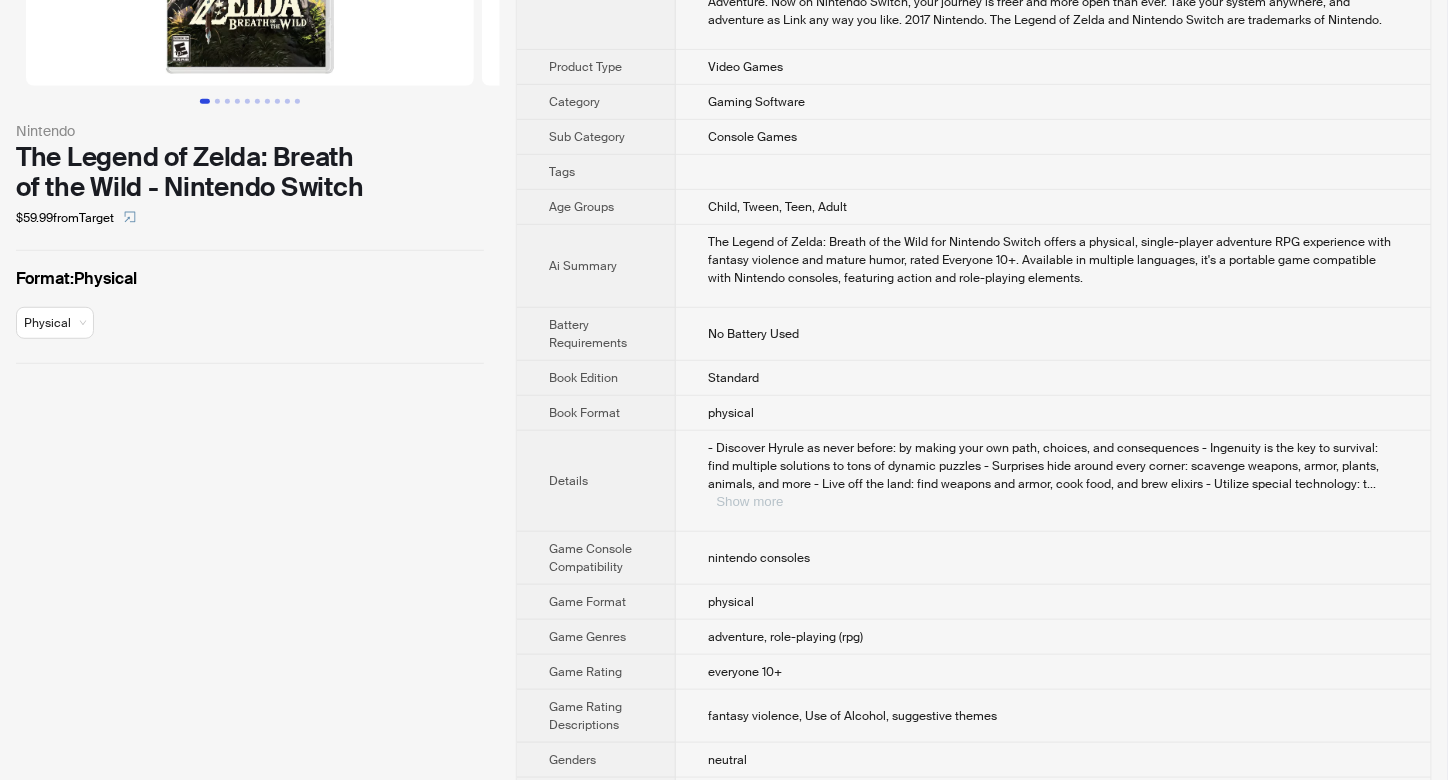click on "Show more" at bounding box center (749, 501) 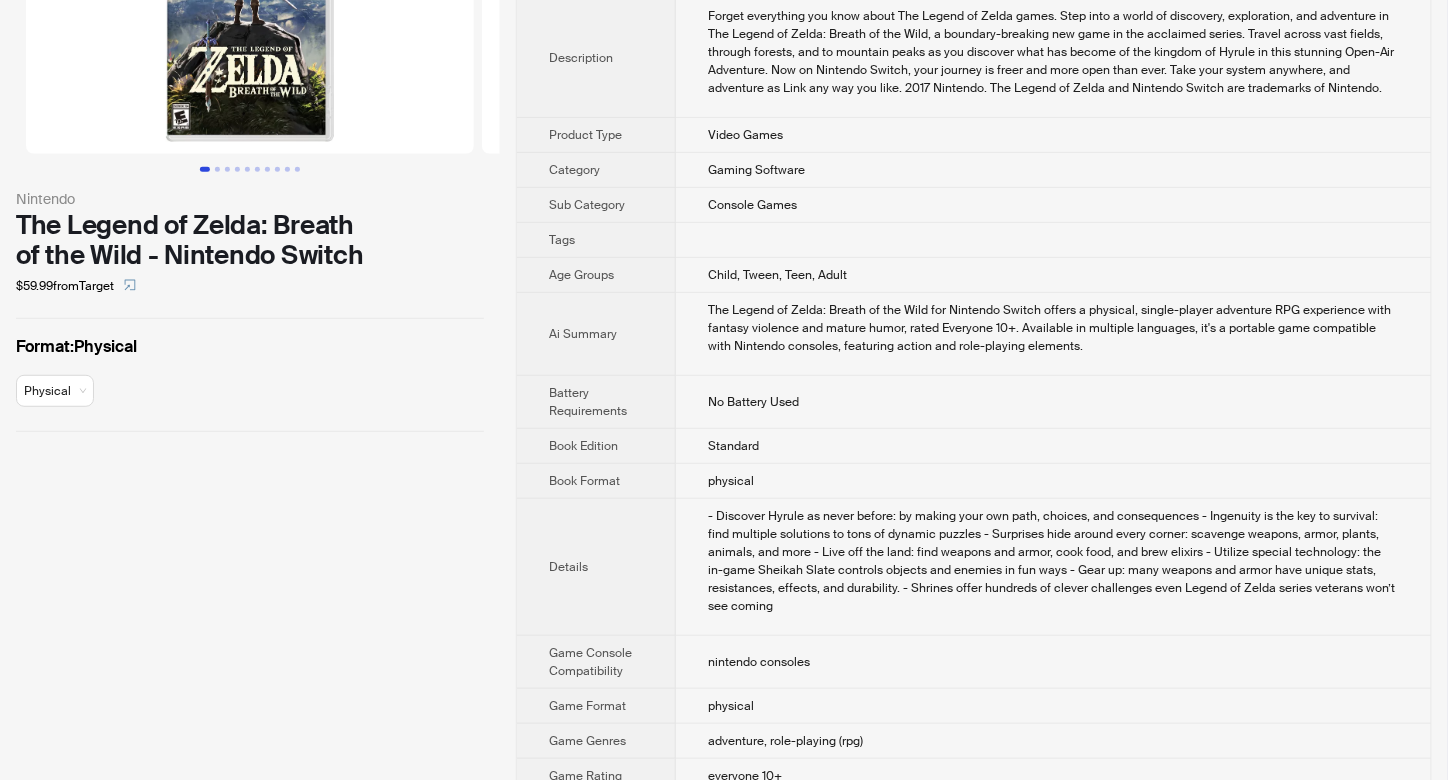 scroll, scrollTop: 0, scrollLeft: 0, axis: both 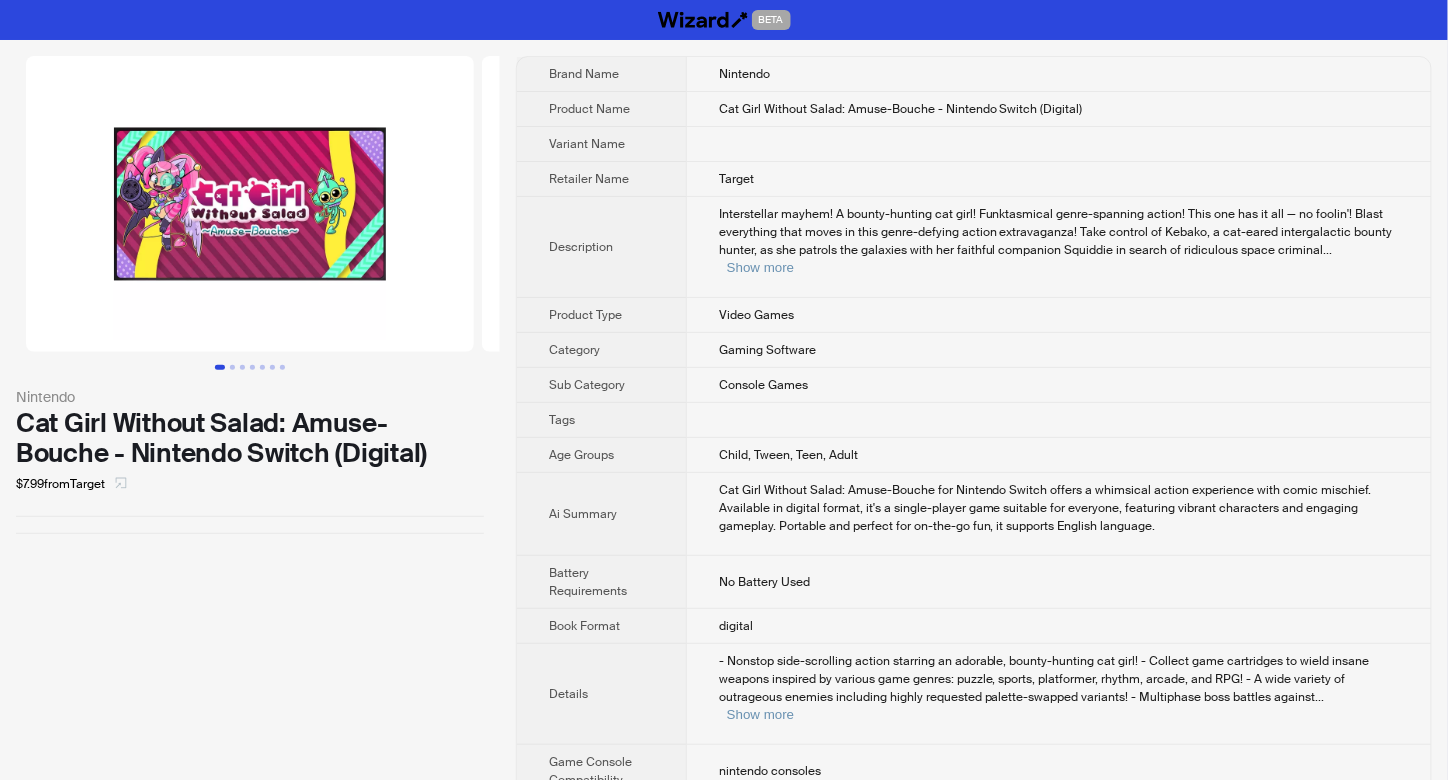 click 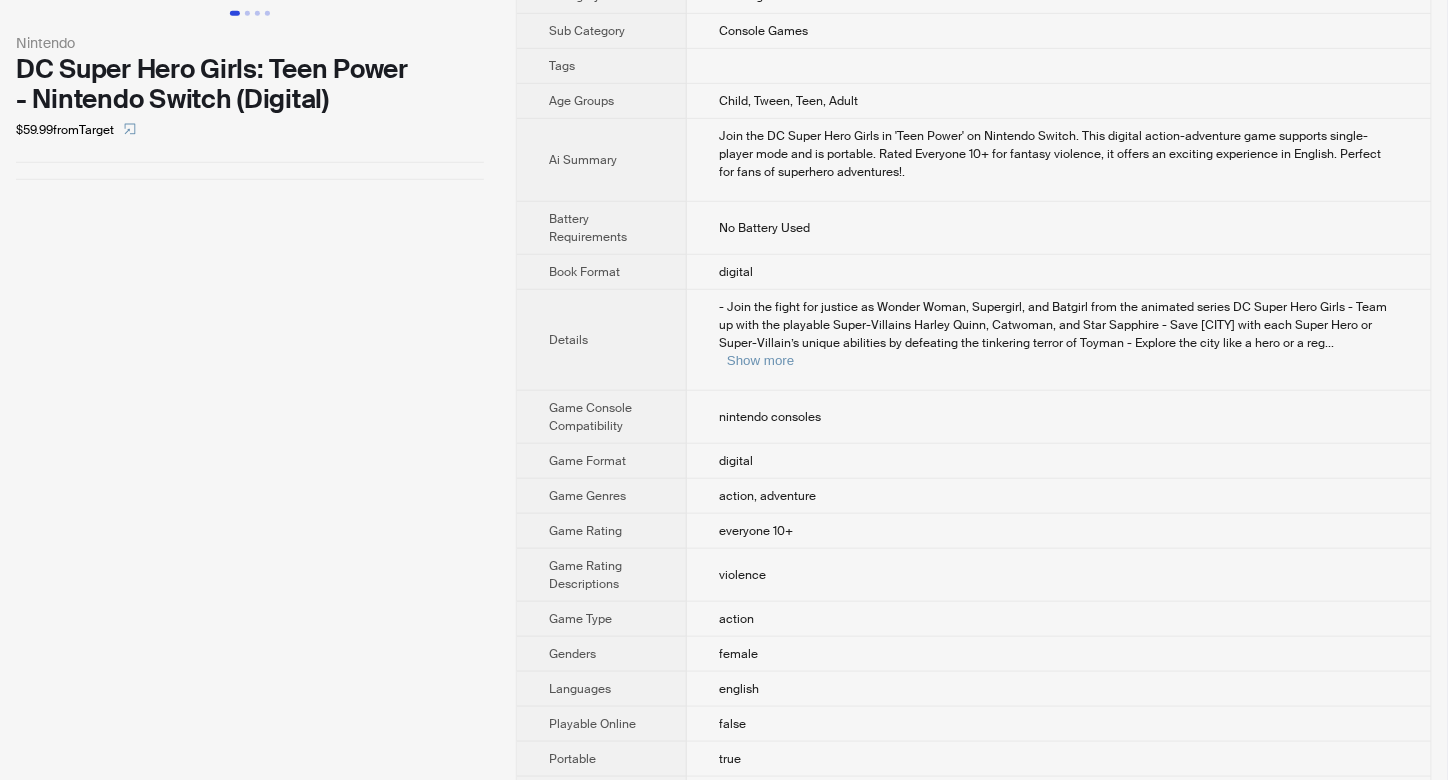 scroll, scrollTop: 286, scrollLeft: 0, axis: vertical 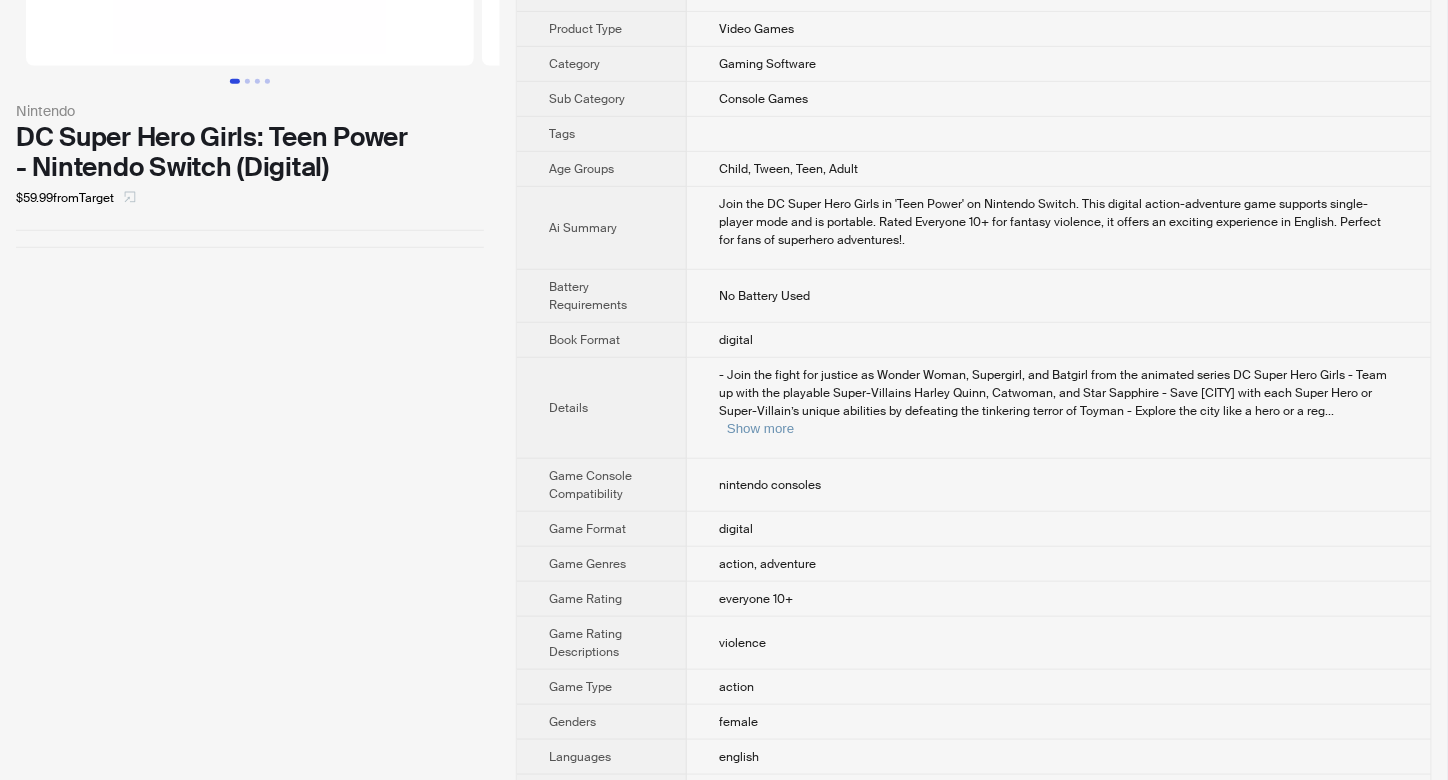 click 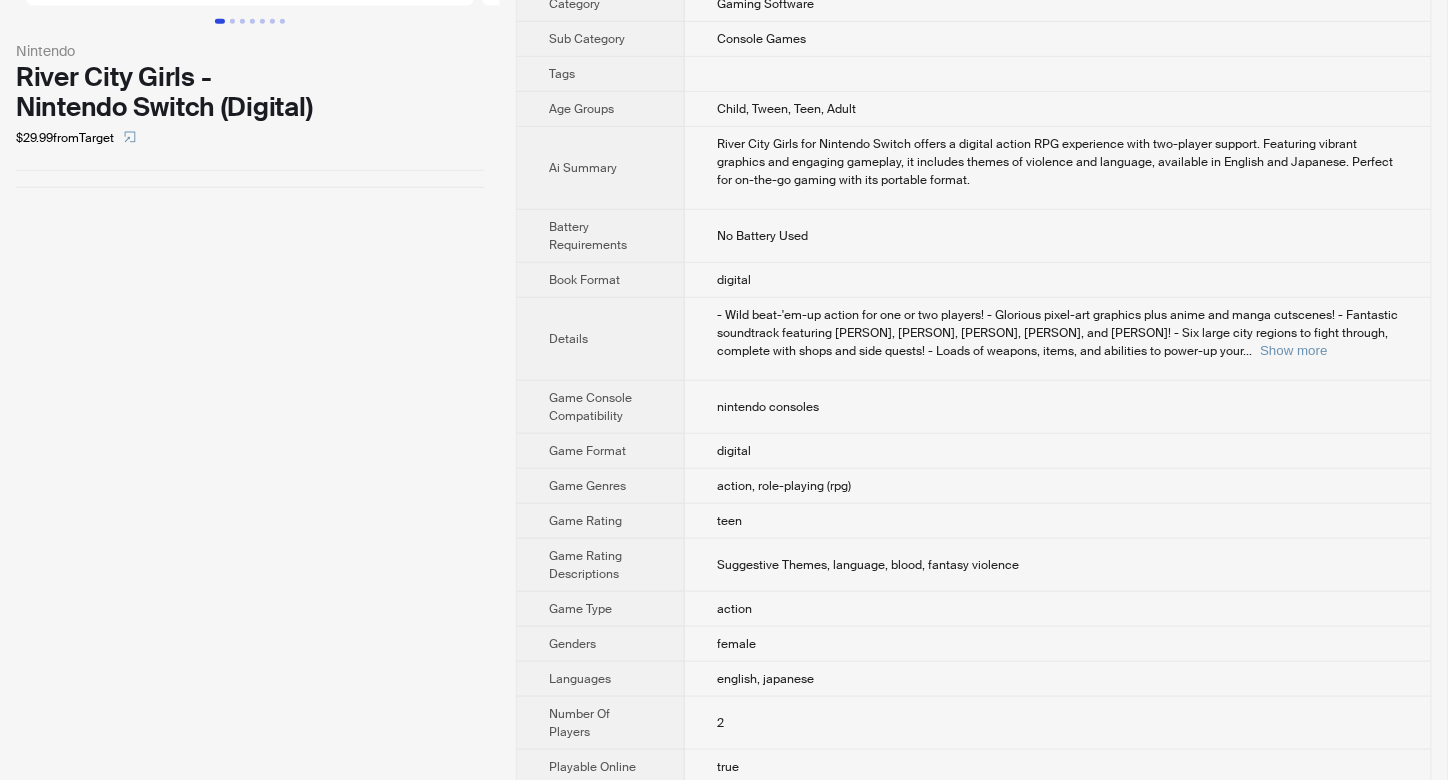 scroll, scrollTop: 153, scrollLeft: 0, axis: vertical 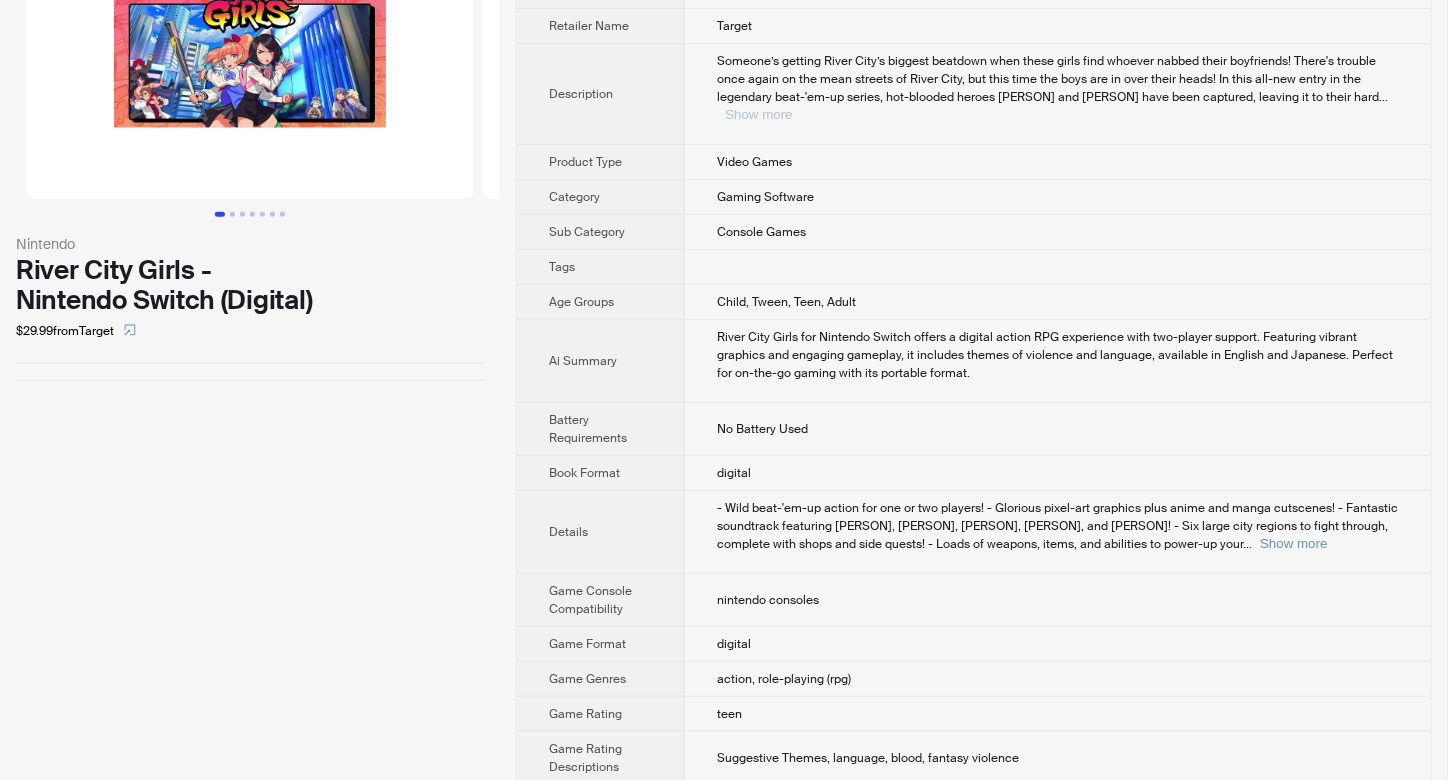click on "Show more" at bounding box center (758, 114) 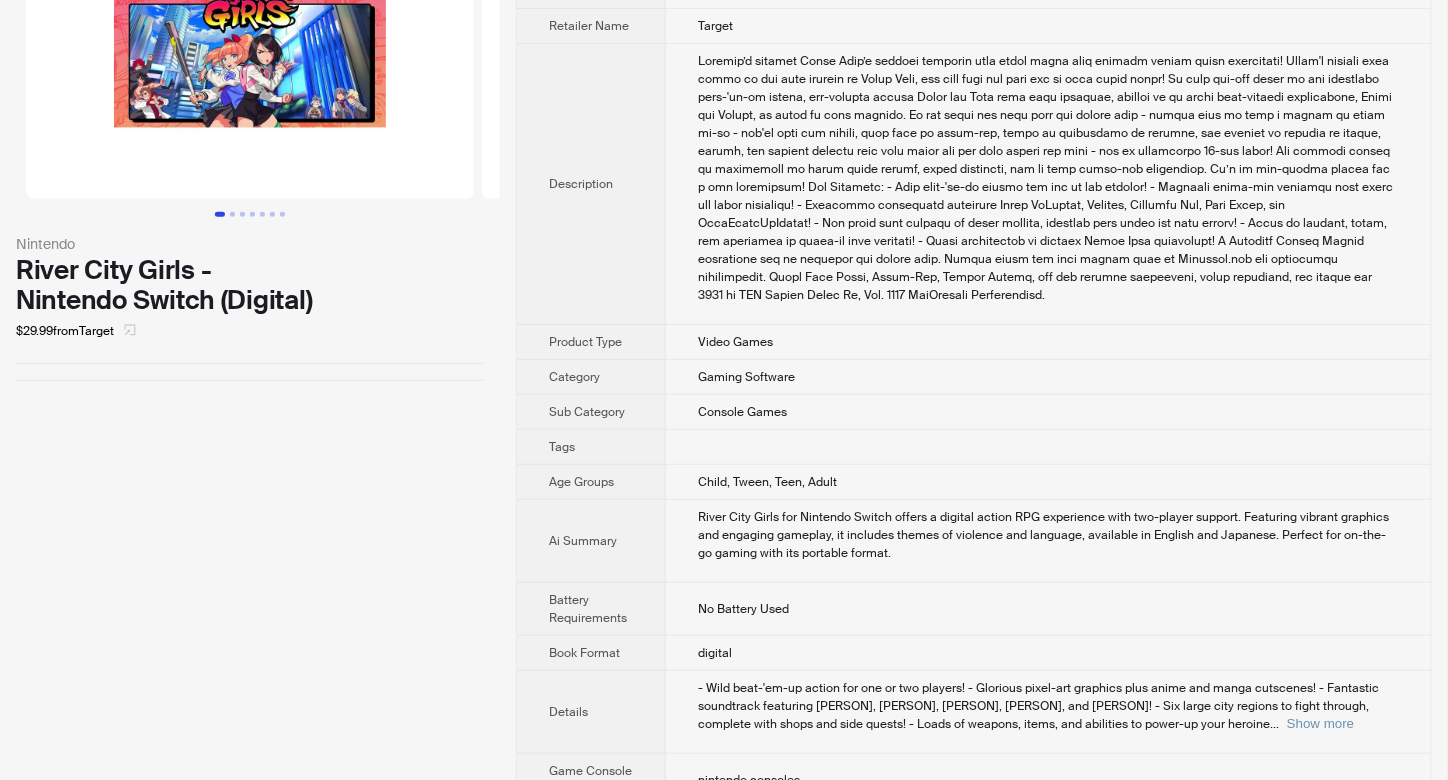 click 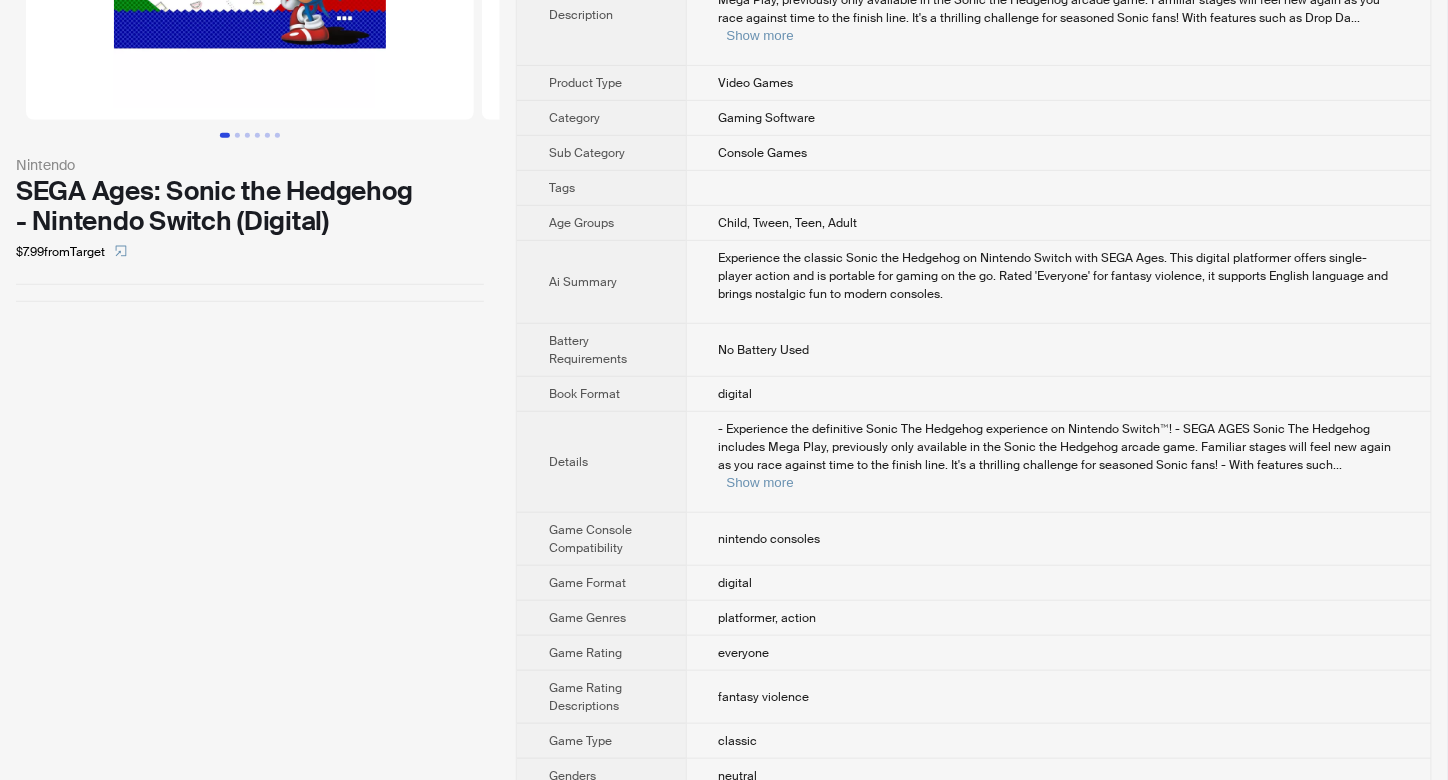 scroll, scrollTop: 153, scrollLeft: 0, axis: vertical 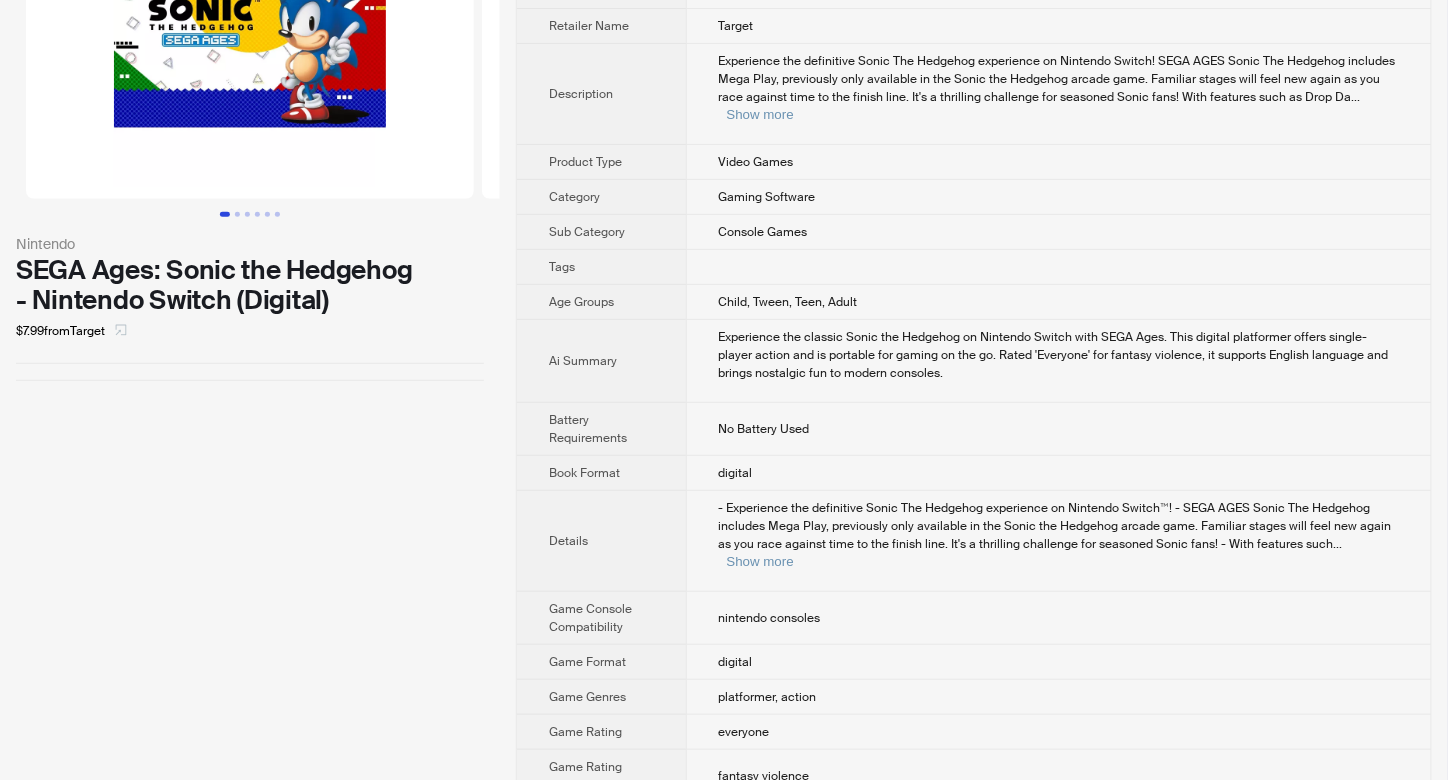 click 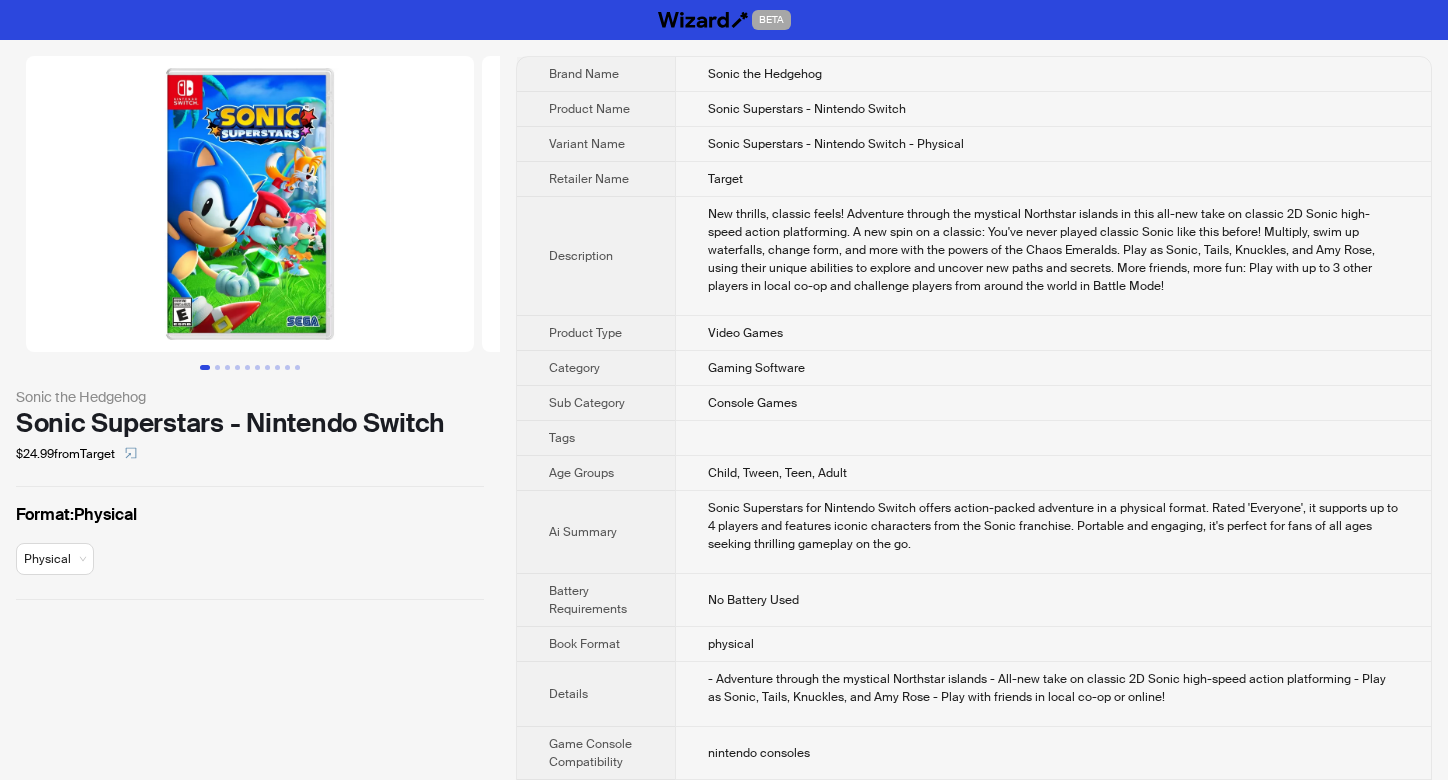 scroll, scrollTop: 0, scrollLeft: 0, axis: both 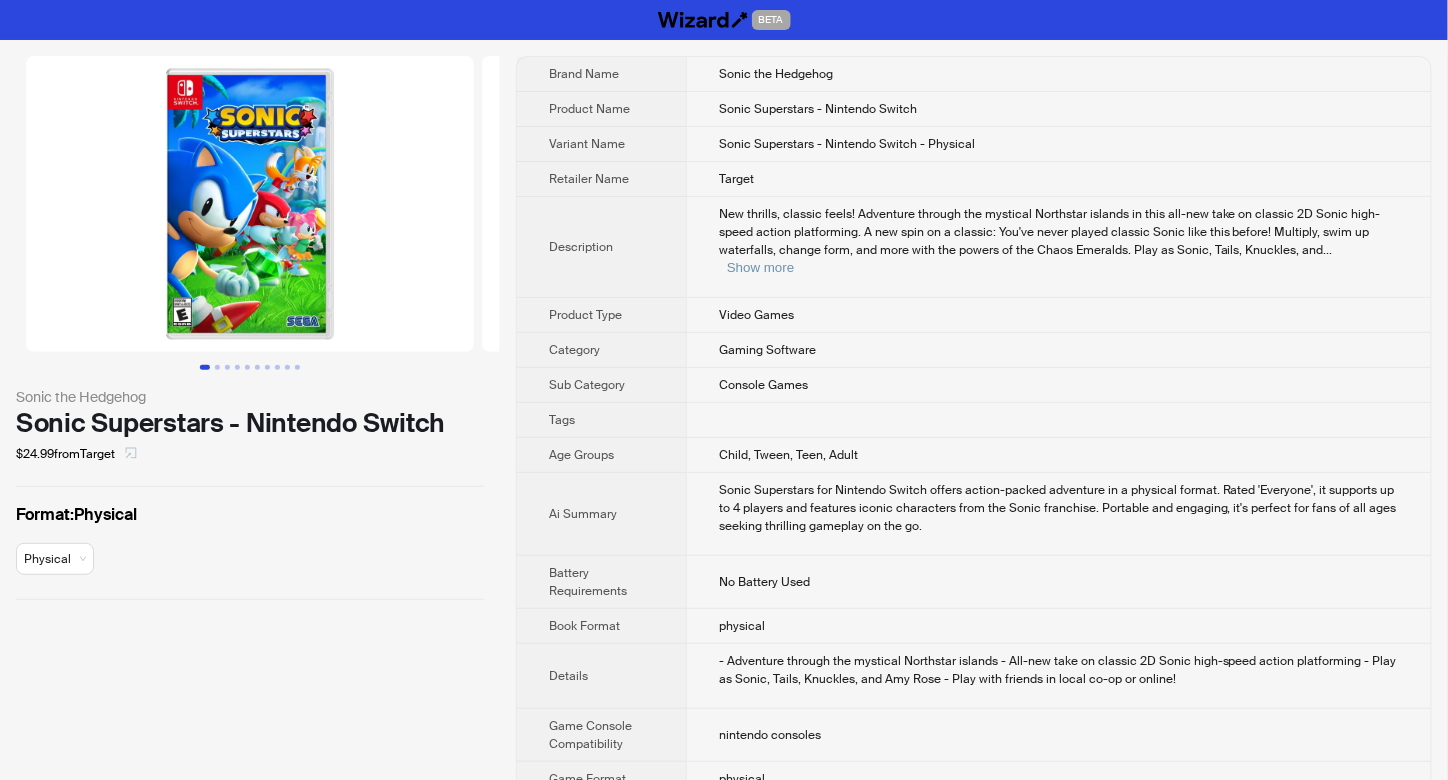 click 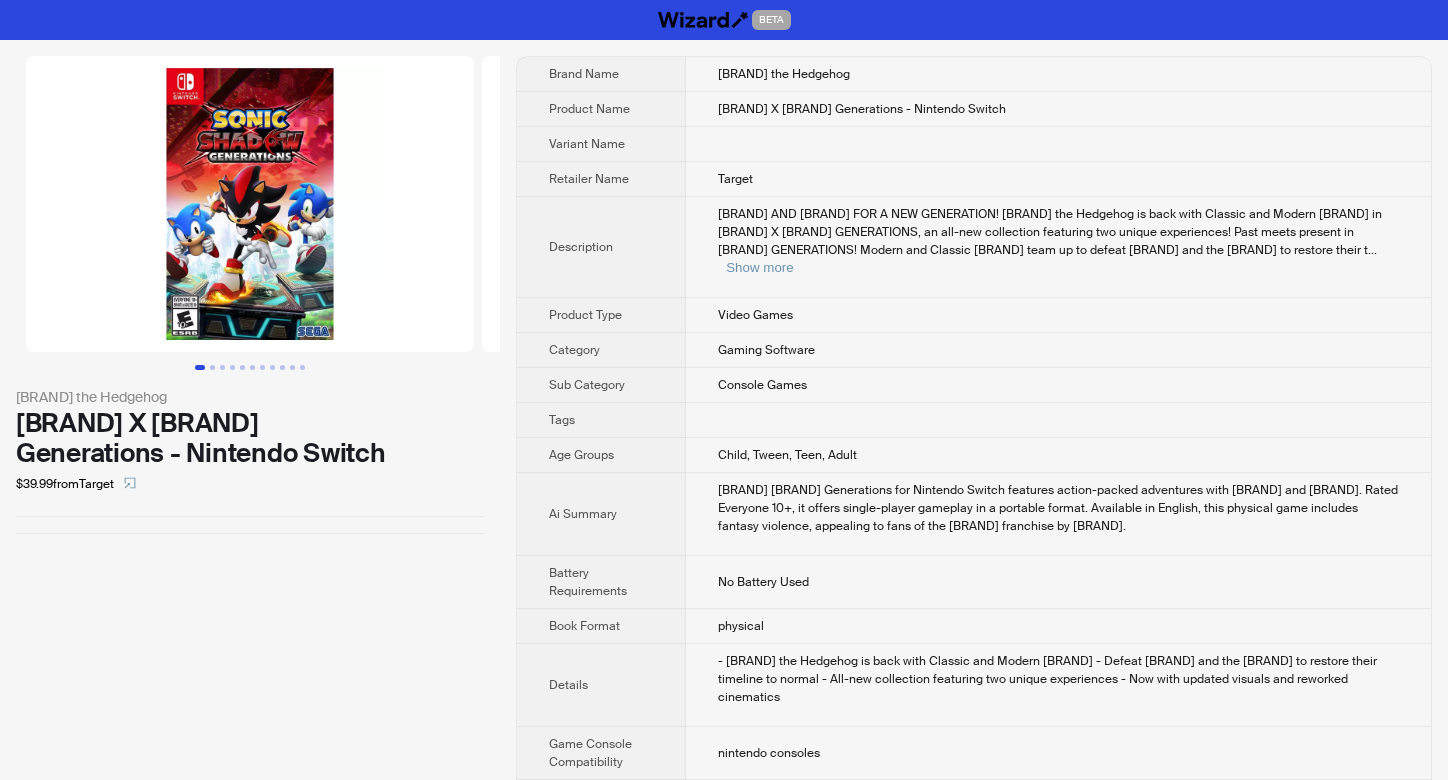 scroll, scrollTop: 0, scrollLeft: 0, axis: both 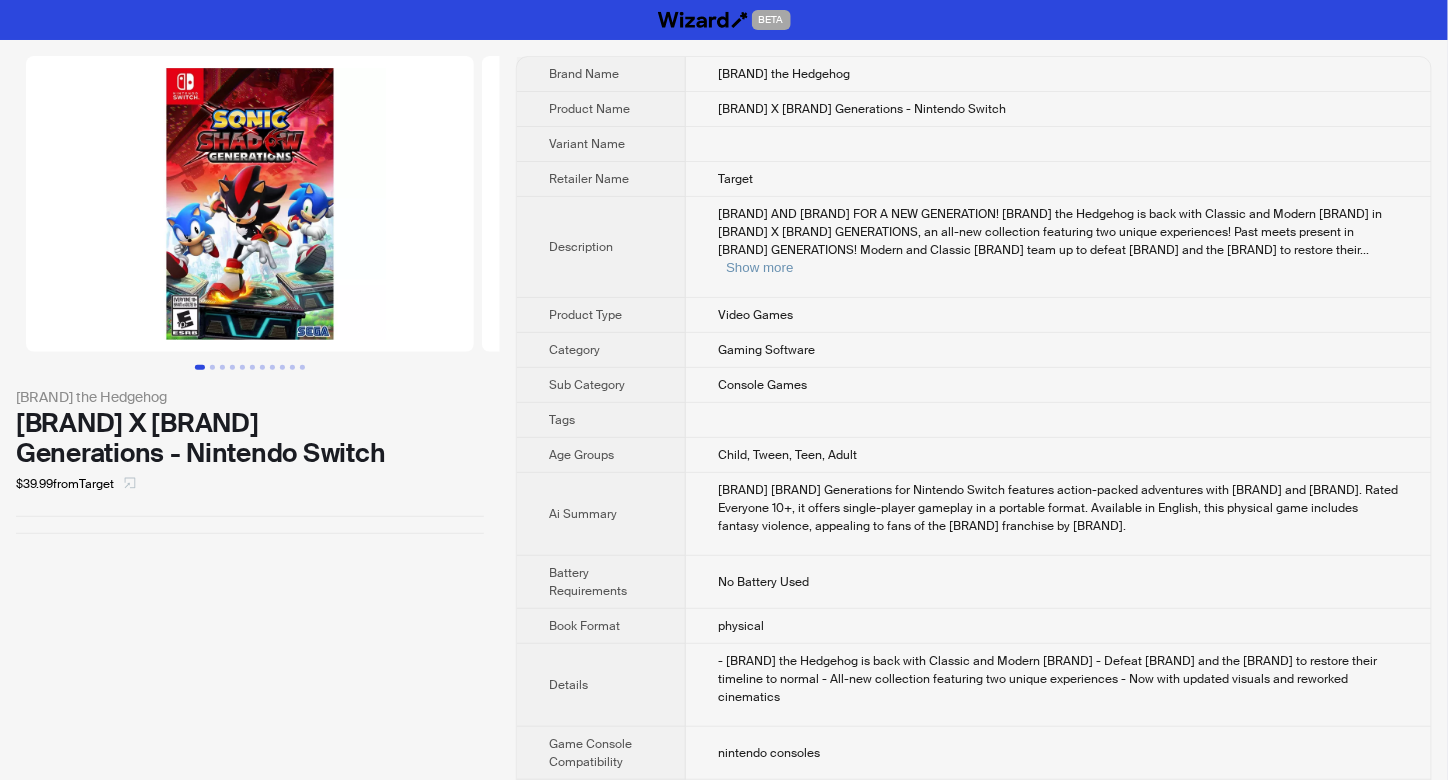 click 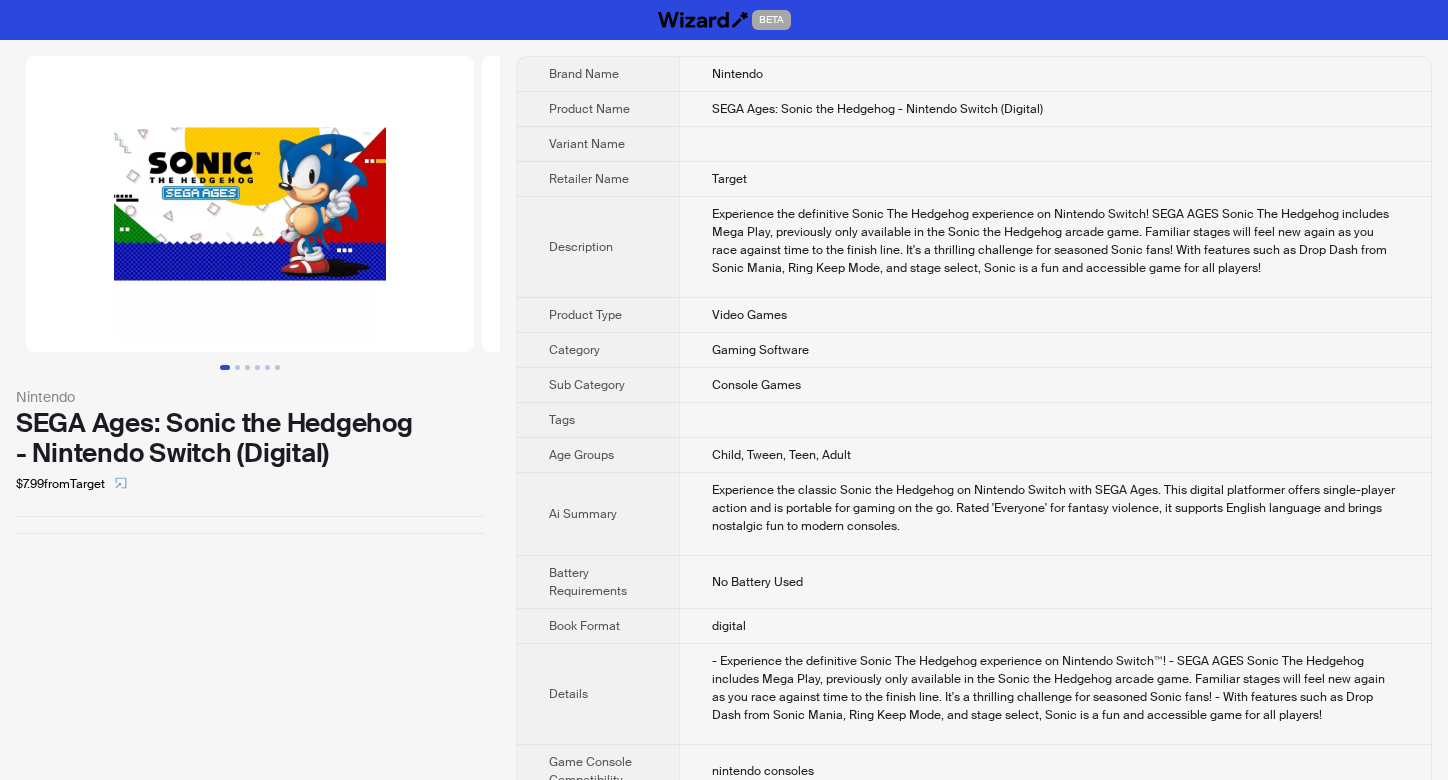 scroll, scrollTop: 153, scrollLeft: 0, axis: vertical 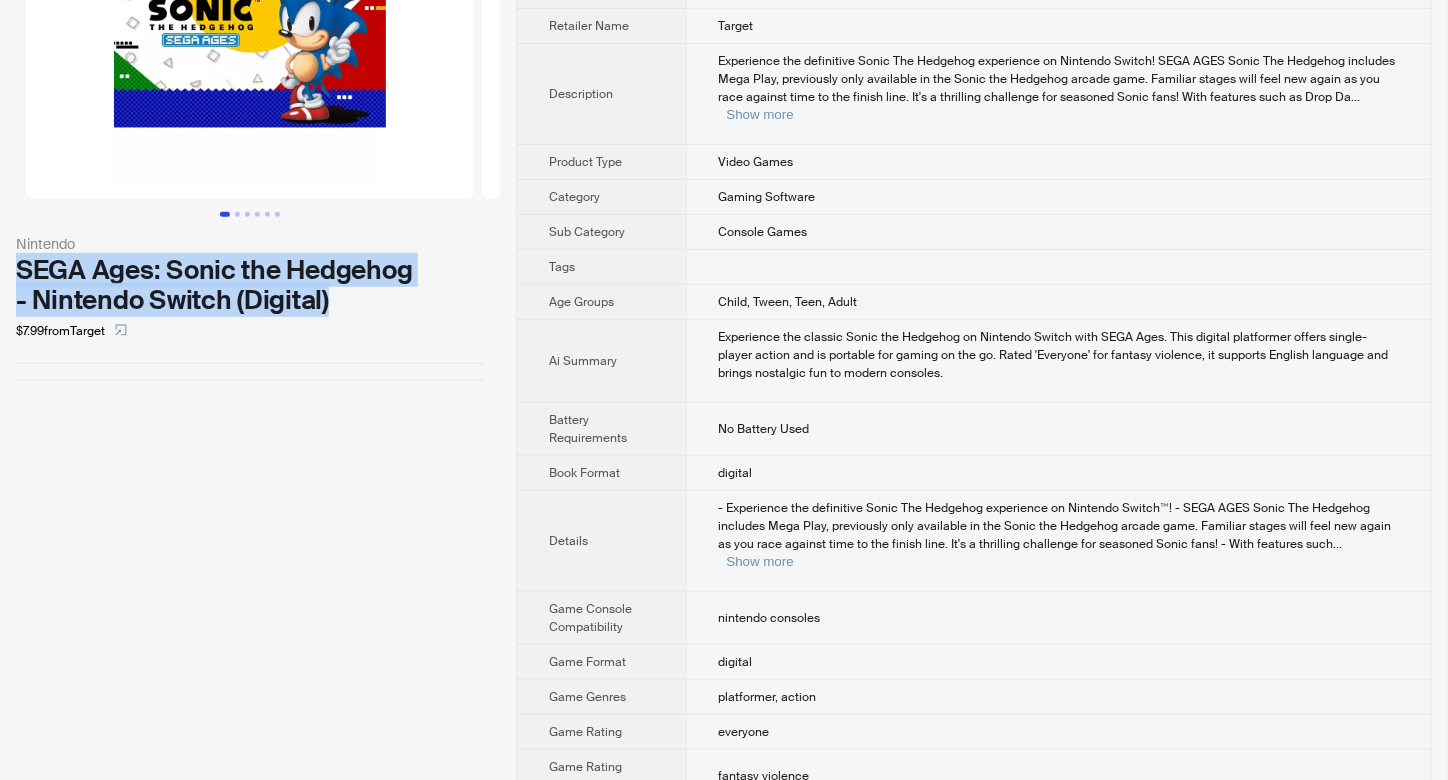 drag, startPoint x: 14, startPoint y: 269, endPoint x: 341, endPoint y: 303, distance: 328.76282 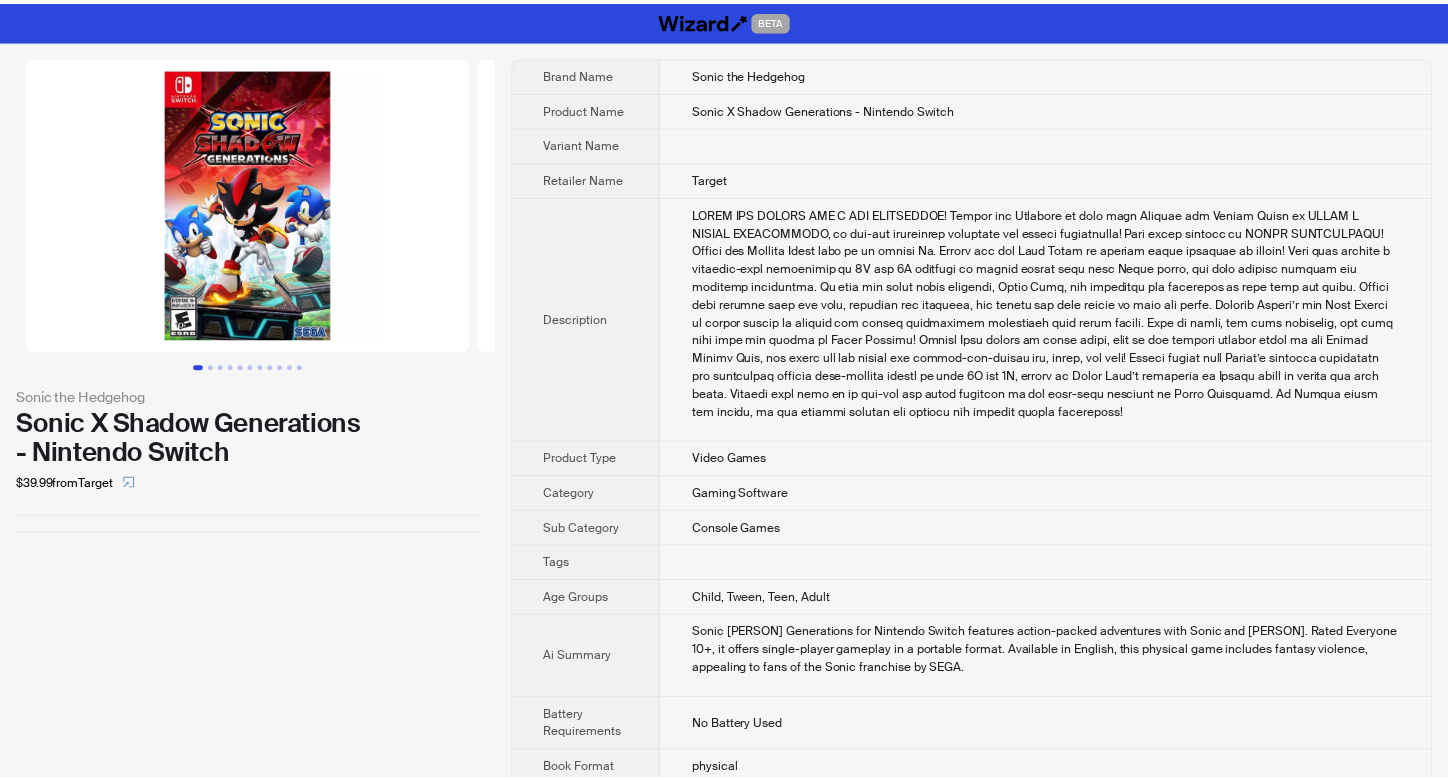 scroll, scrollTop: 0, scrollLeft: 0, axis: both 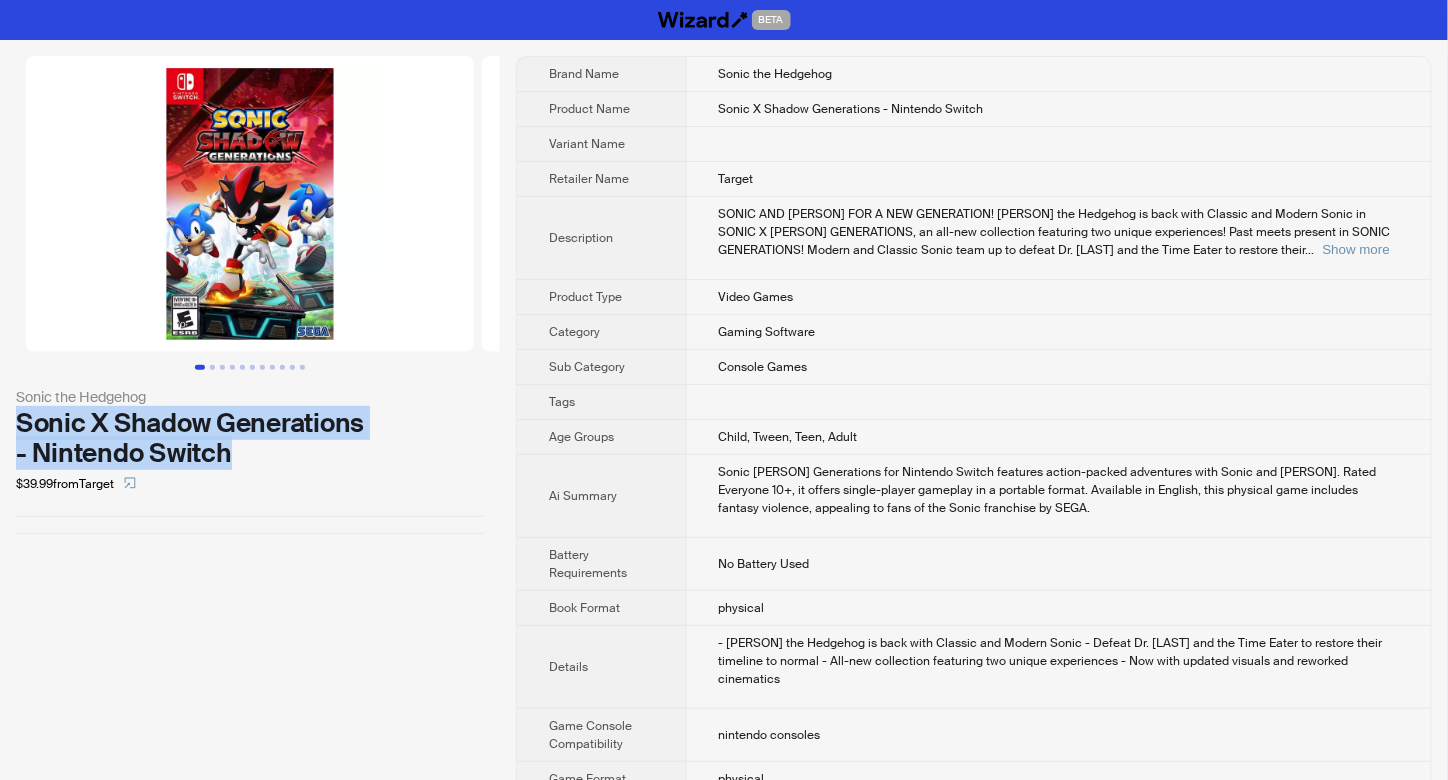 drag, startPoint x: 17, startPoint y: 419, endPoint x: 230, endPoint y: 451, distance: 215.39035 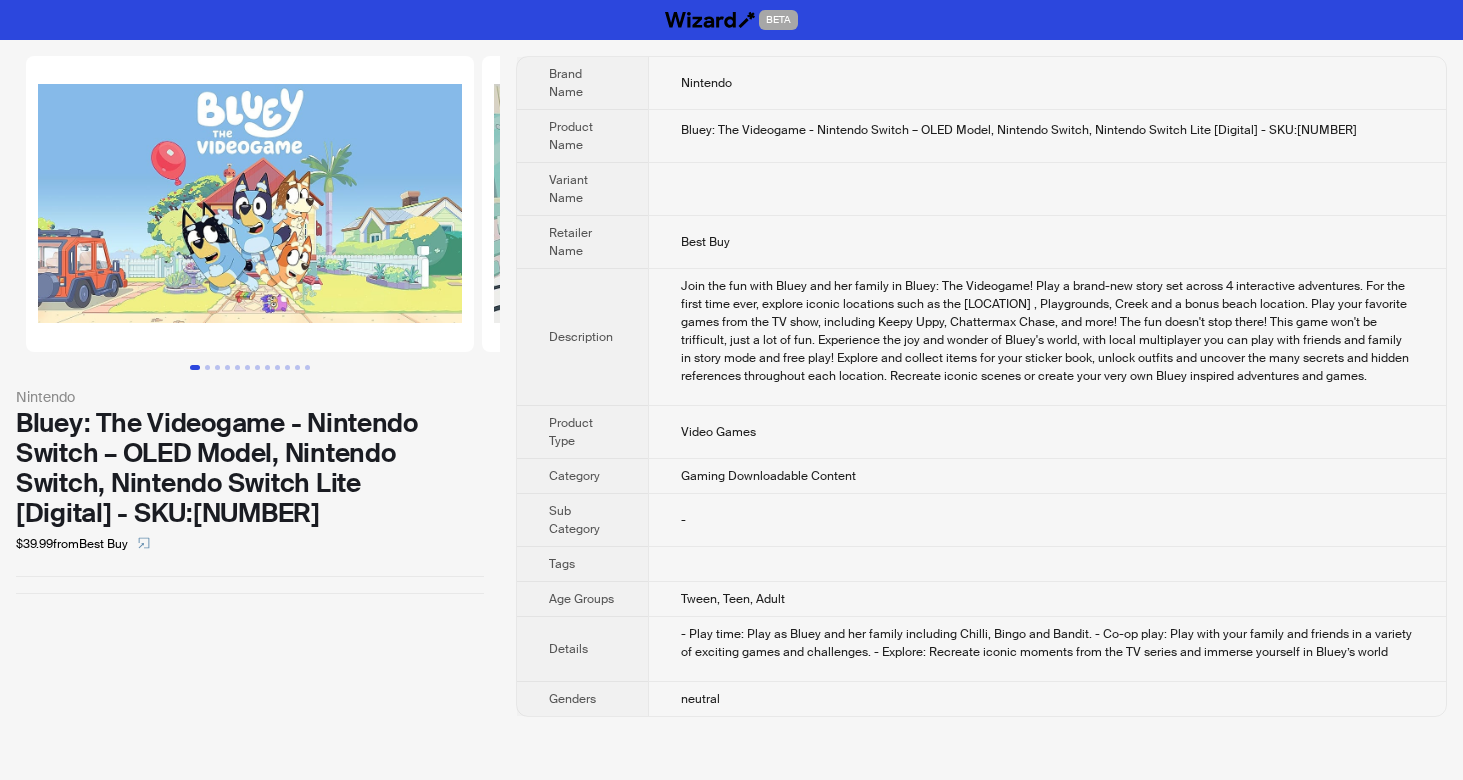 scroll, scrollTop: 0, scrollLeft: 0, axis: both 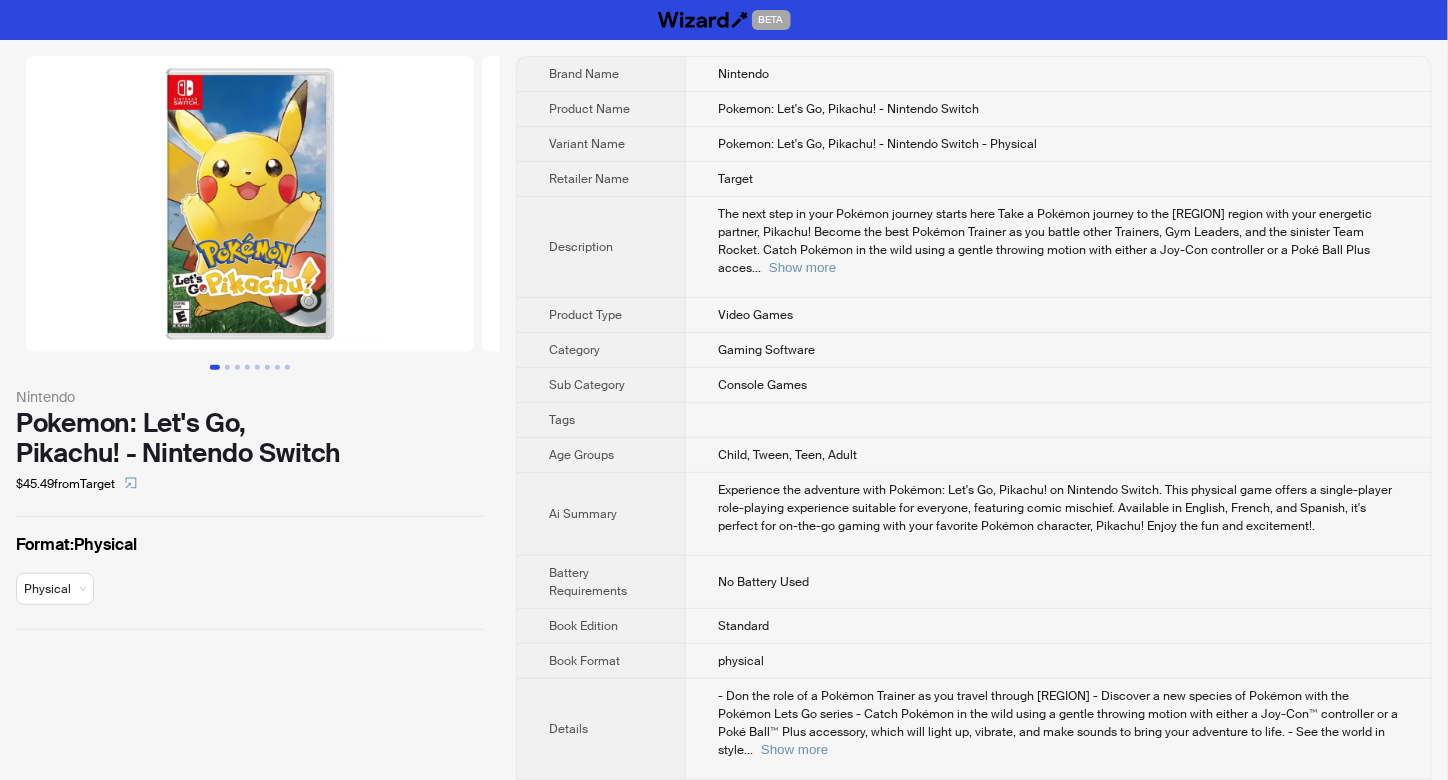 click at bounding box center [250, 204] 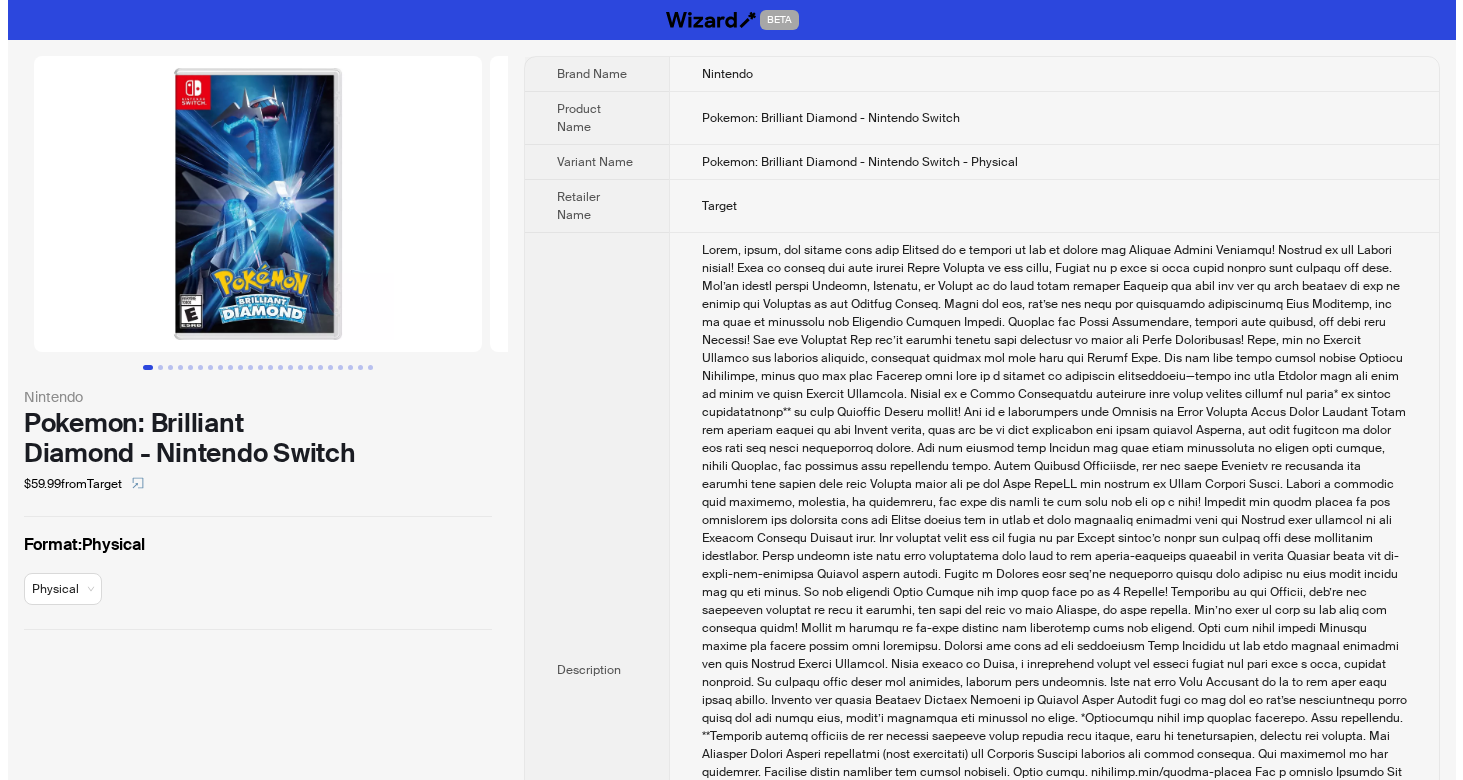 scroll, scrollTop: 0, scrollLeft: 0, axis: both 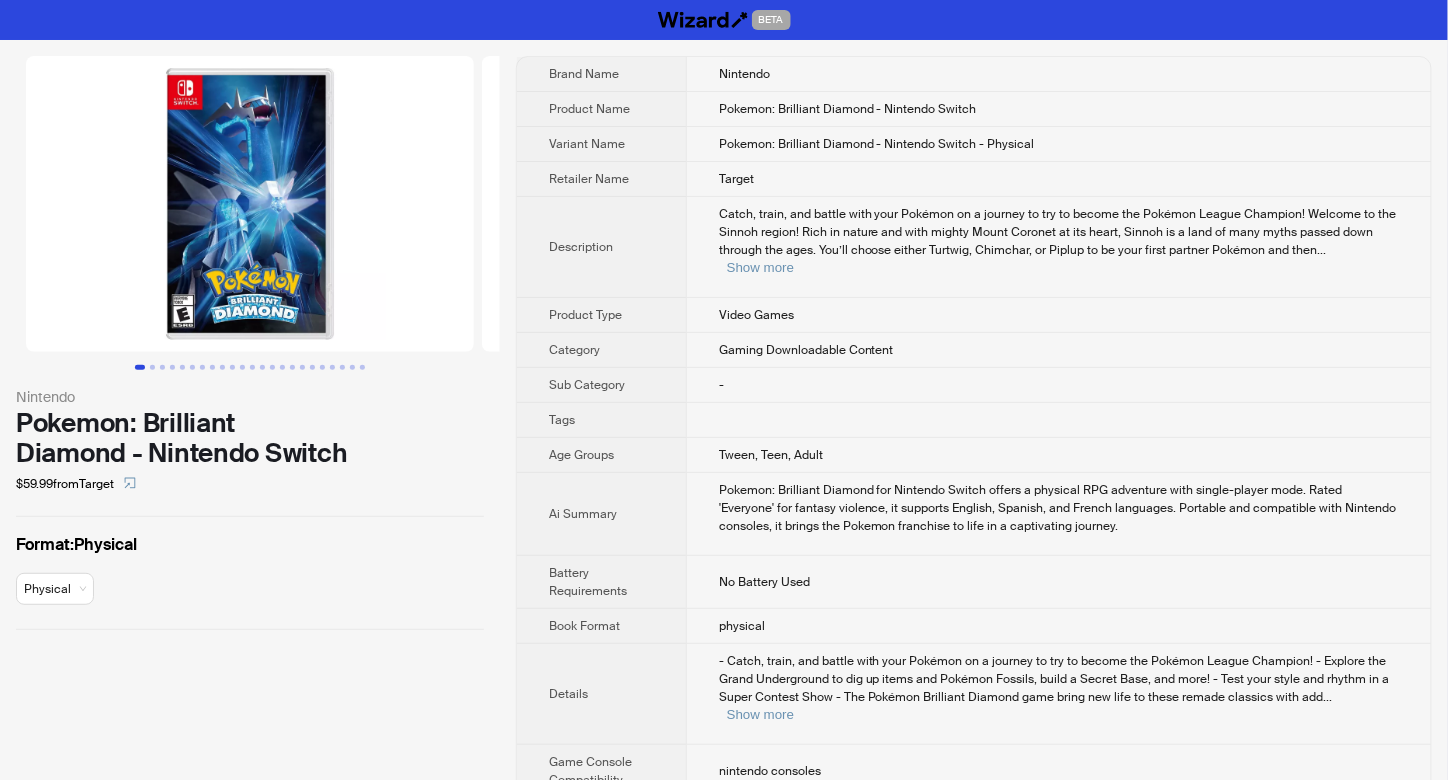 click at bounding box center [250, 204] 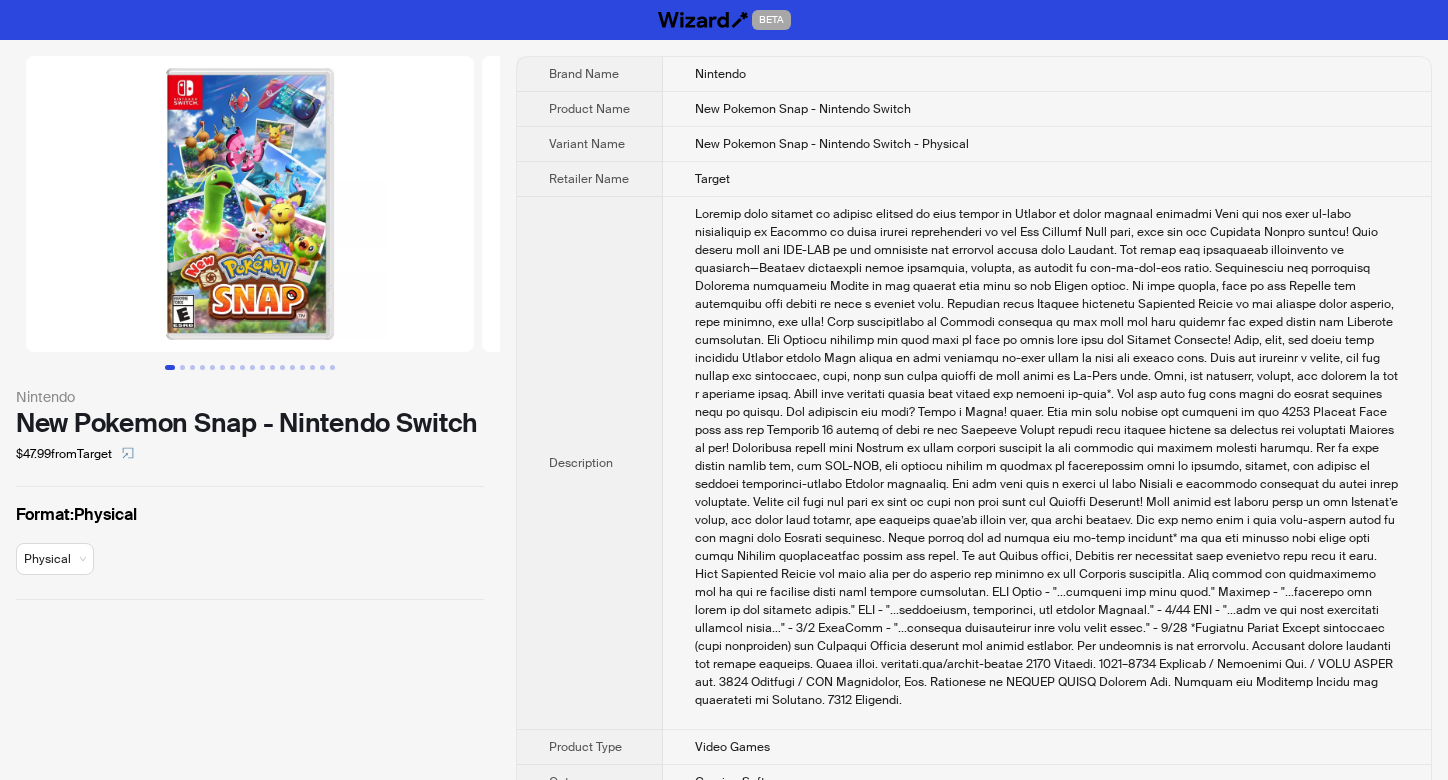 scroll, scrollTop: 0, scrollLeft: 0, axis: both 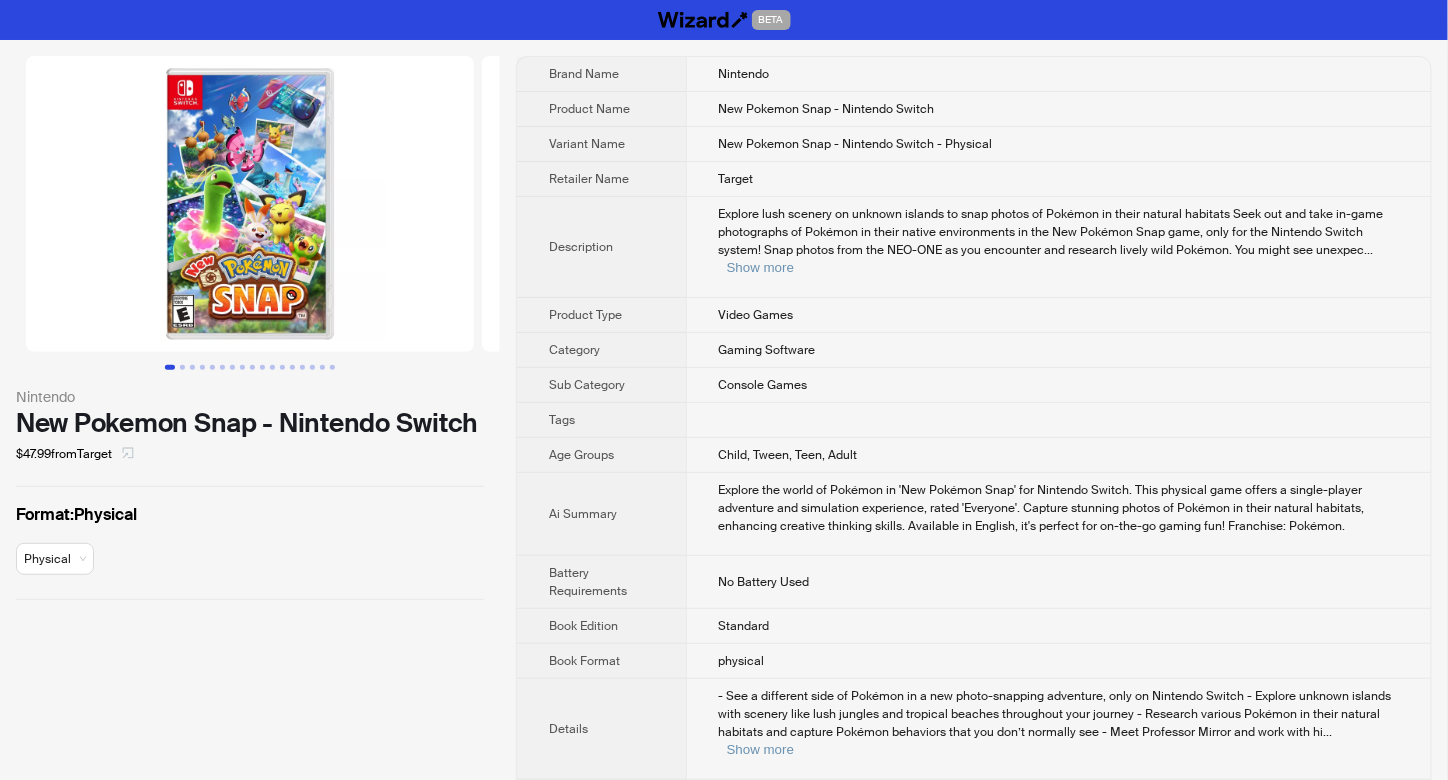 click at bounding box center (128, 454) 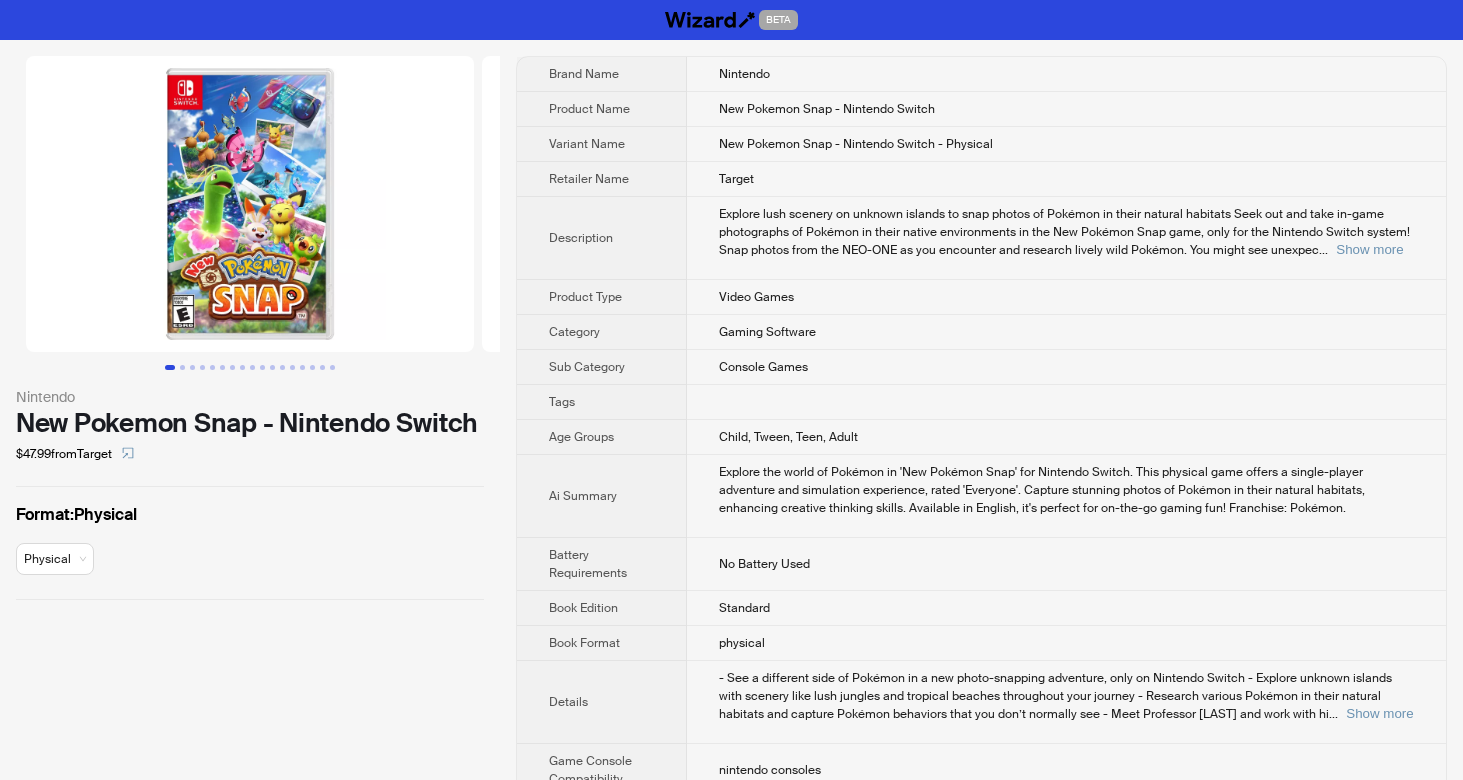 scroll, scrollTop: 0, scrollLeft: 0, axis: both 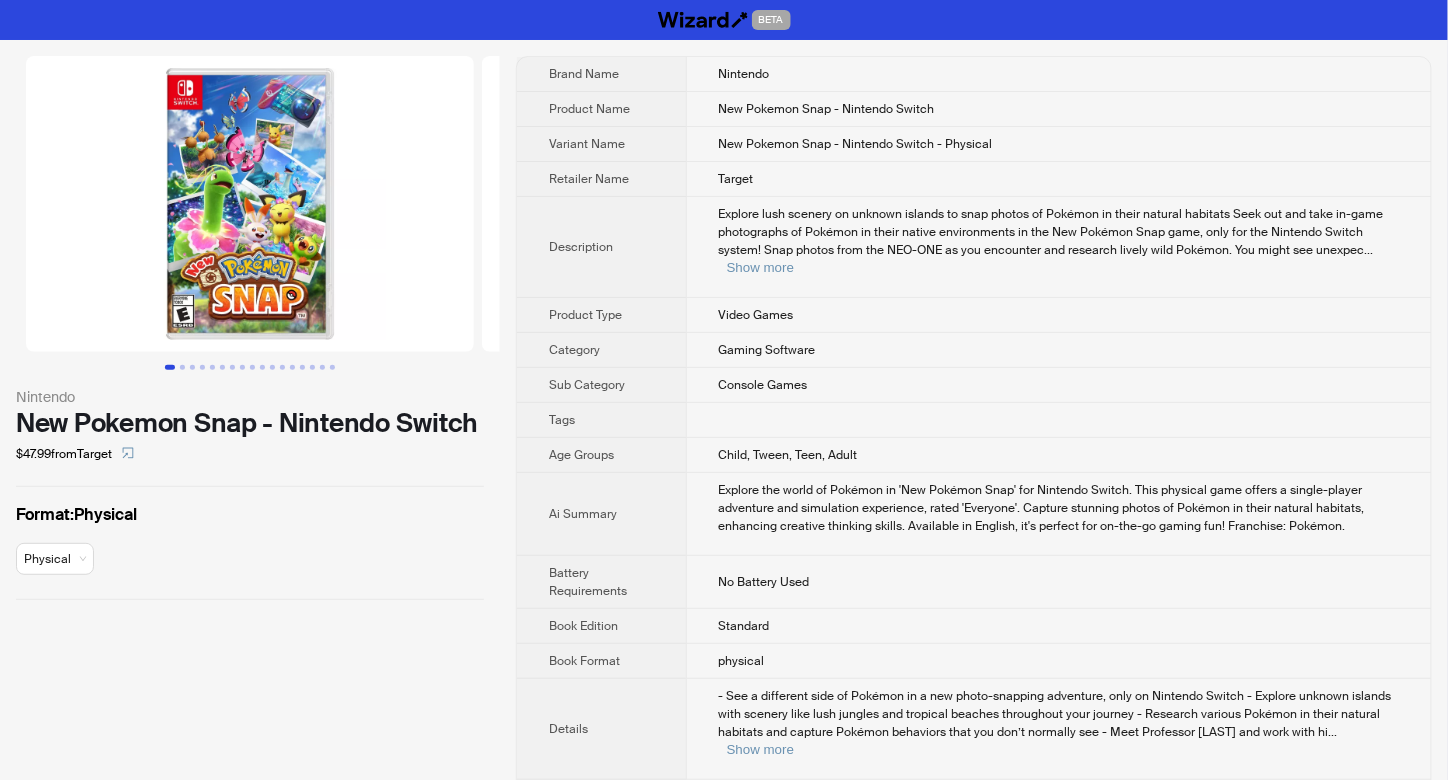 click at bounding box center [250, 204] 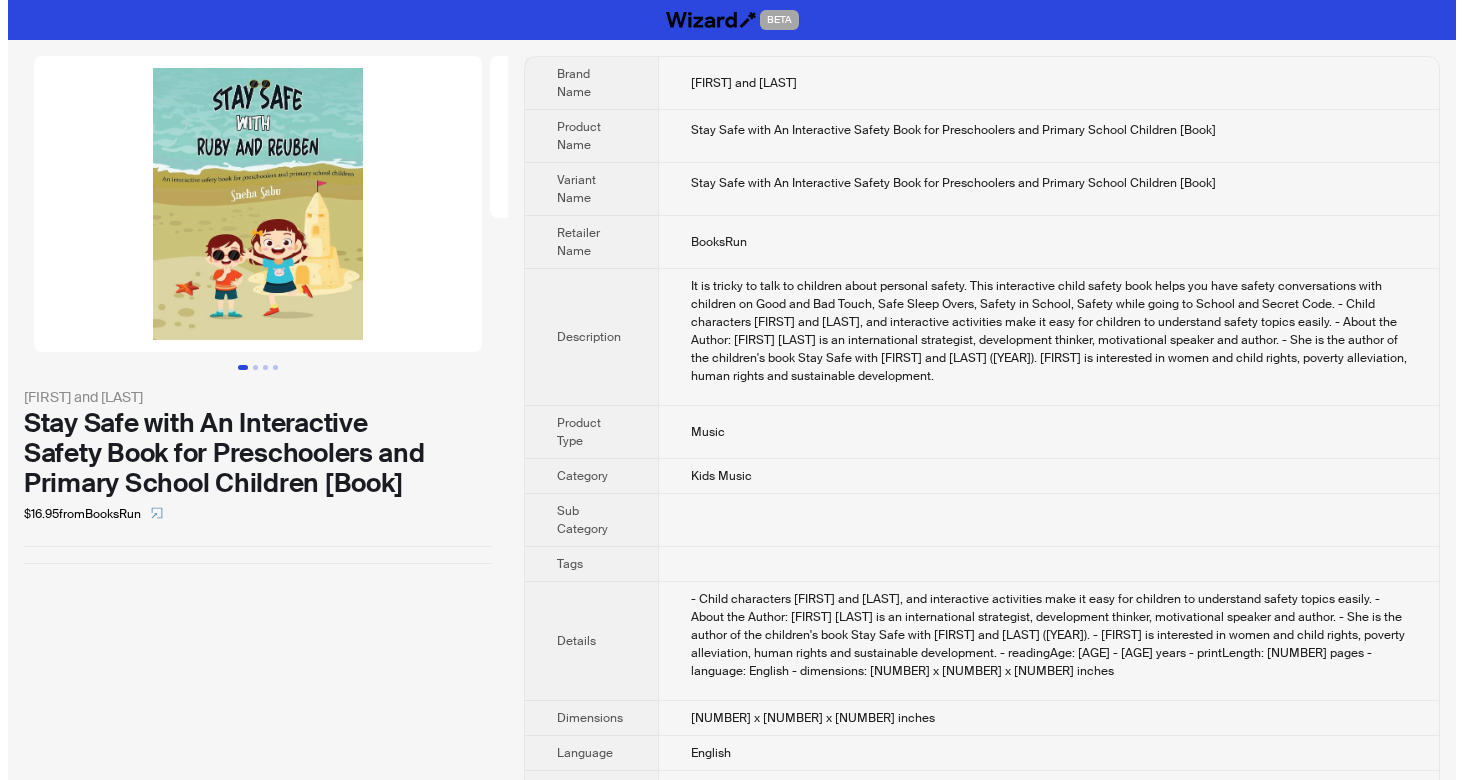 scroll, scrollTop: 0, scrollLeft: 0, axis: both 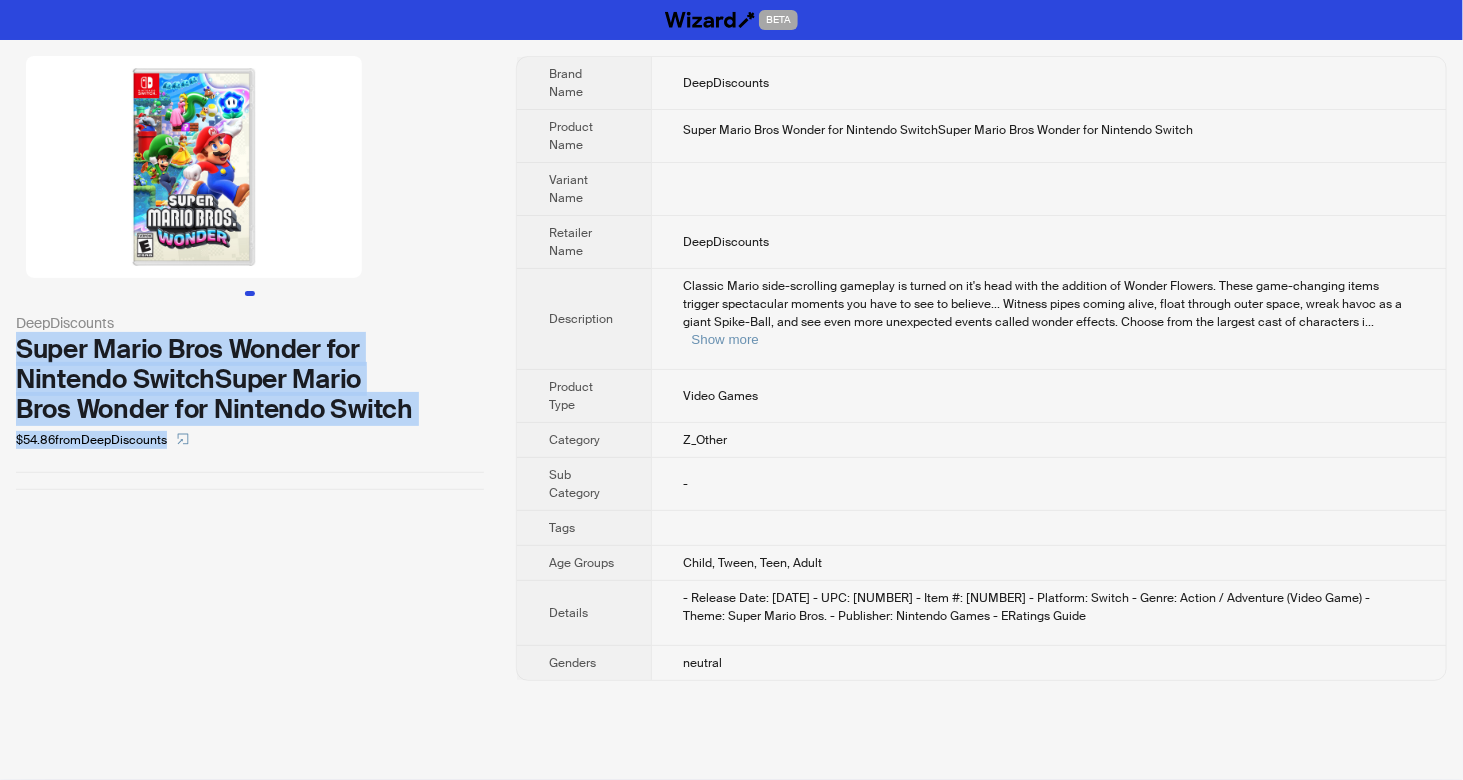 drag, startPoint x: 12, startPoint y: 346, endPoint x: 412, endPoint y: 424, distance: 407.53406 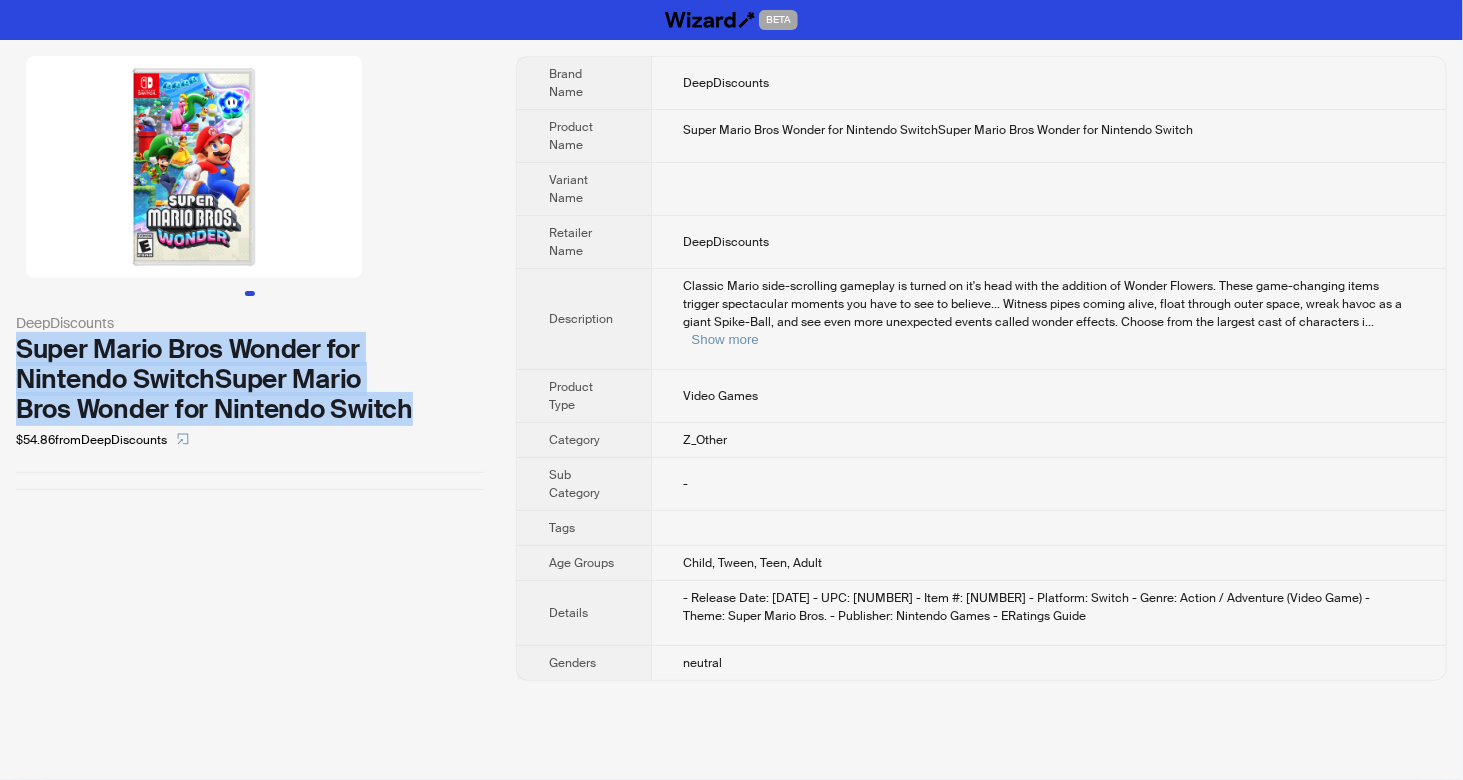 drag, startPoint x: 21, startPoint y: 346, endPoint x: 409, endPoint y: 408, distance: 392.9224 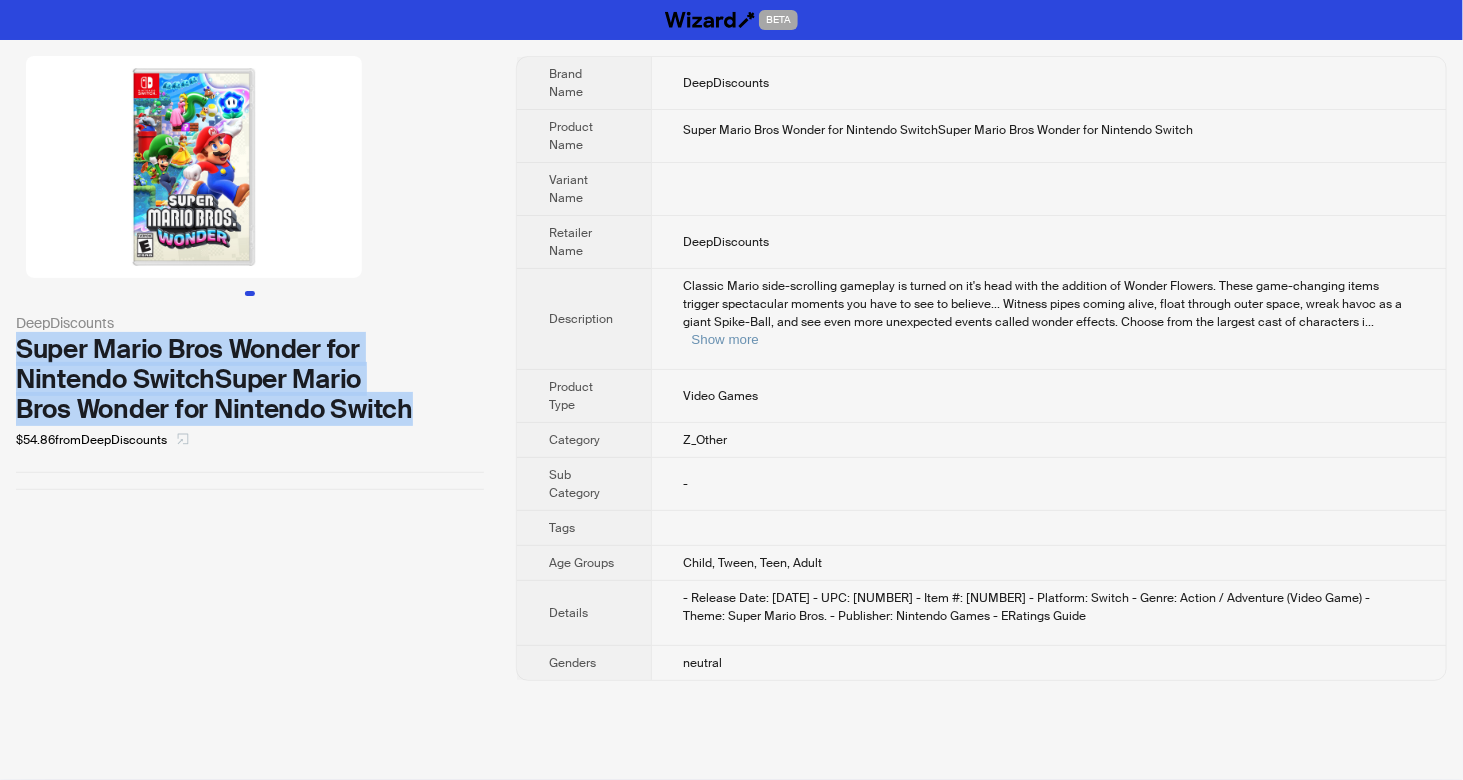 click 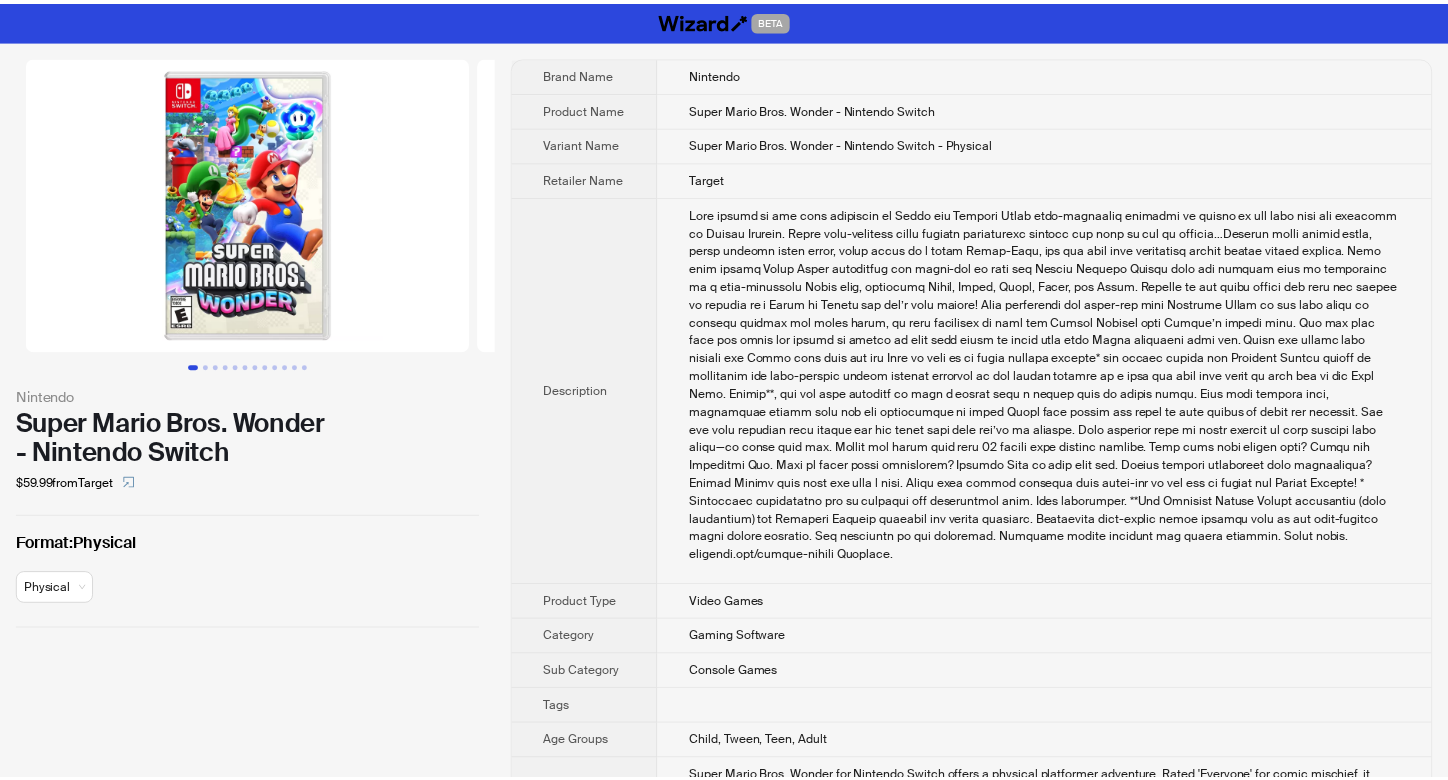scroll, scrollTop: 0, scrollLeft: 0, axis: both 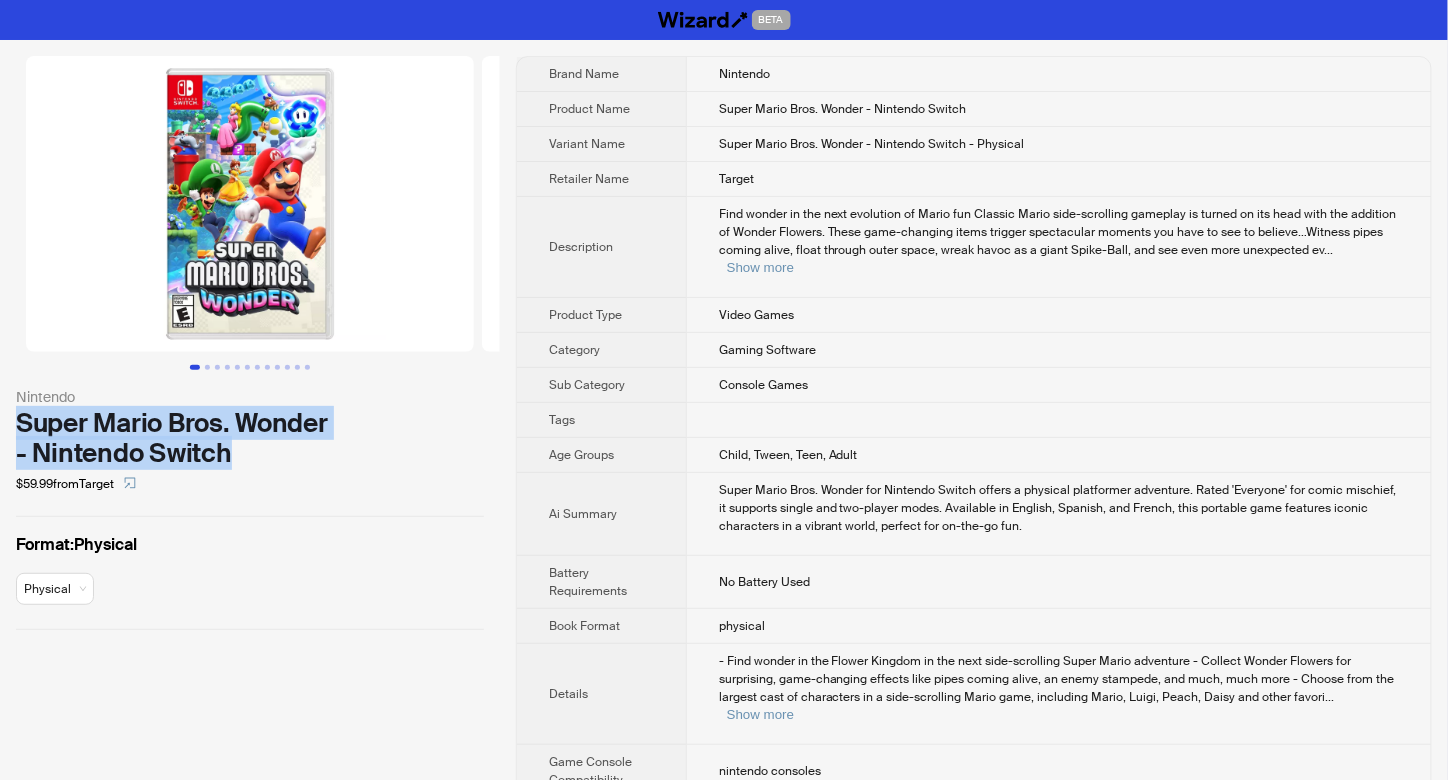 drag, startPoint x: 8, startPoint y: 409, endPoint x: 331, endPoint y: 459, distance: 326.84705 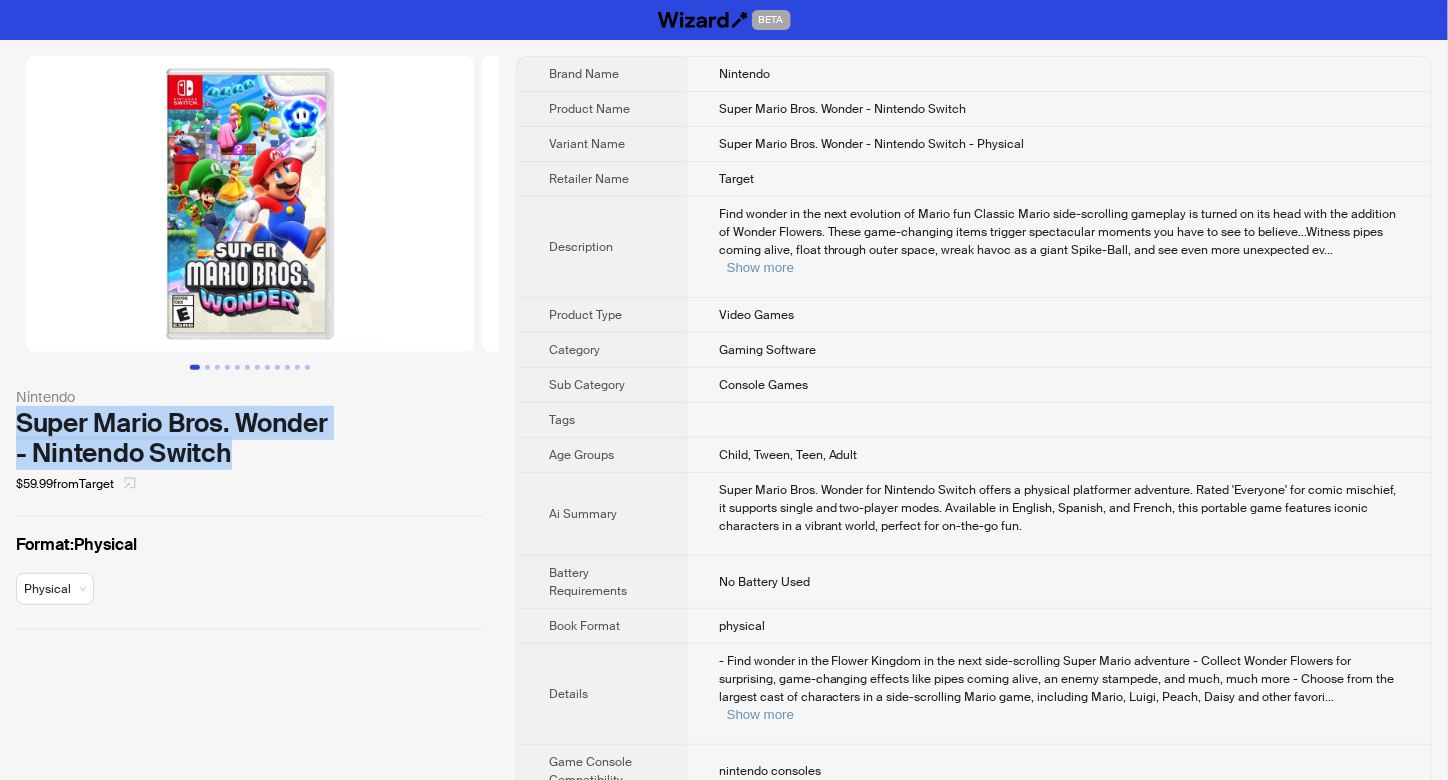 click 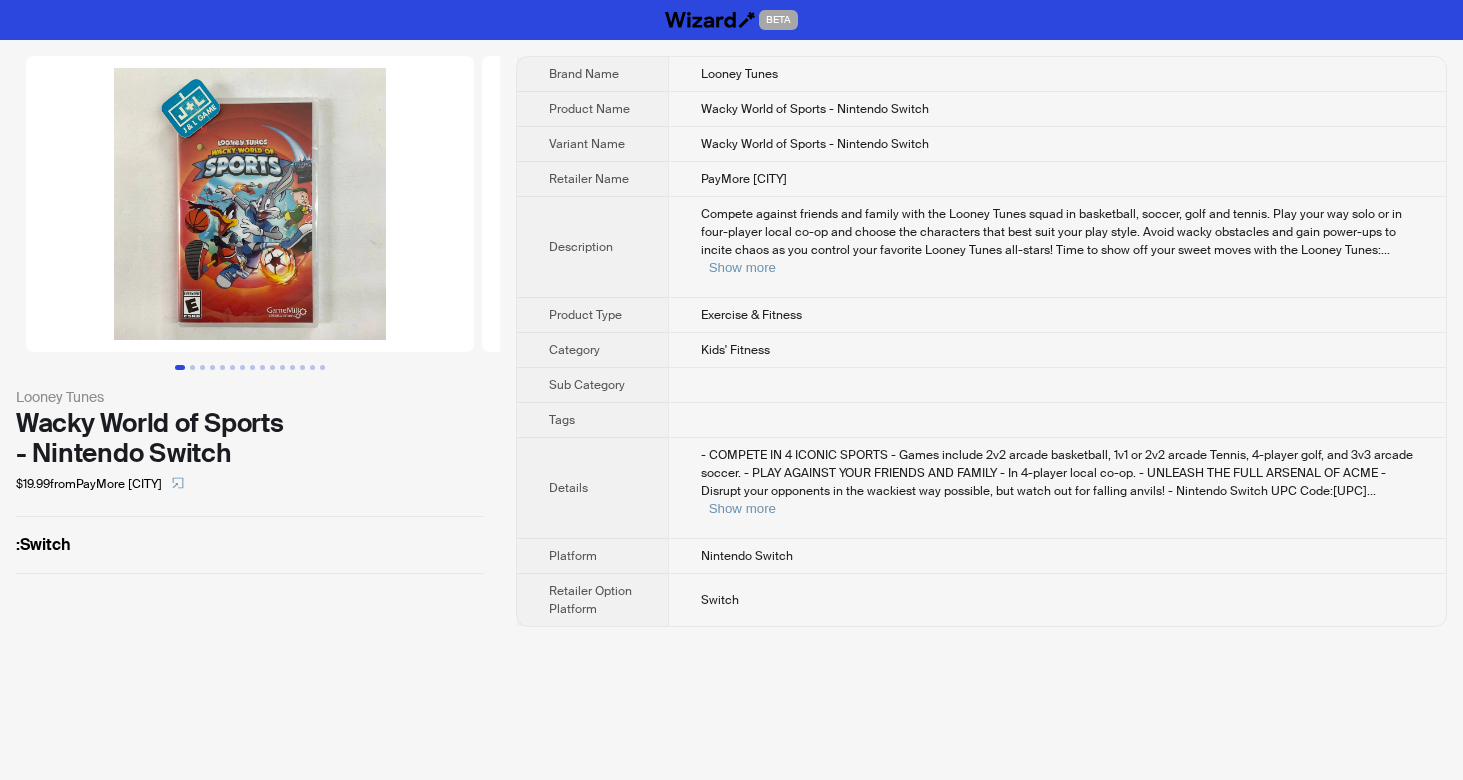 scroll, scrollTop: 0, scrollLeft: 0, axis: both 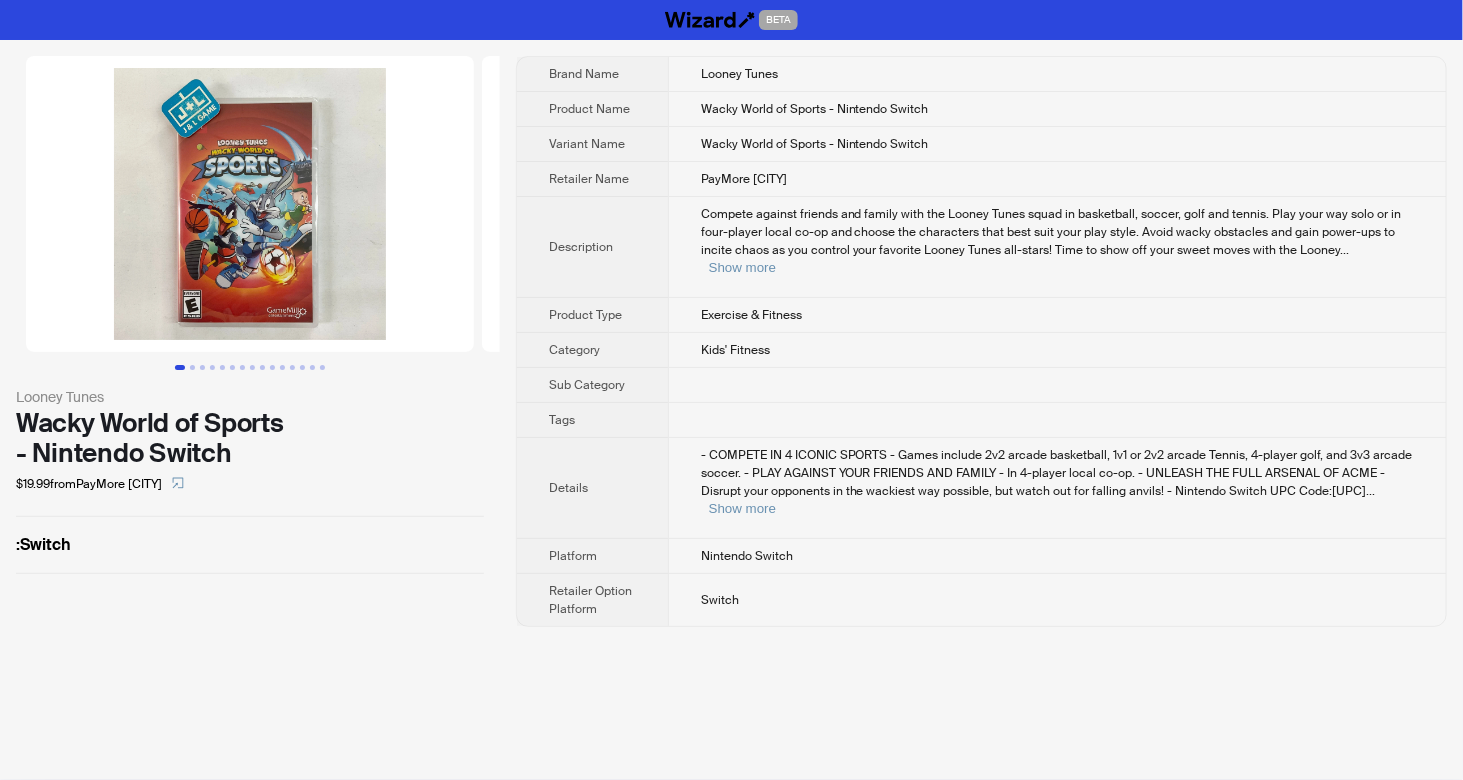 click at bounding box center [250, 204] 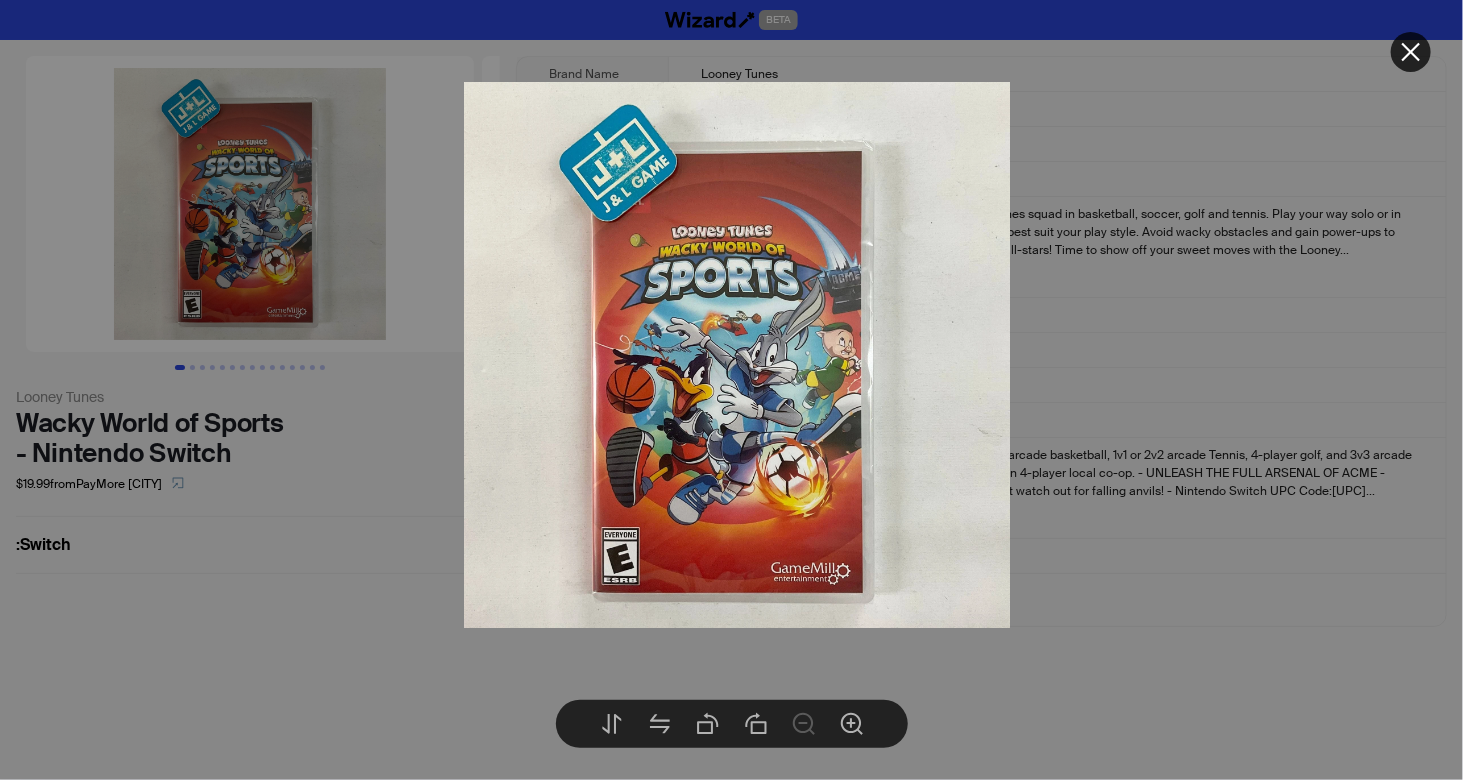 drag, startPoint x: 616, startPoint y: 623, endPoint x: 613, endPoint y: 591, distance: 32.140316 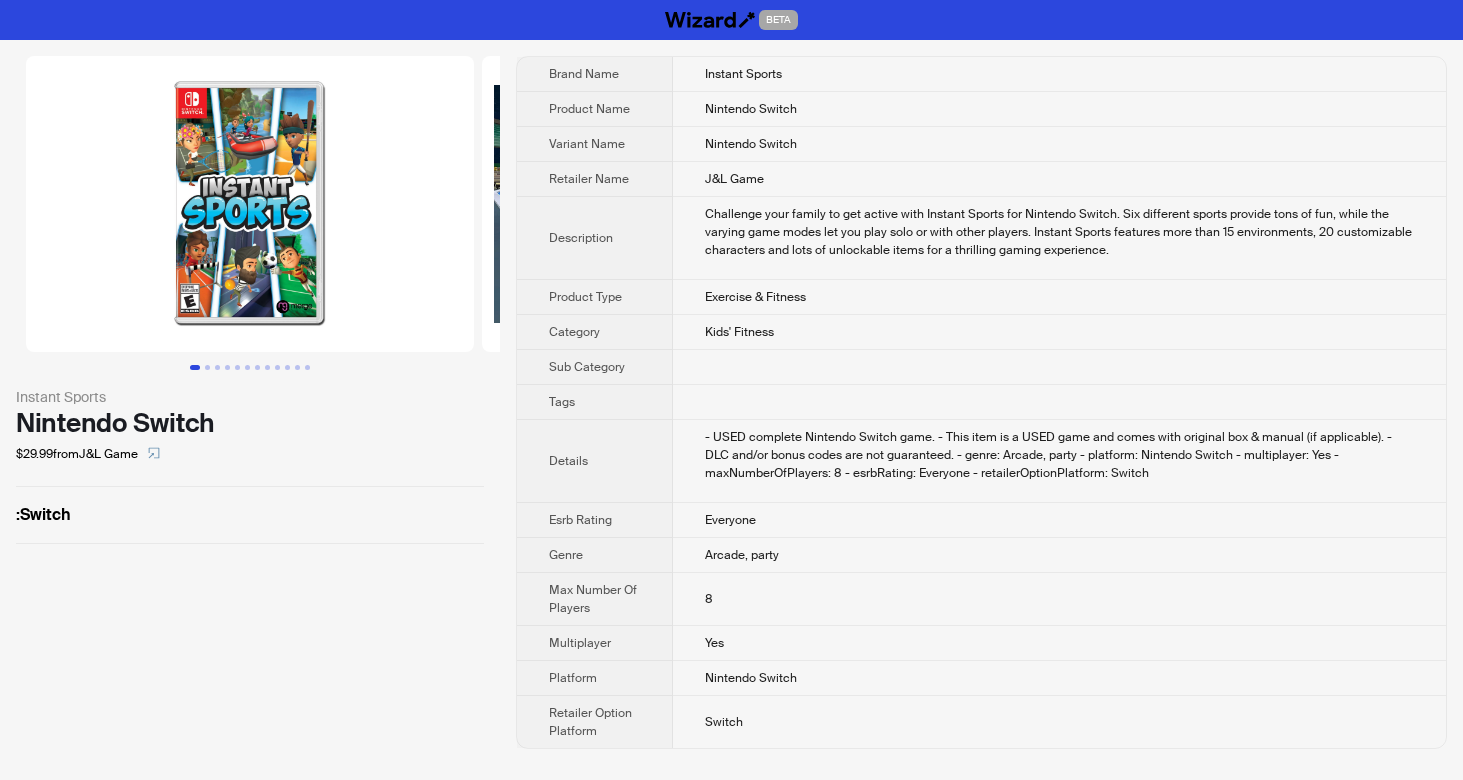 scroll, scrollTop: 0, scrollLeft: 0, axis: both 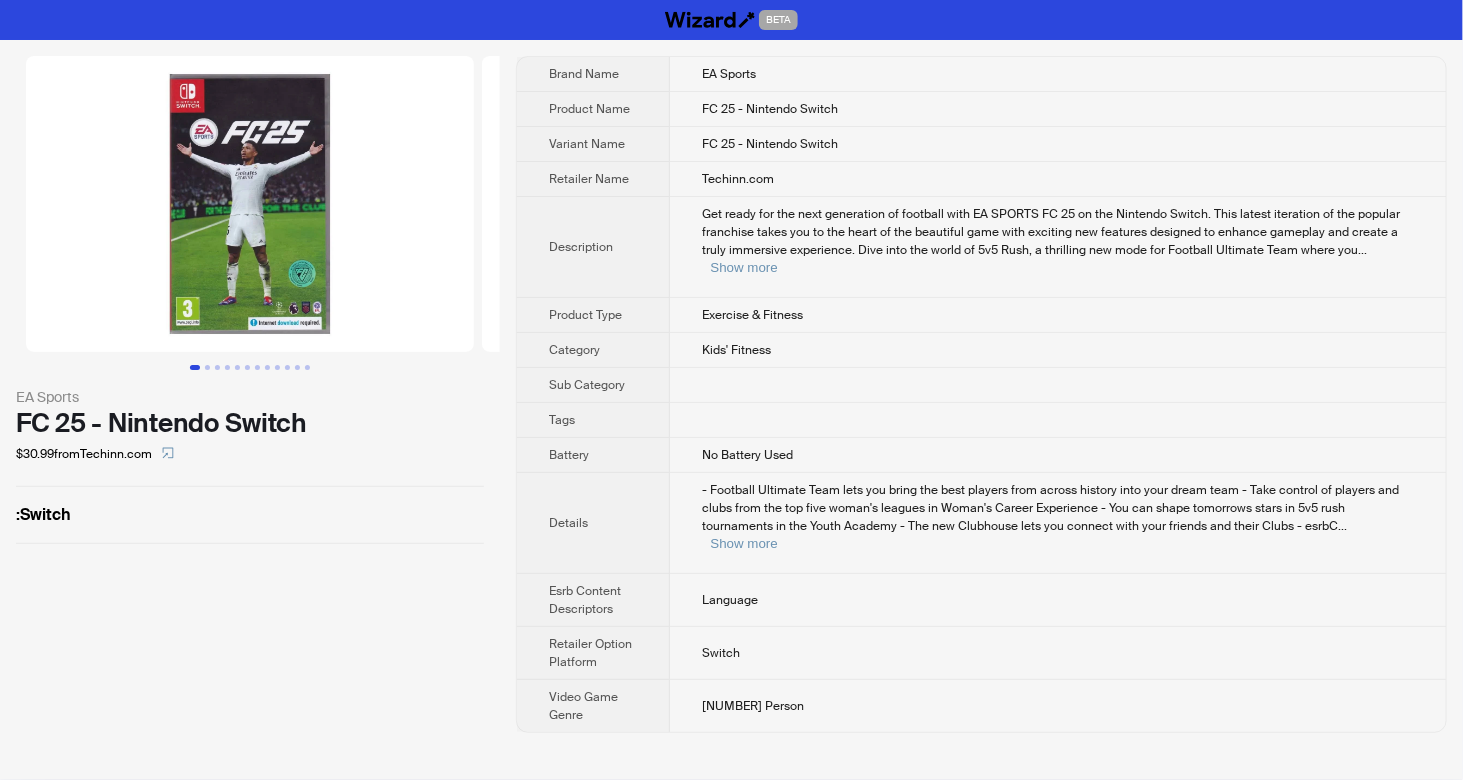 click at bounding box center (250, 204) 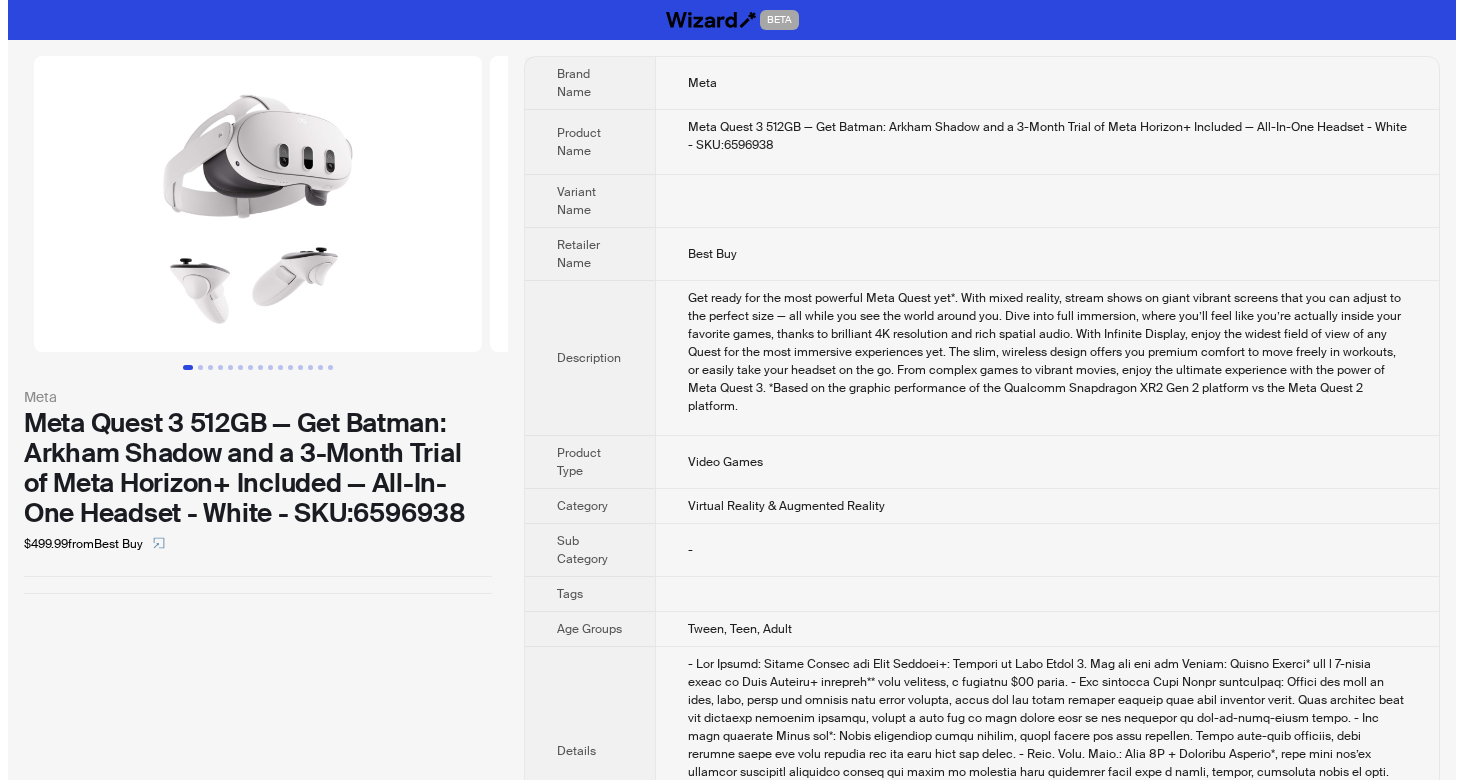 scroll, scrollTop: 0, scrollLeft: 0, axis: both 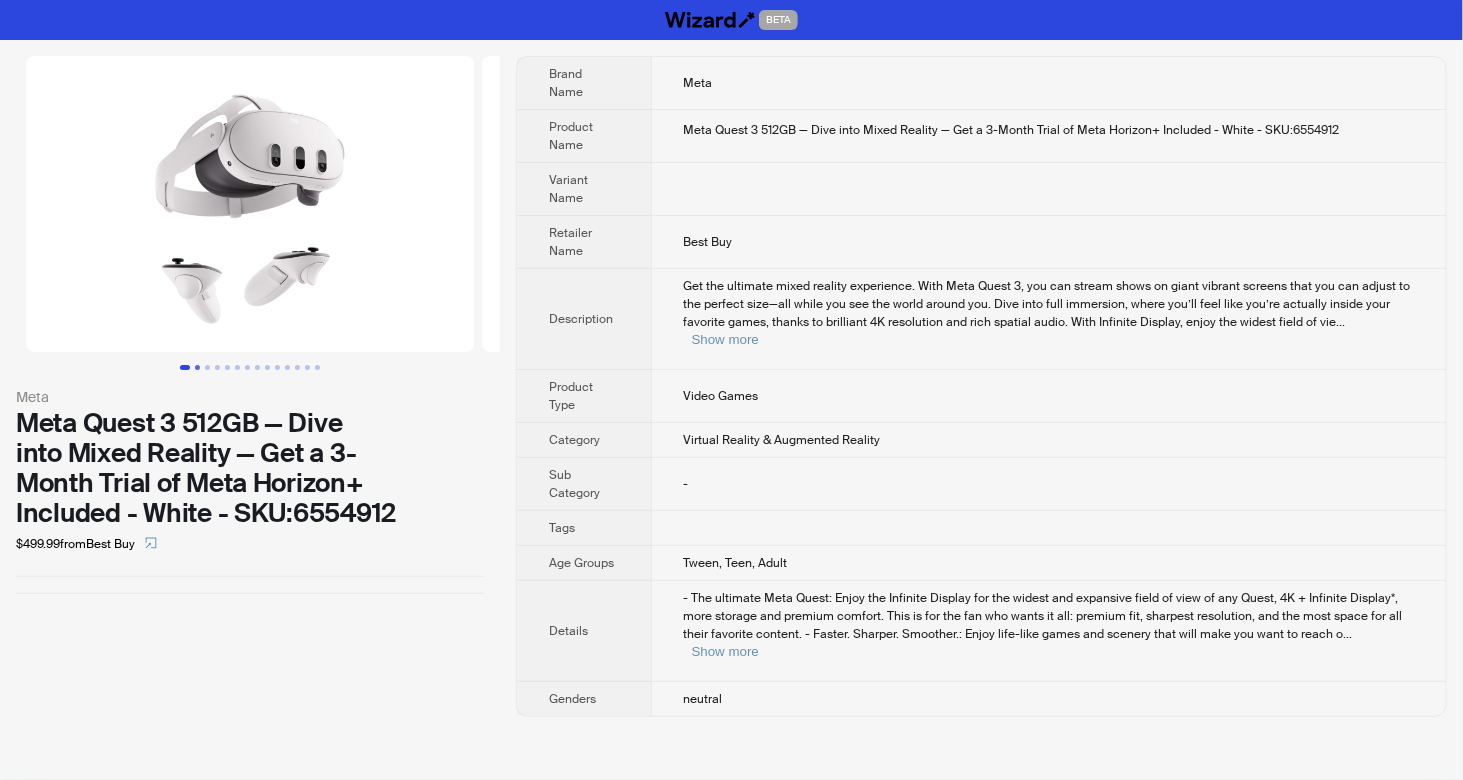 click at bounding box center [197, 367] 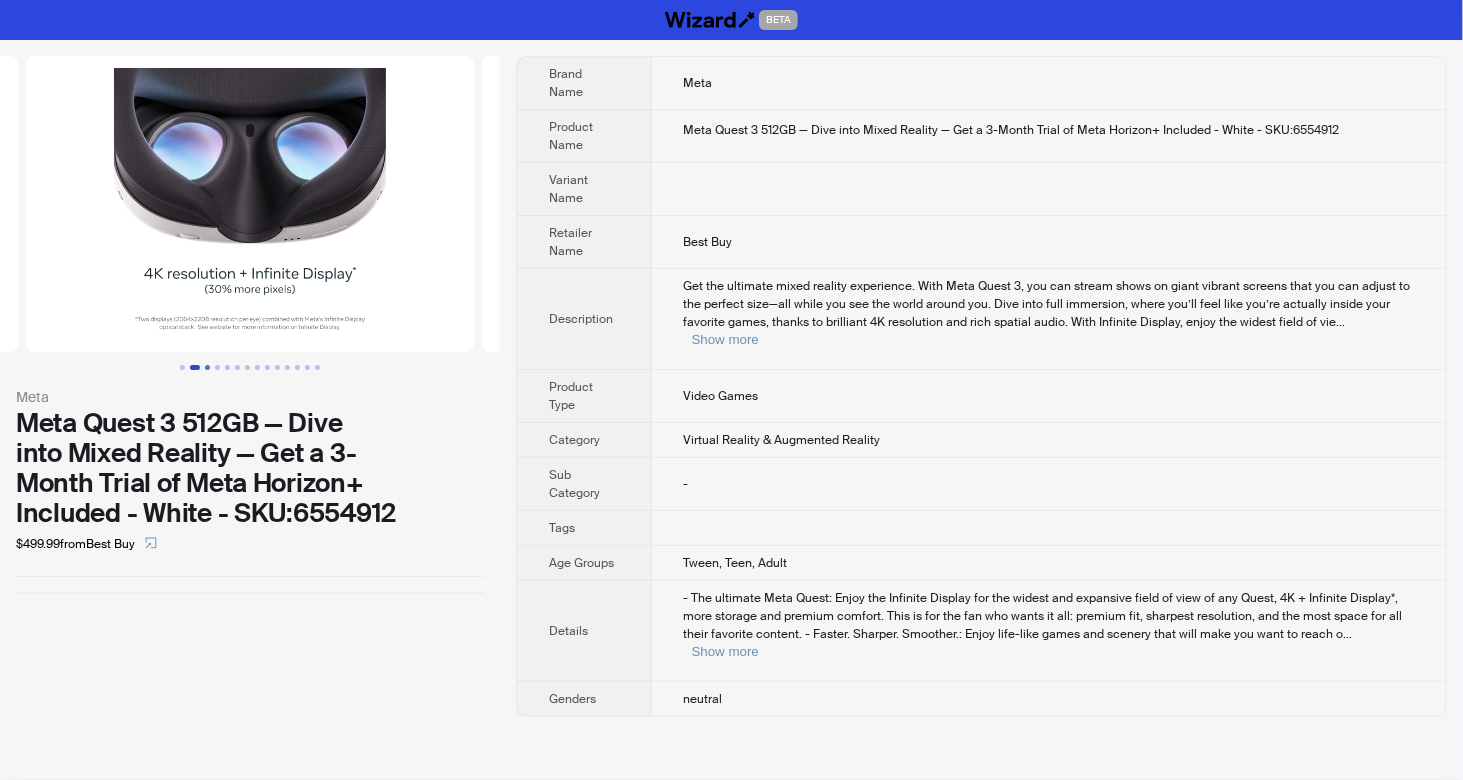 click at bounding box center (207, 367) 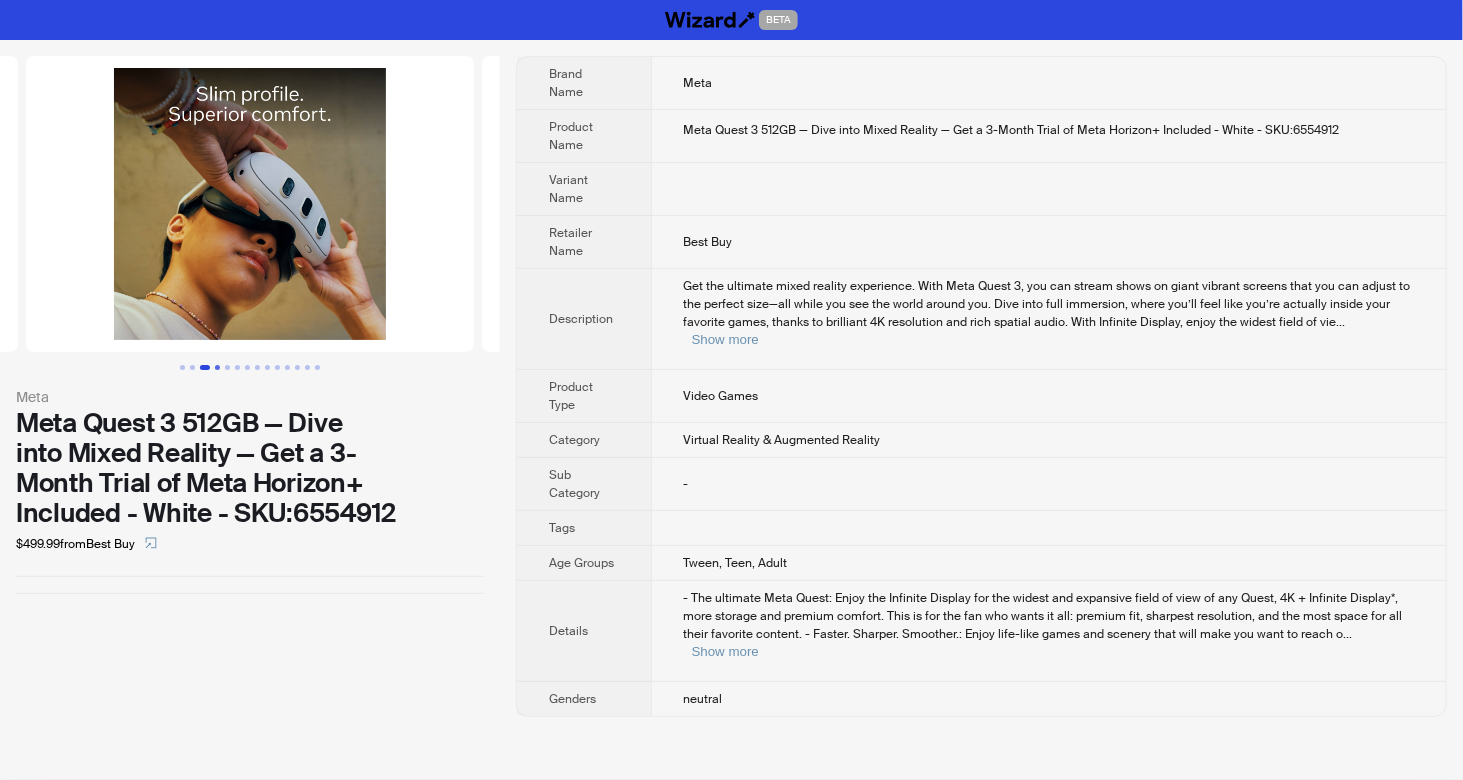 click at bounding box center [217, 367] 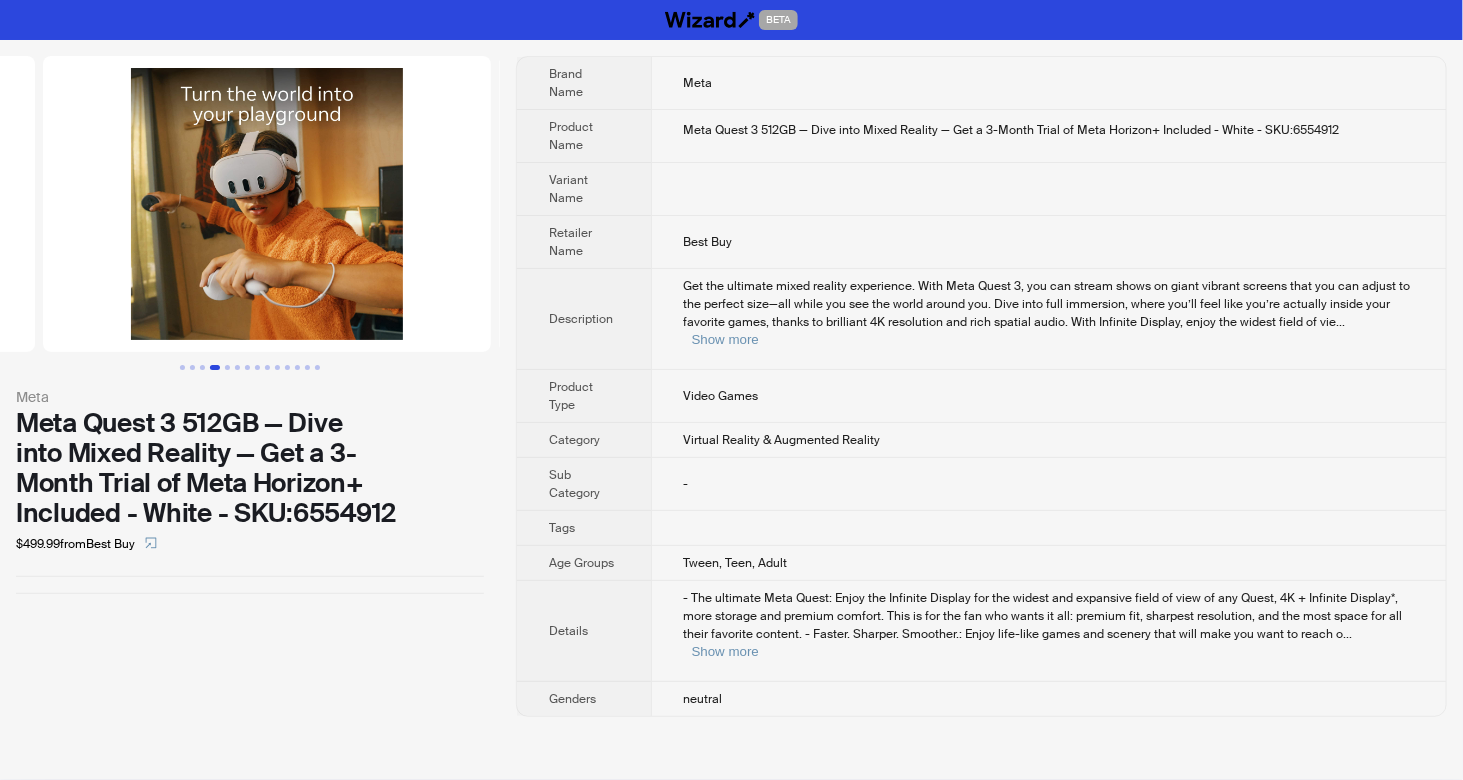 scroll, scrollTop: 0, scrollLeft: 1368, axis: horizontal 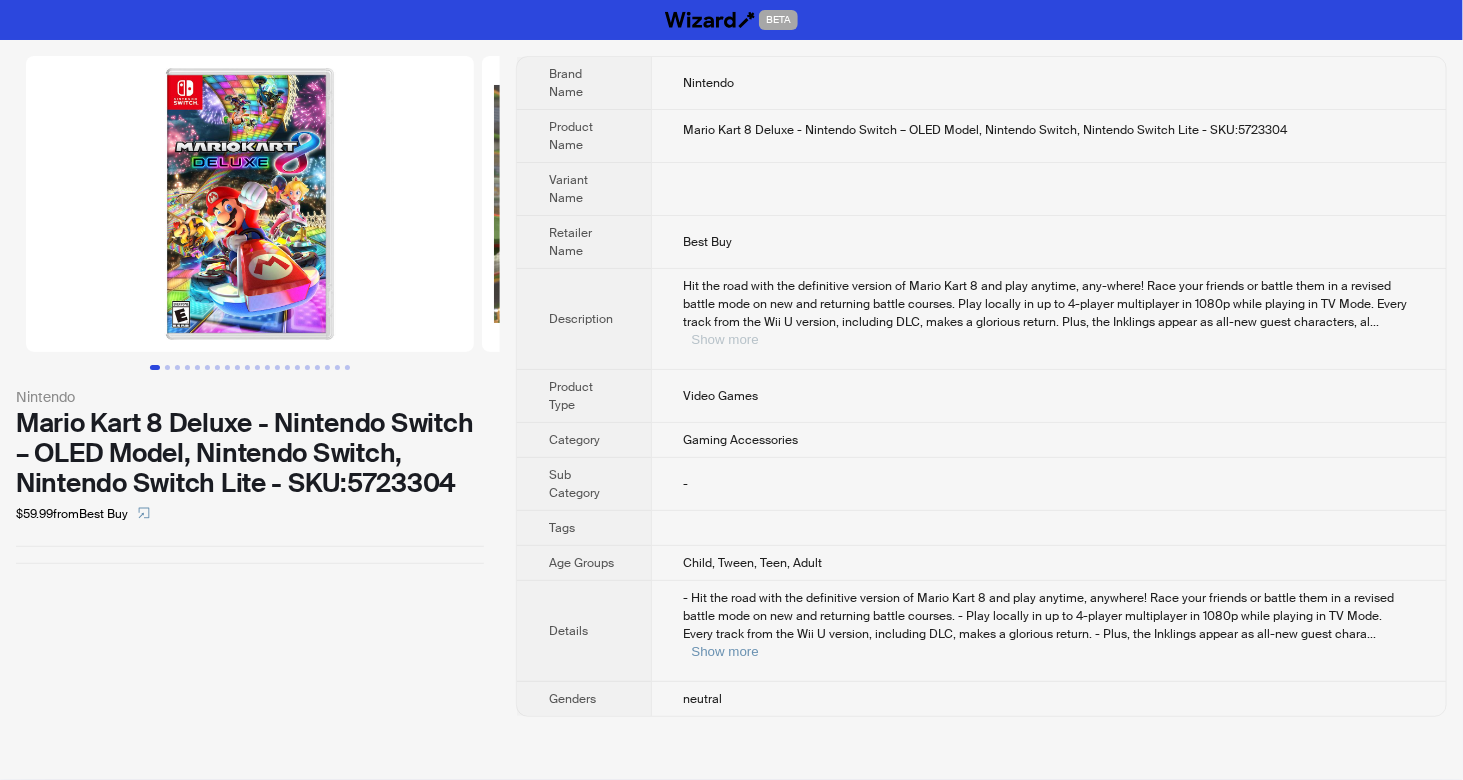 click on "Show more" at bounding box center (725, 339) 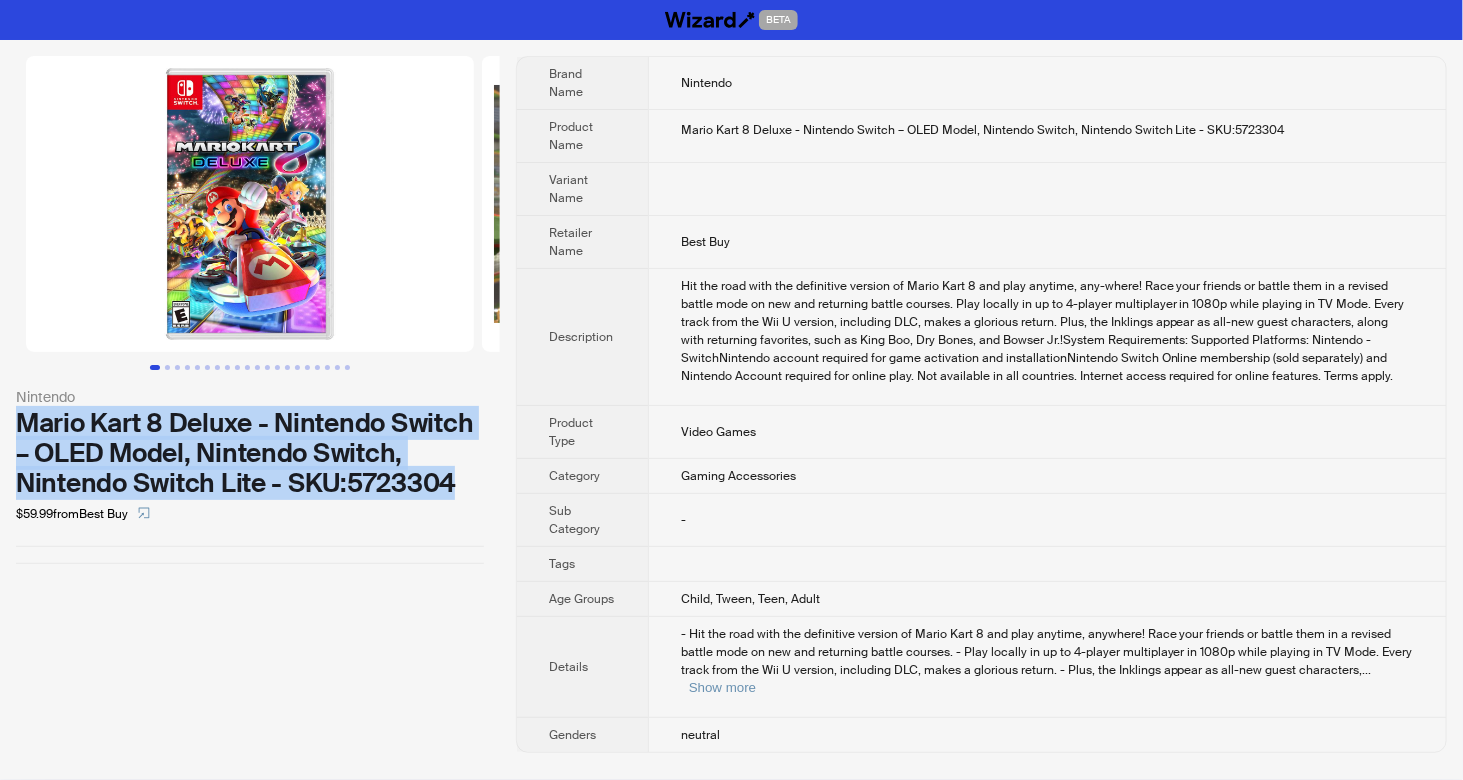 drag, startPoint x: 19, startPoint y: 423, endPoint x: 507, endPoint y: 488, distance: 492.30988 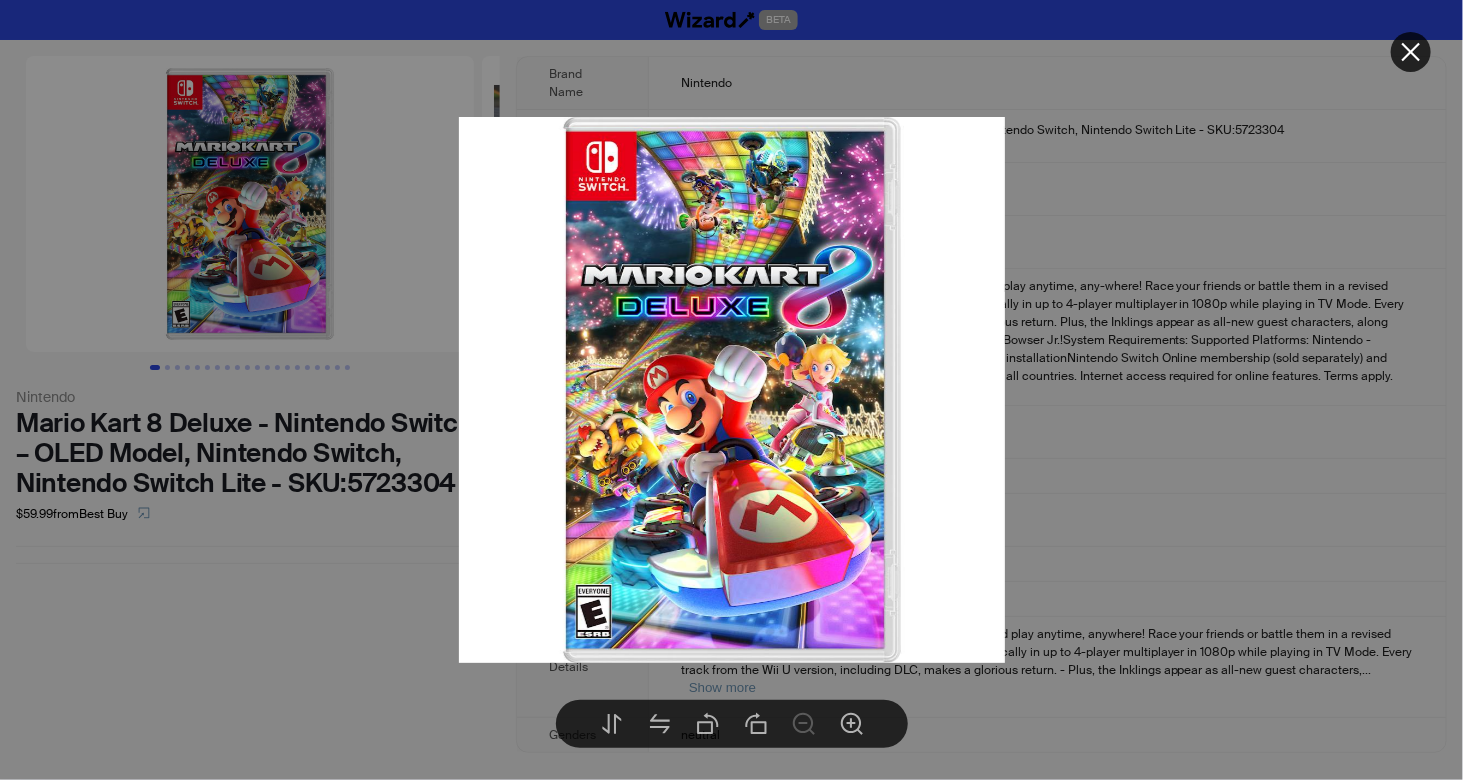 click at bounding box center [731, 390] 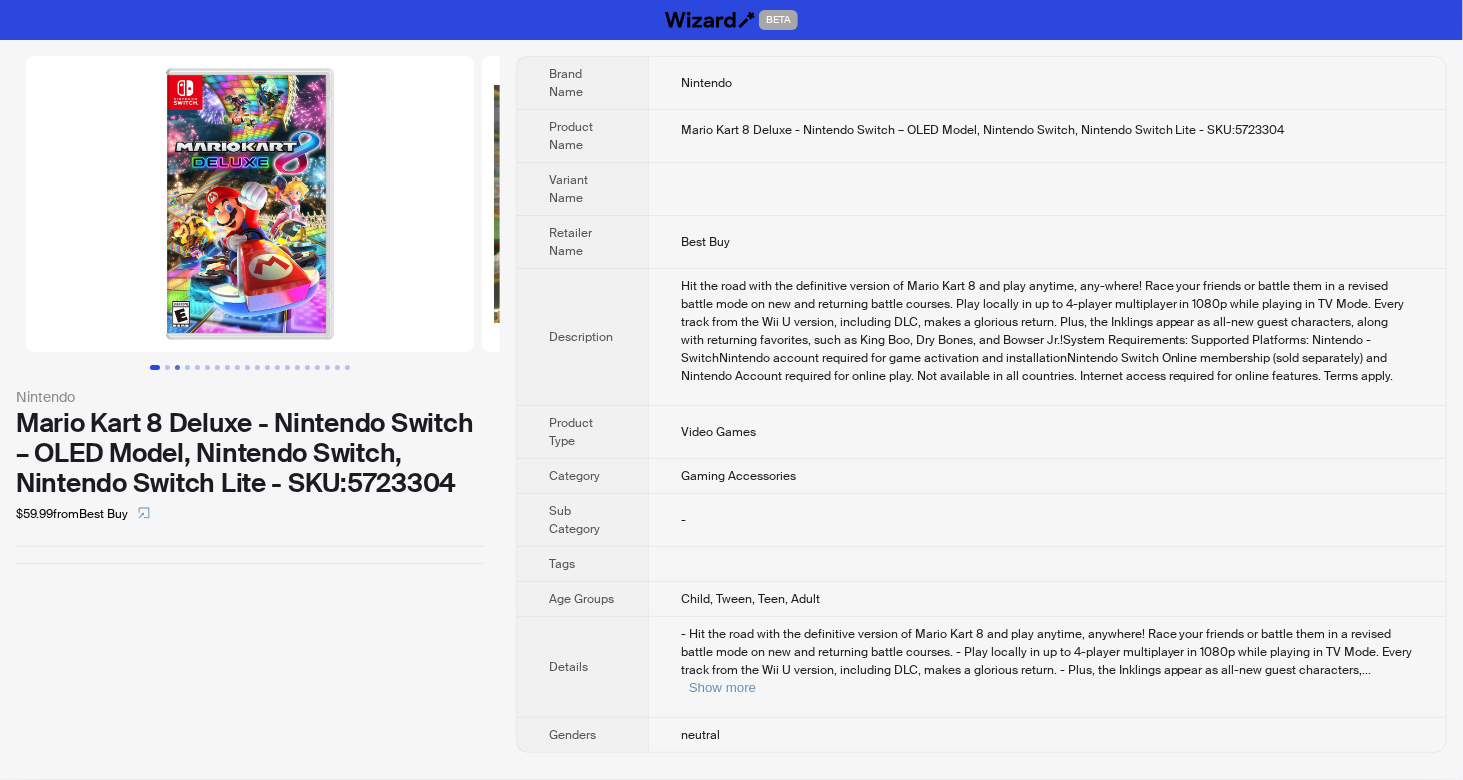 click at bounding box center [177, 367] 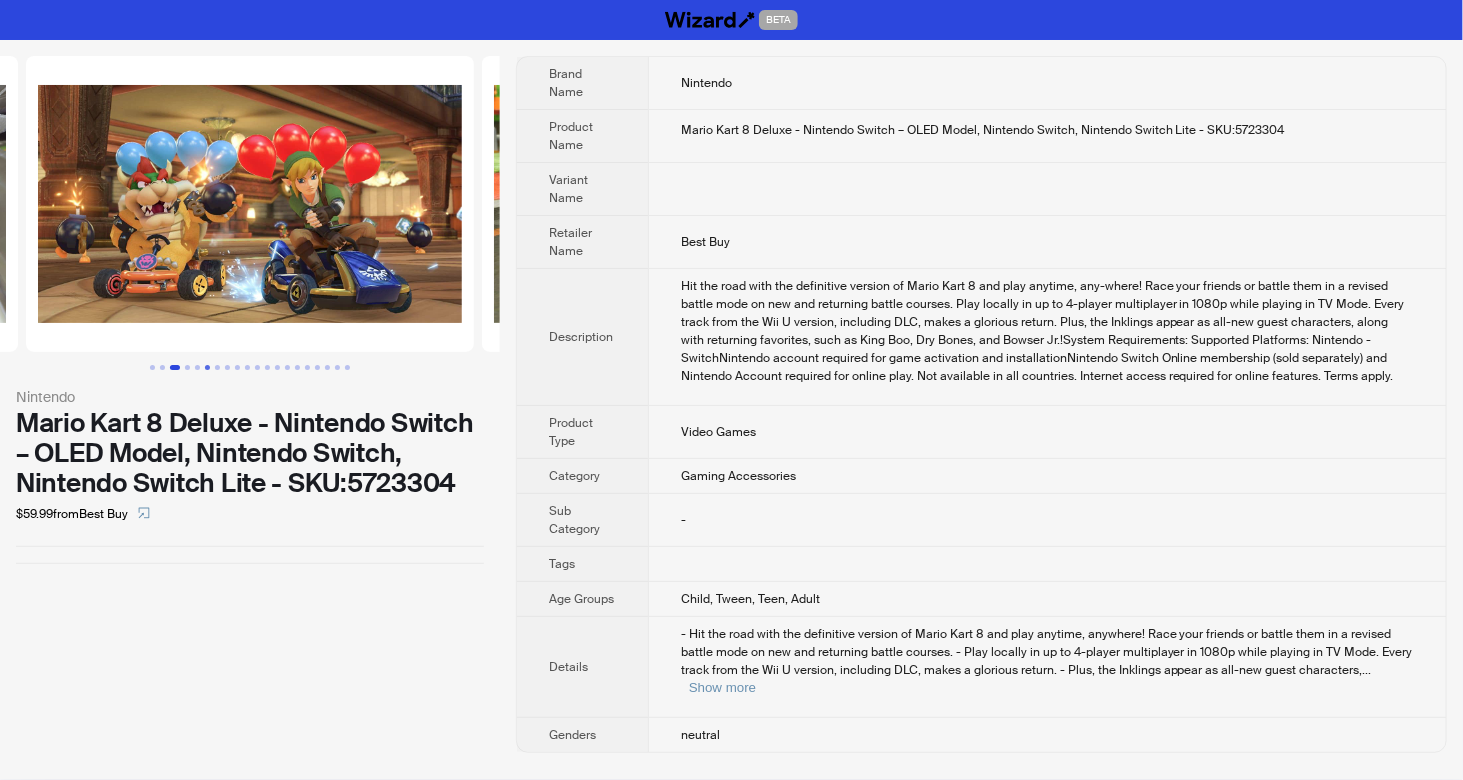 click at bounding box center (207, 367) 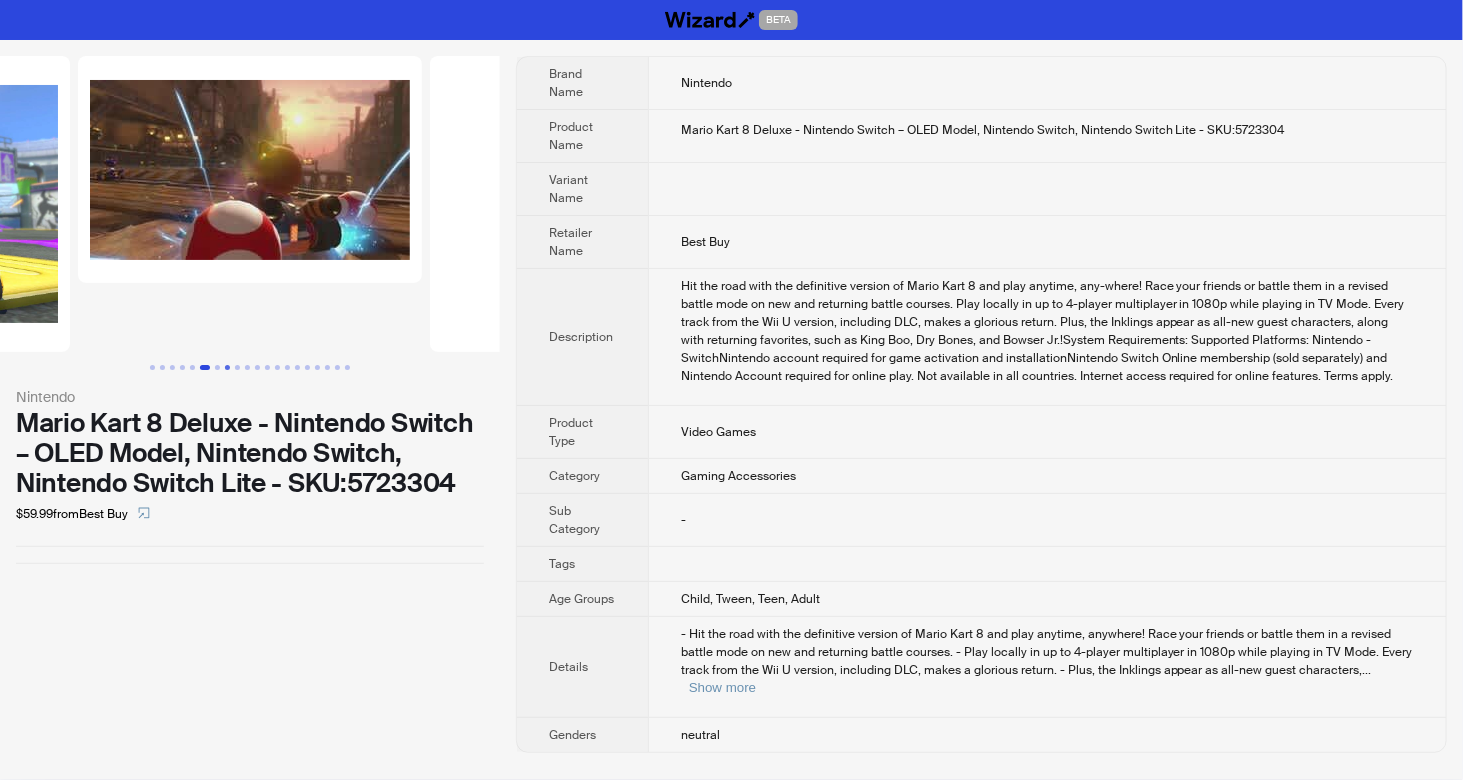click at bounding box center (227, 367) 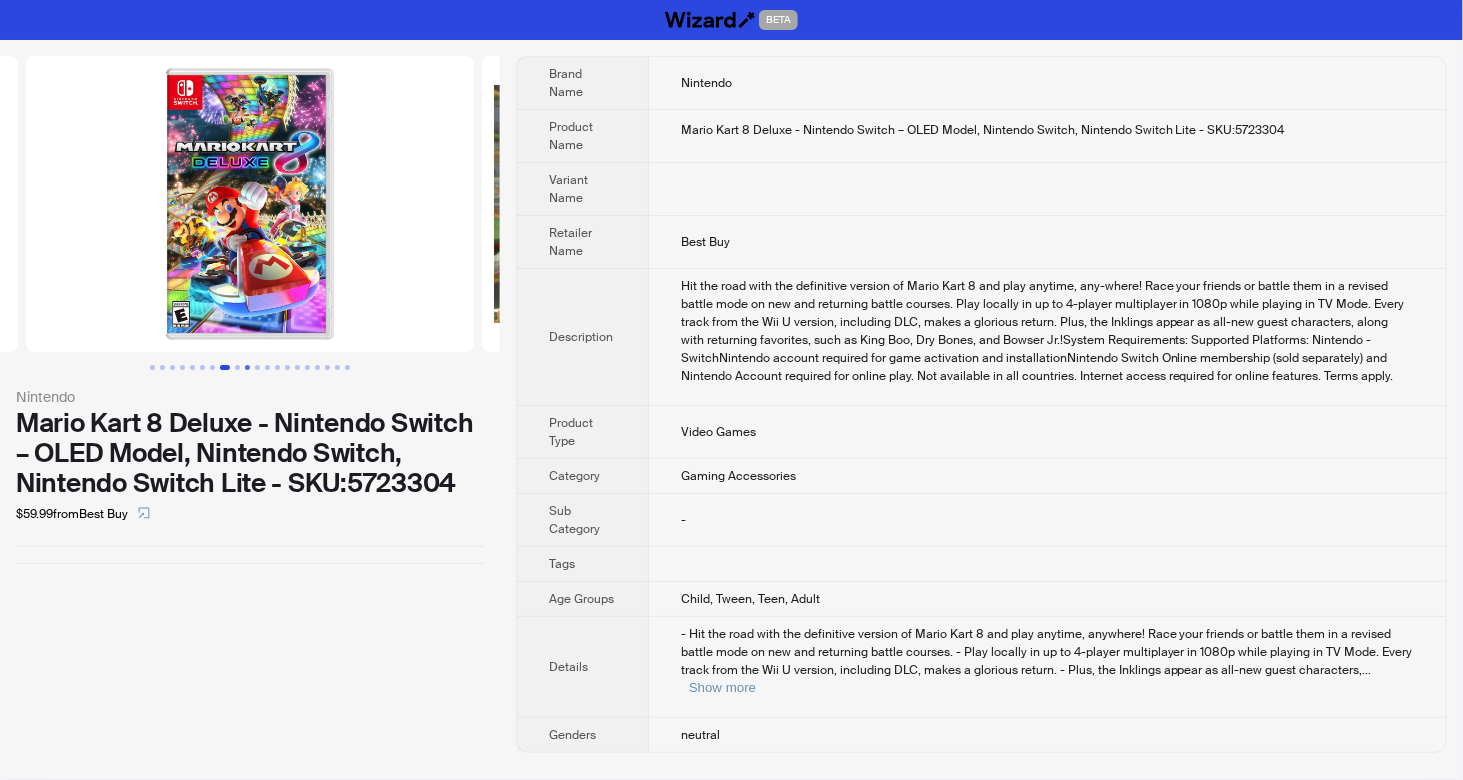 click at bounding box center [247, 367] 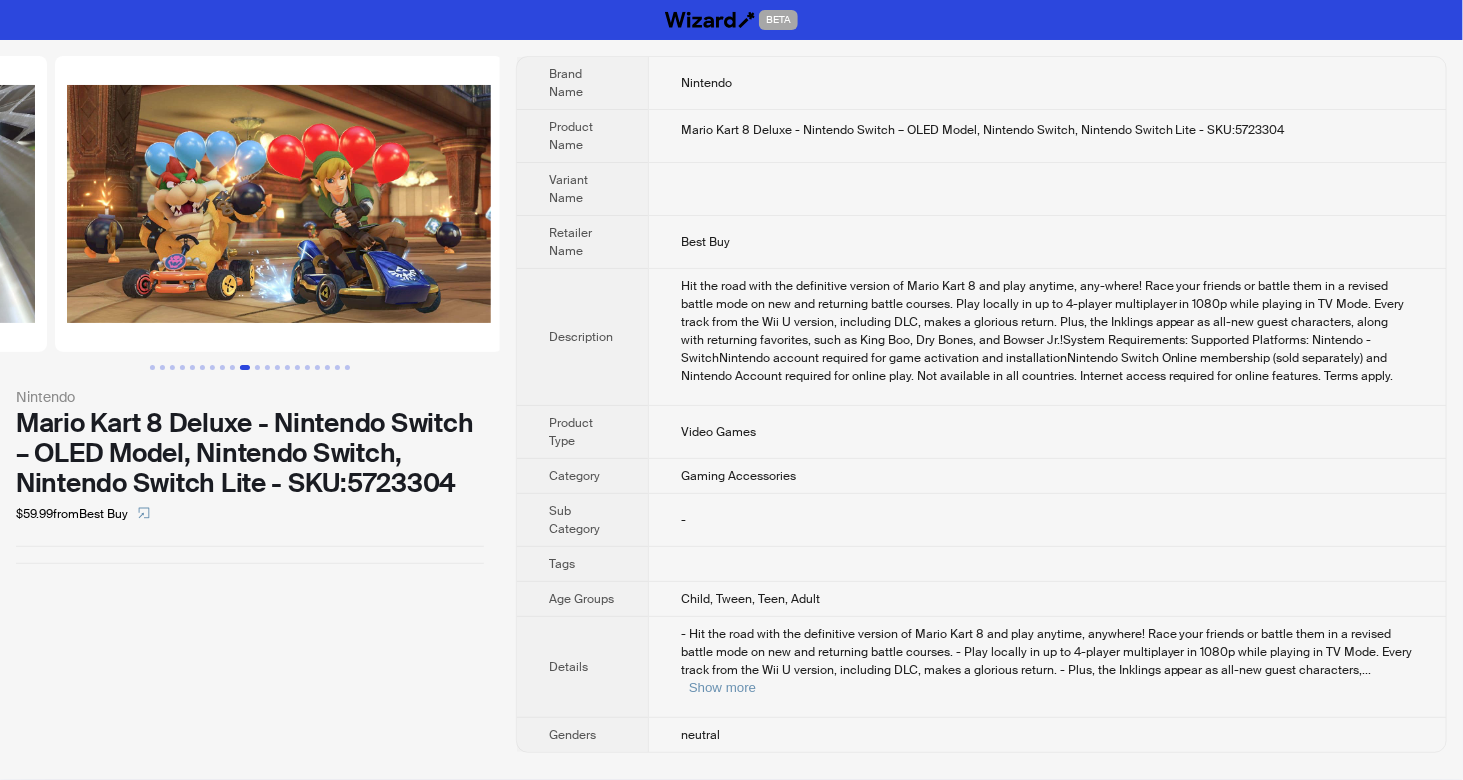 scroll, scrollTop: 0, scrollLeft: 4000, axis: horizontal 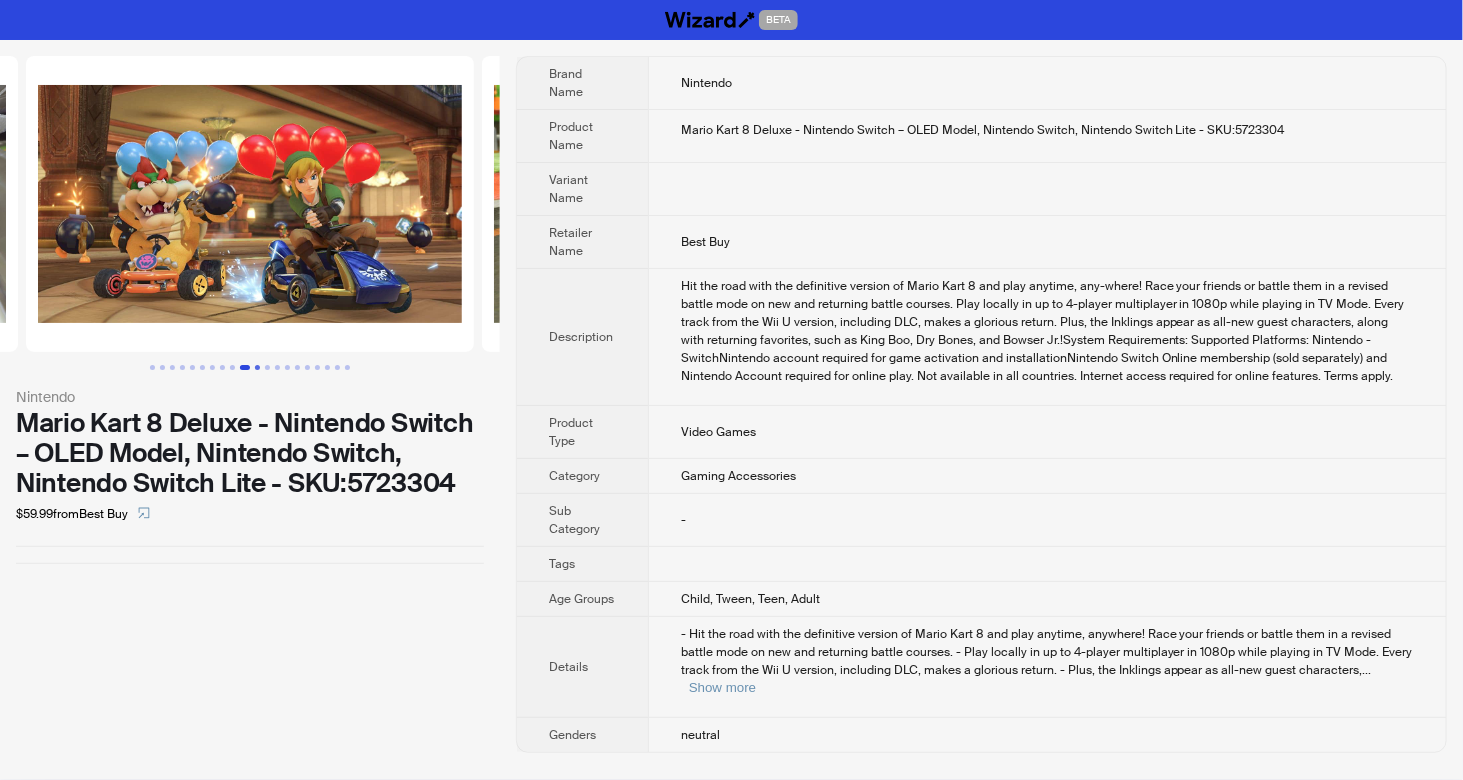click at bounding box center (257, 367) 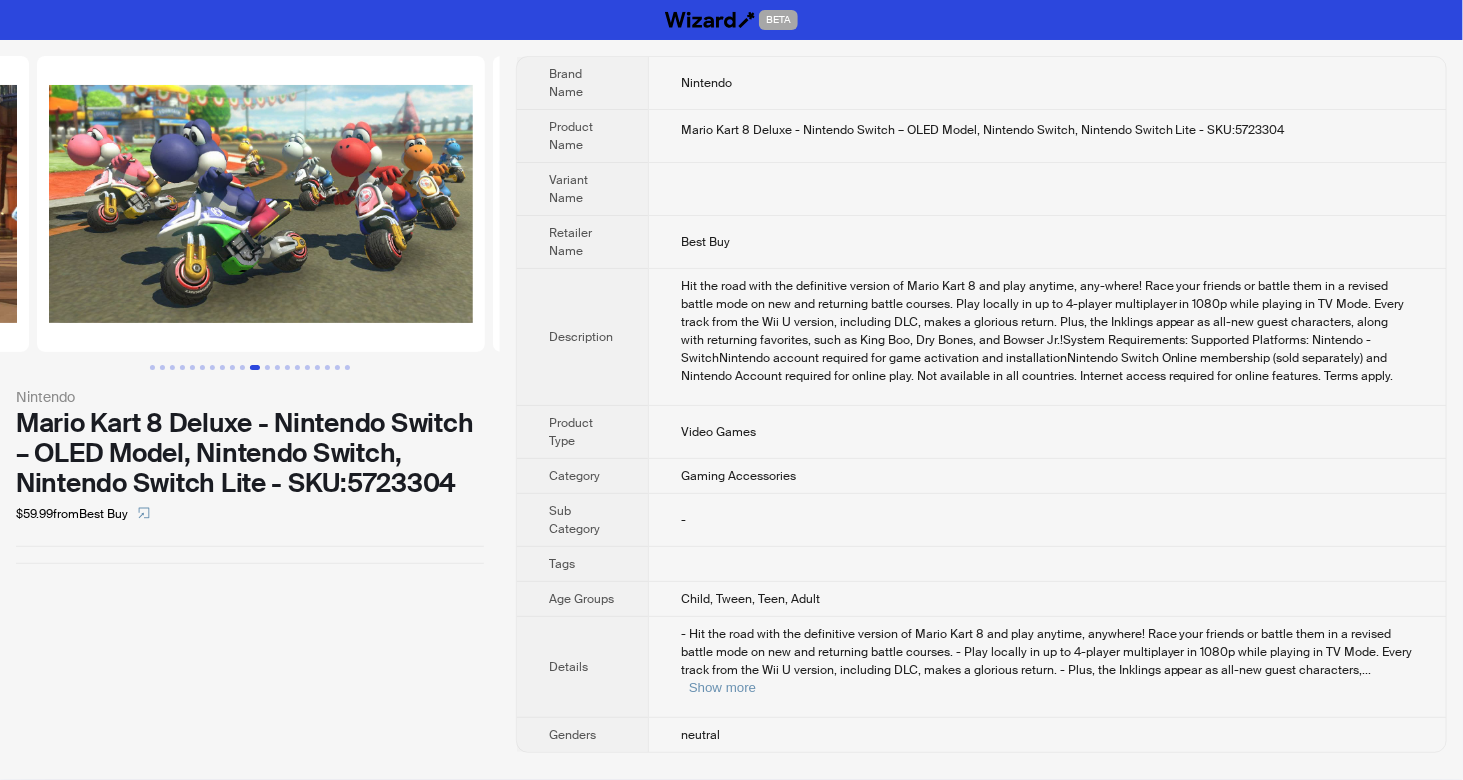 scroll, scrollTop: 0, scrollLeft: 4456, axis: horizontal 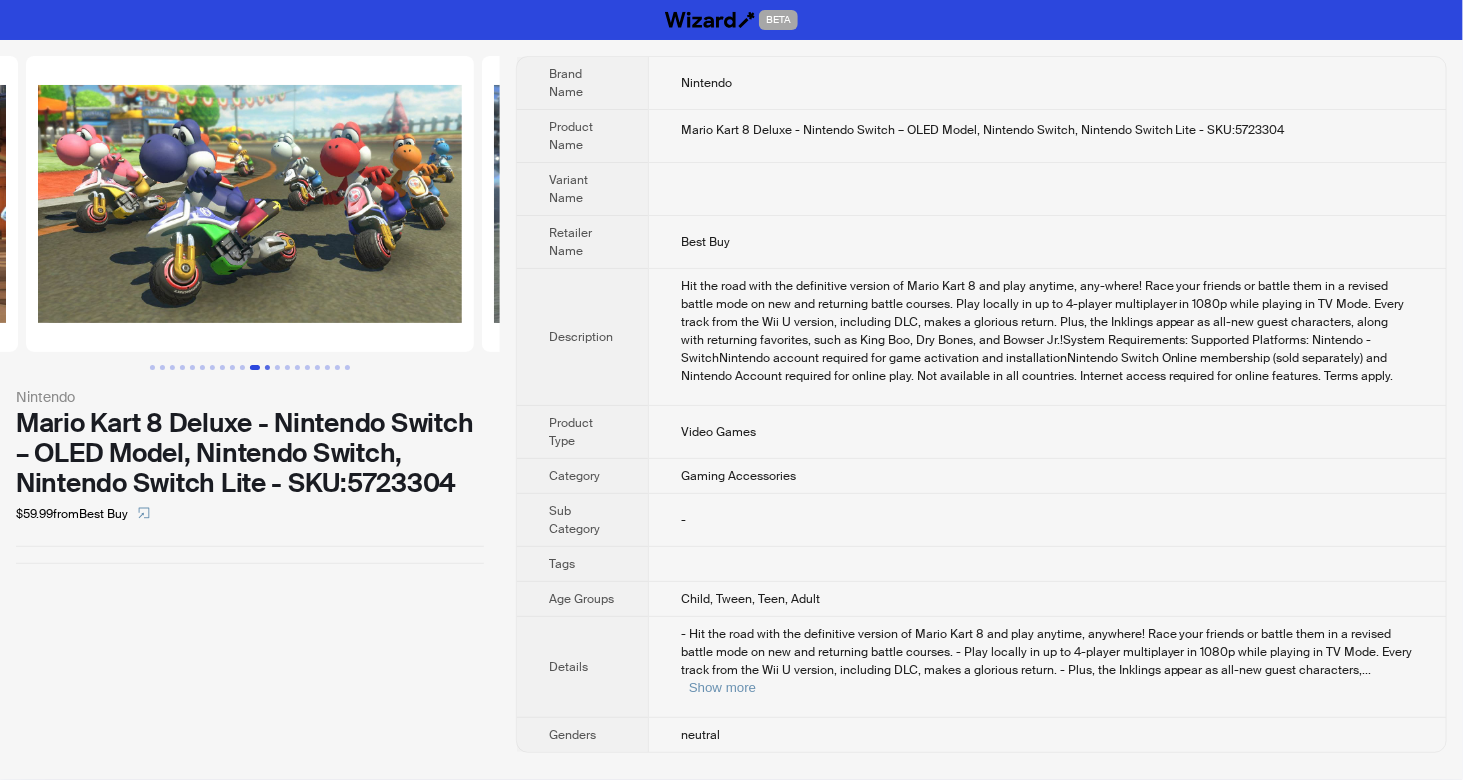 click at bounding box center (267, 367) 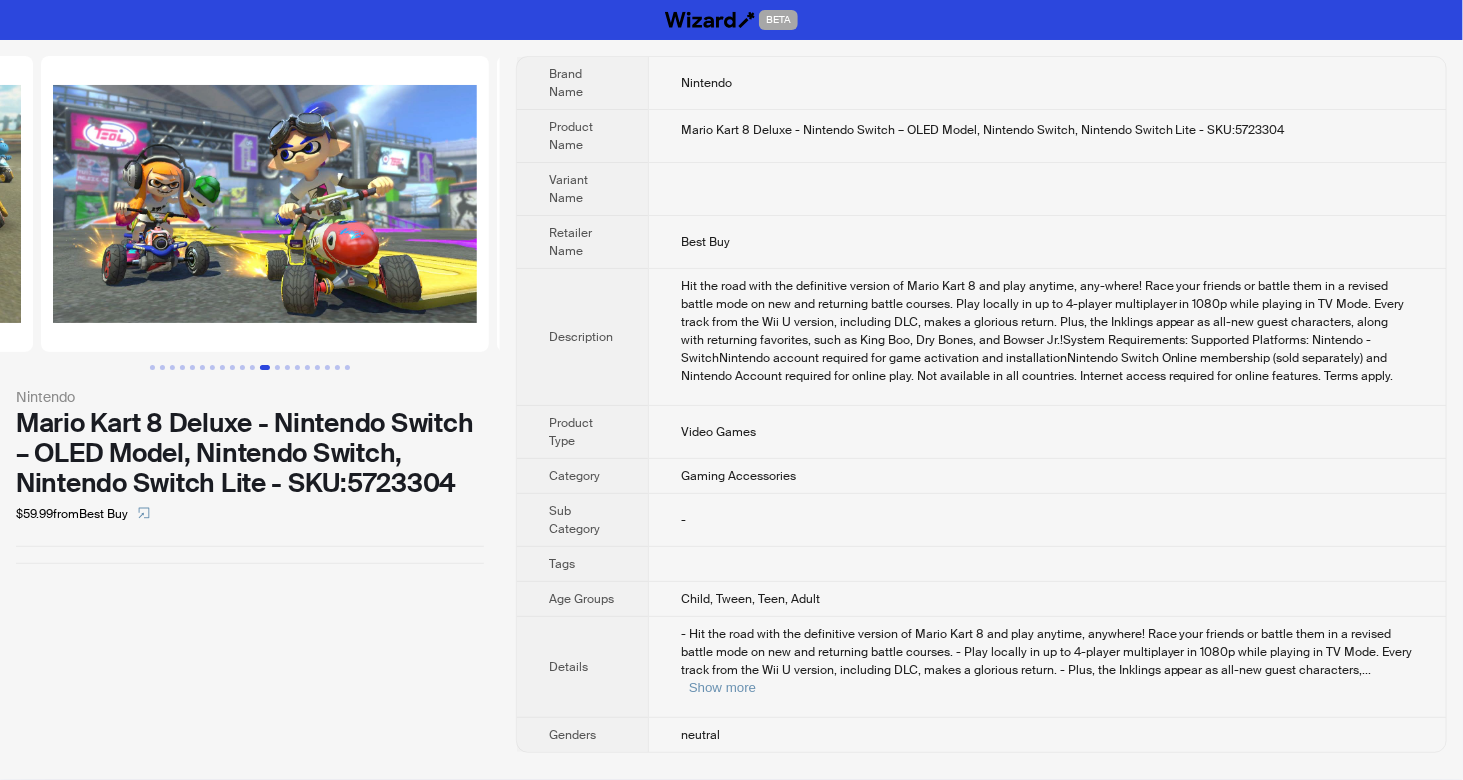 scroll, scrollTop: 0, scrollLeft: 4912, axis: horizontal 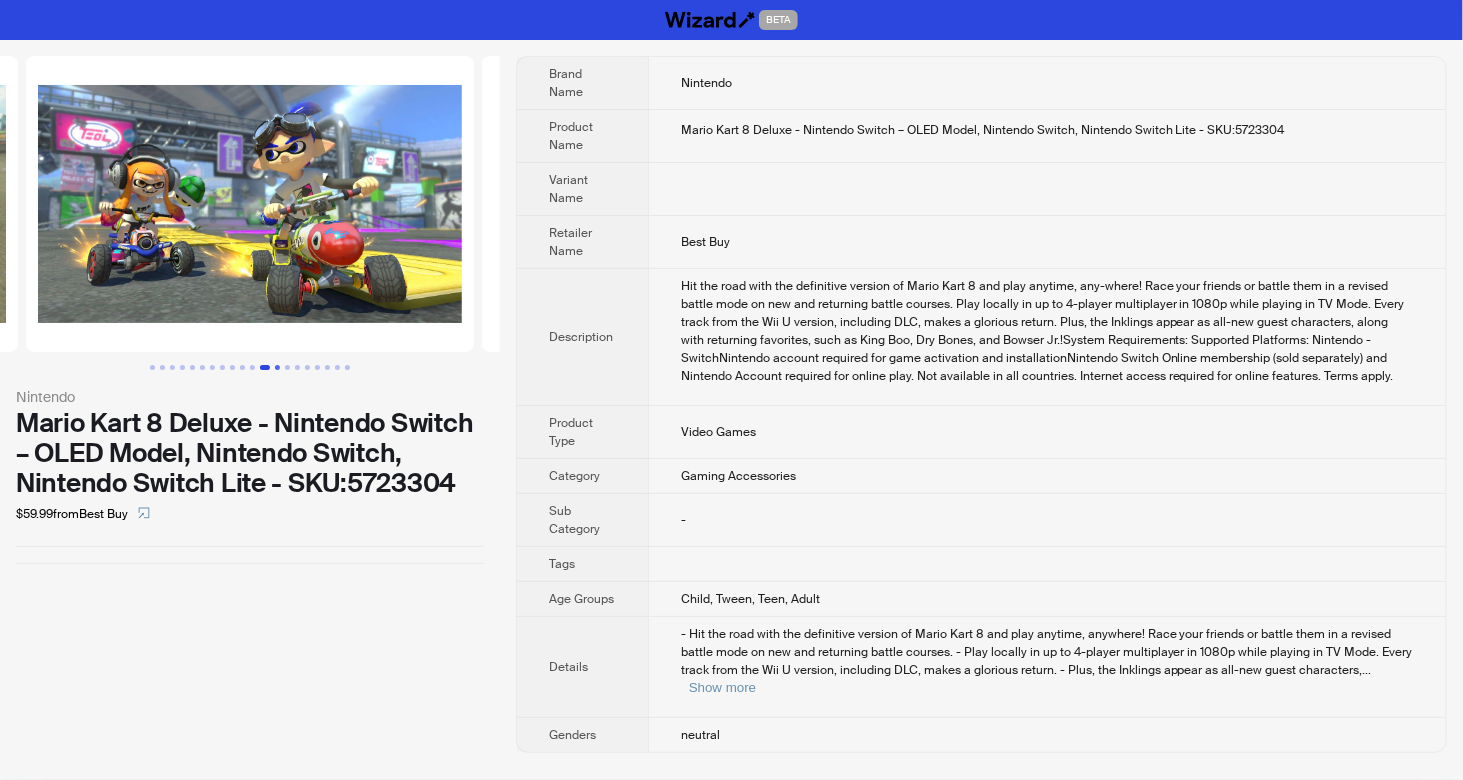 click at bounding box center (277, 367) 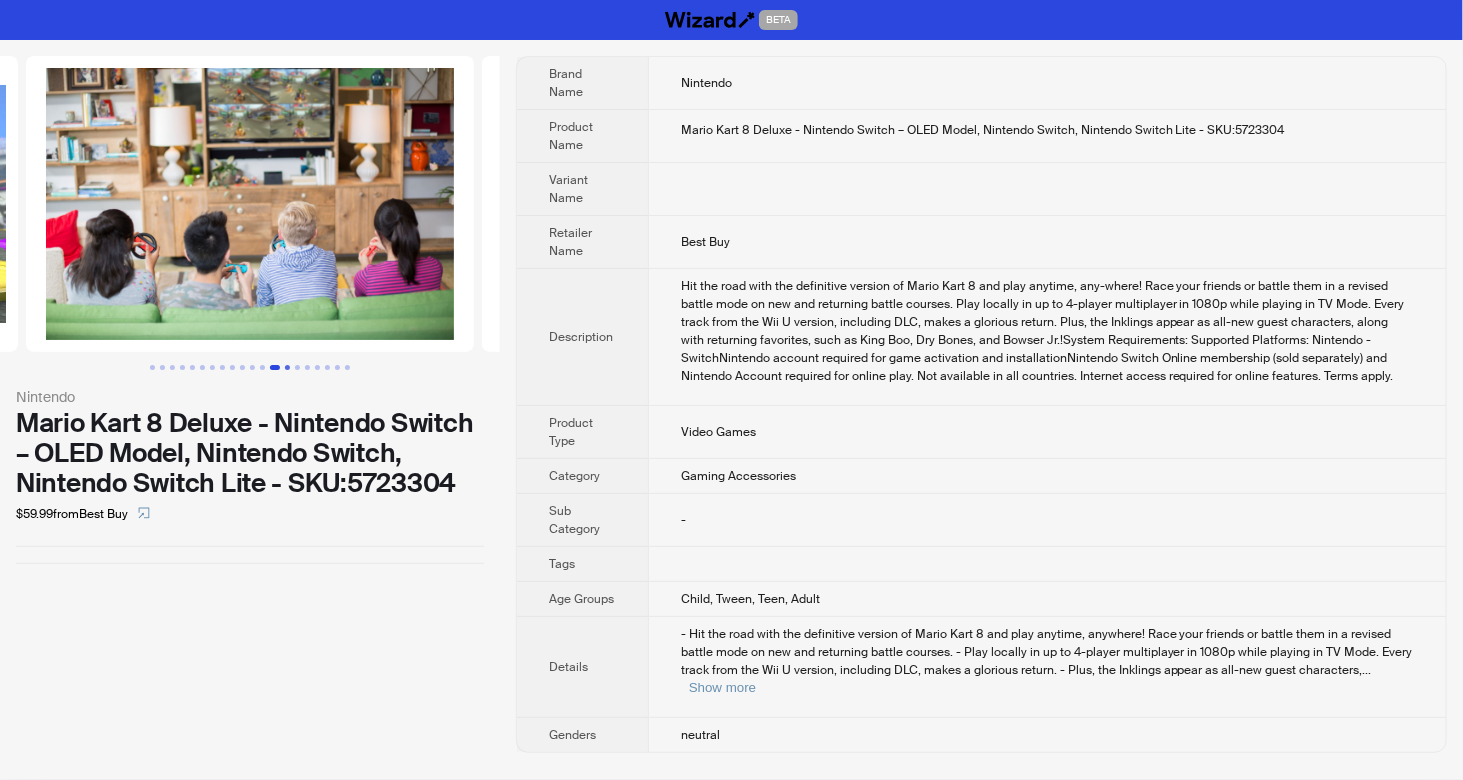 click at bounding box center (287, 367) 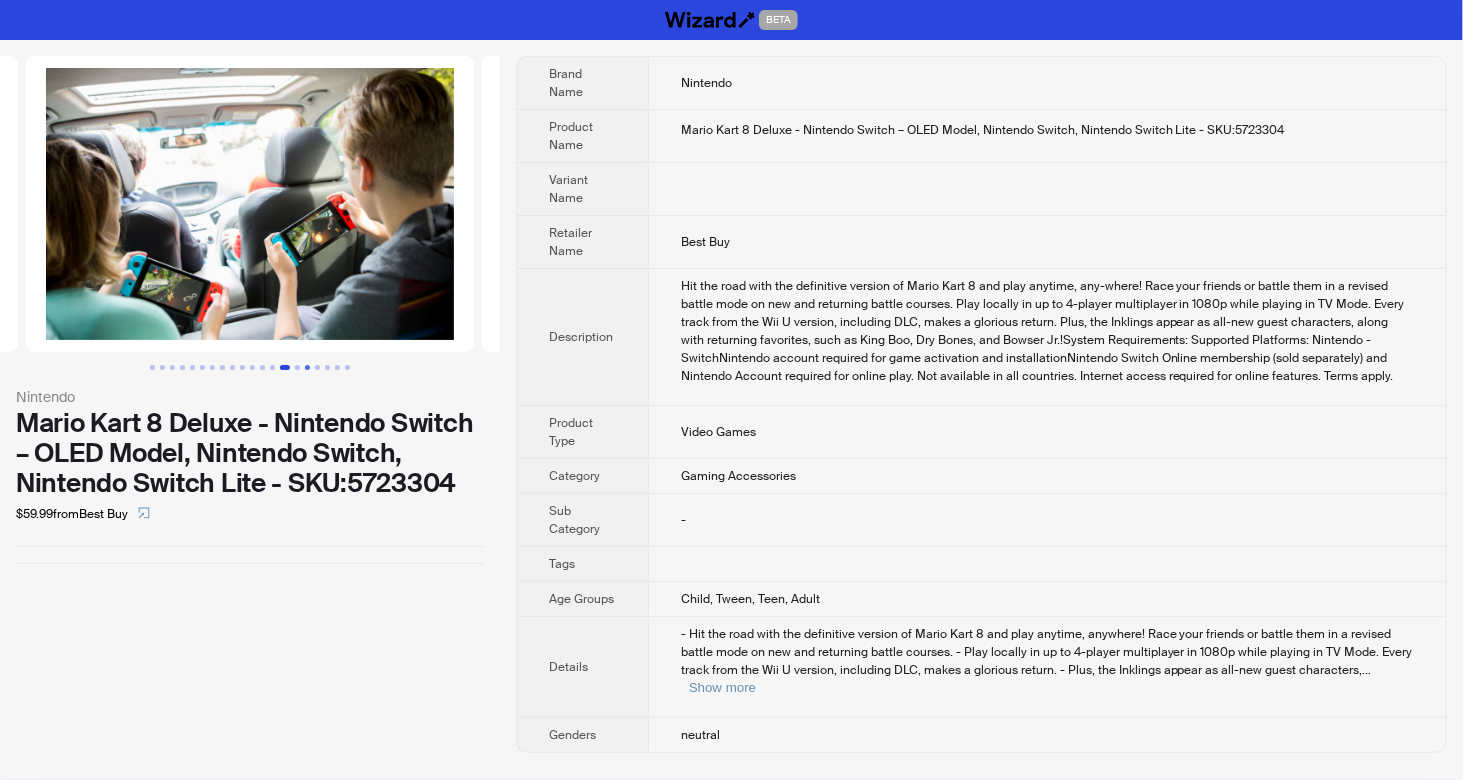 click at bounding box center (307, 367) 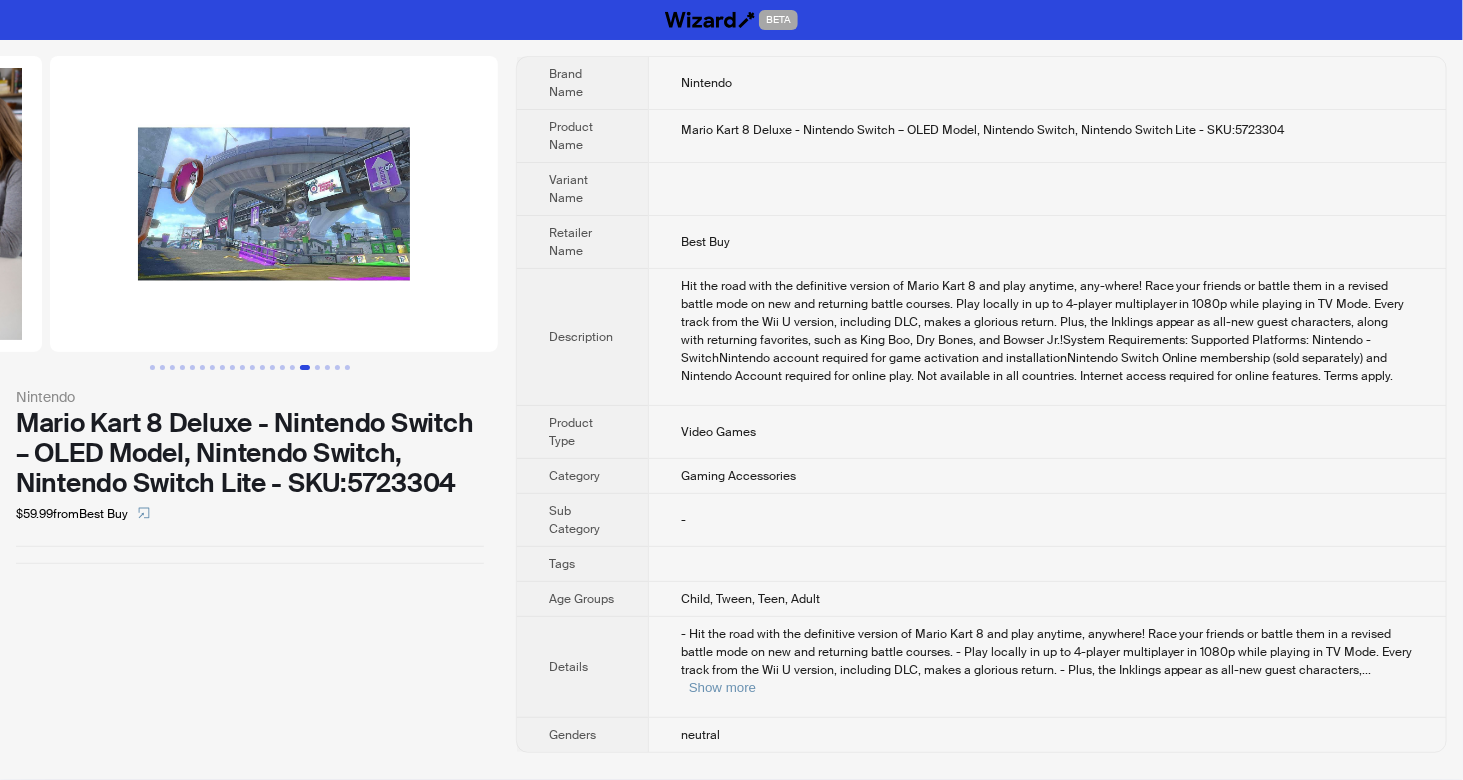 scroll, scrollTop: 0, scrollLeft: 6736, axis: horizontal 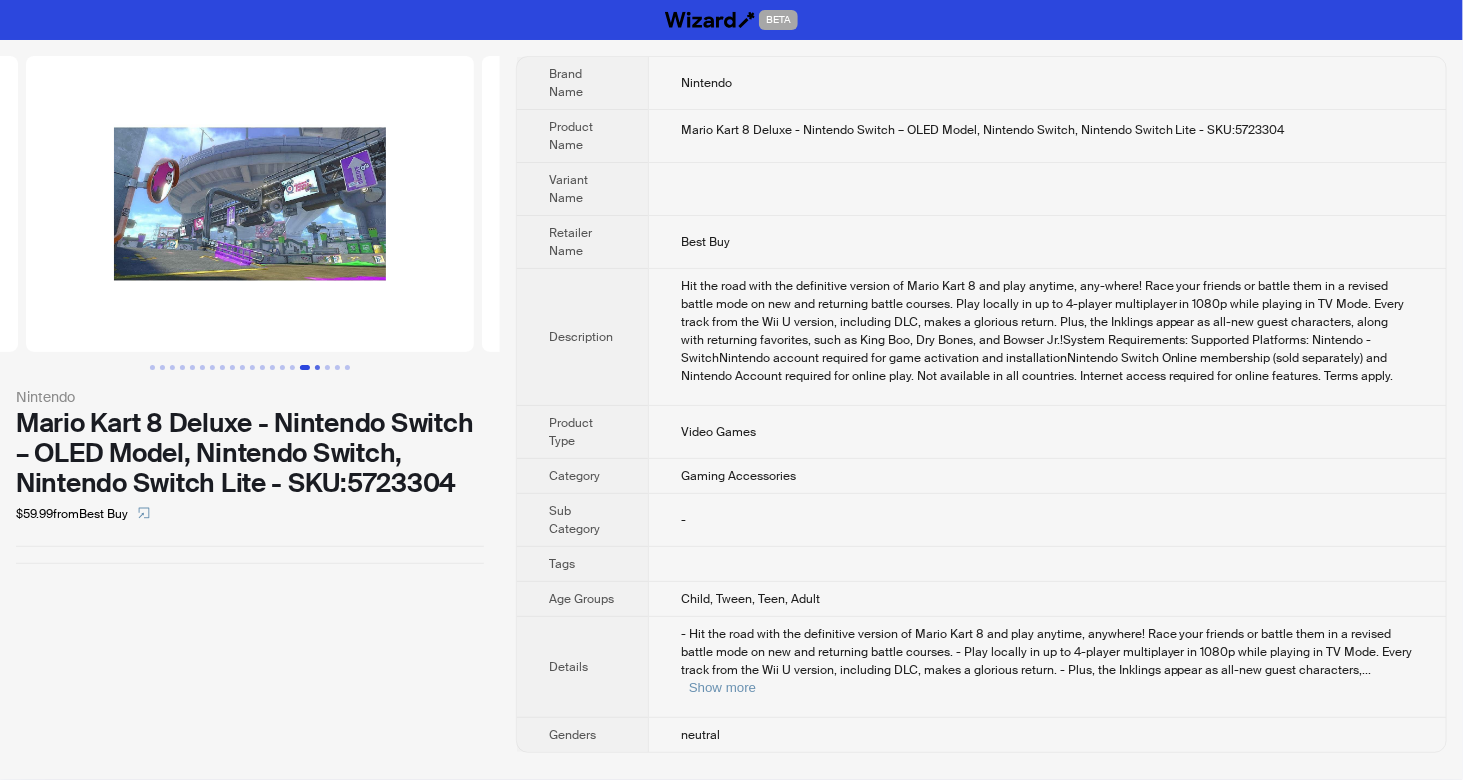 click at bounding box center (317, 367) 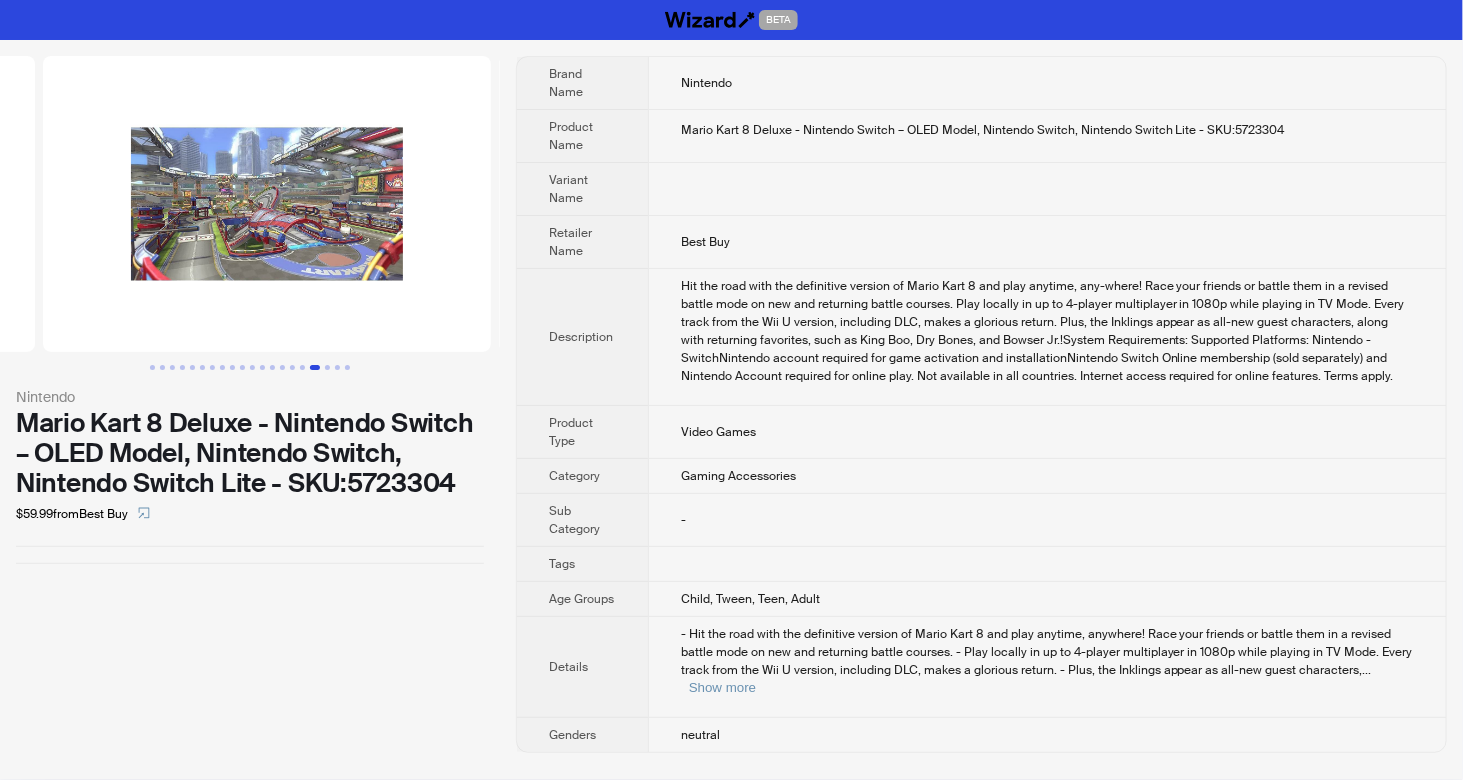 scroll, scrollTop: 0, scrollLeft: 7192, axis: horizontal 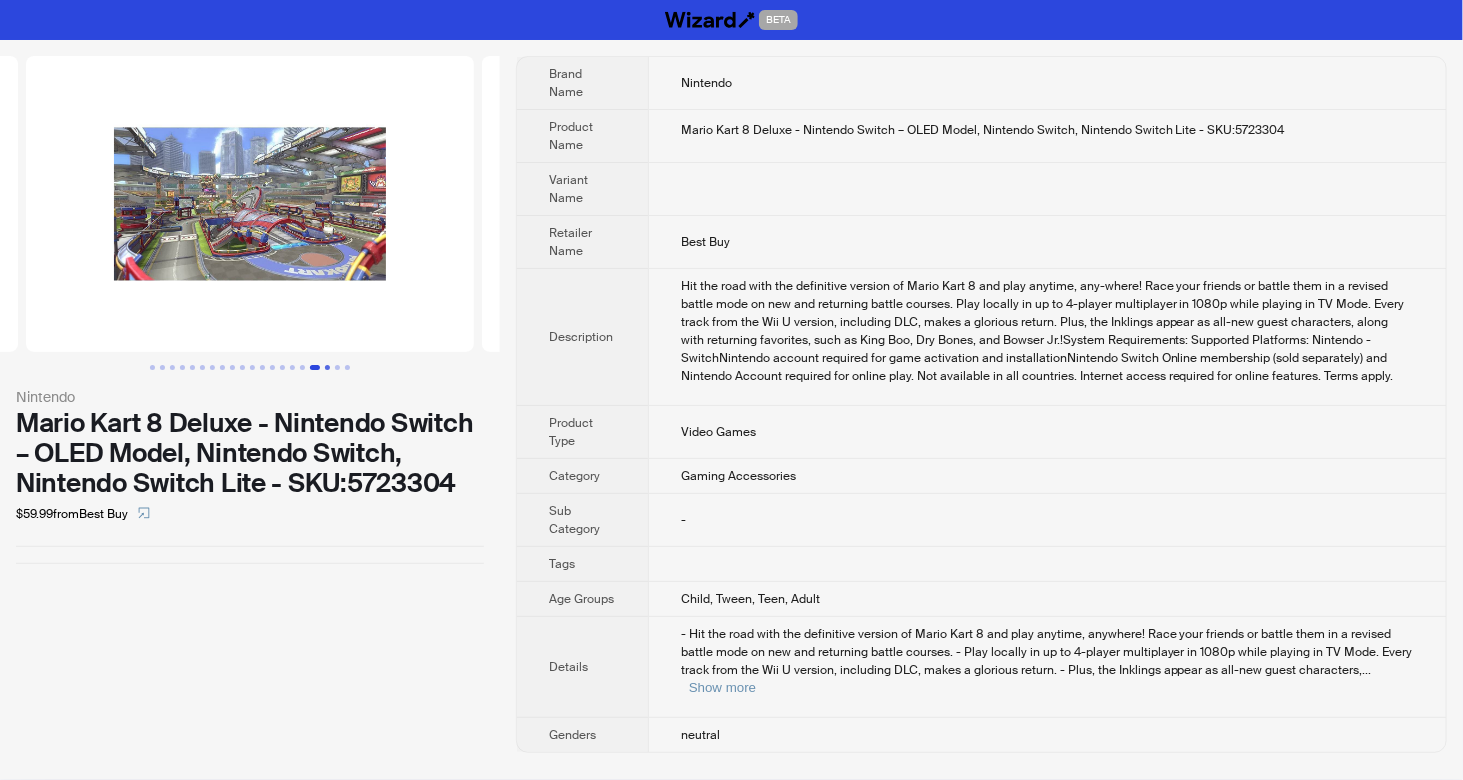 click at bounding box center (327, 367) 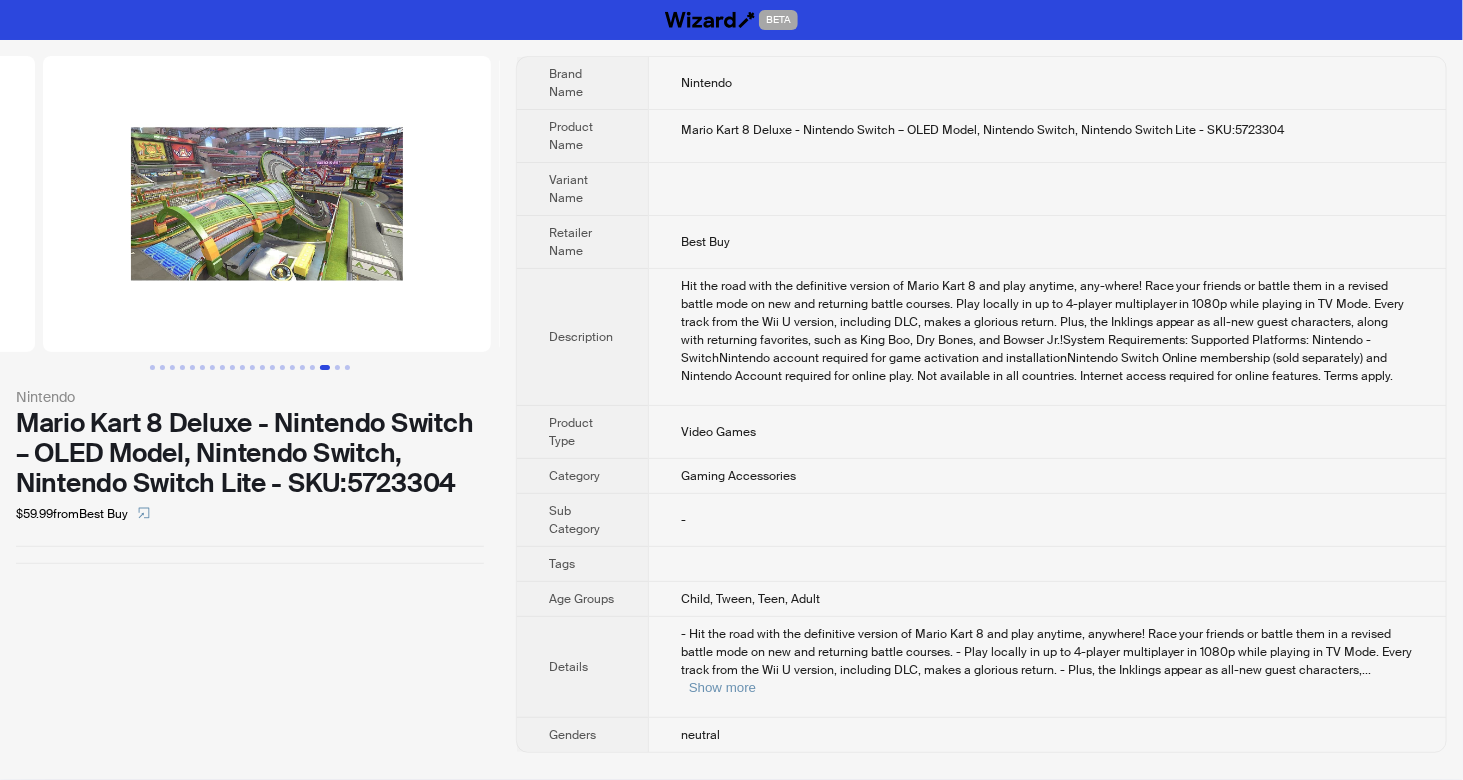 scroll, scrollTop: 0, scrollLeft: 7648, axis: horizontal 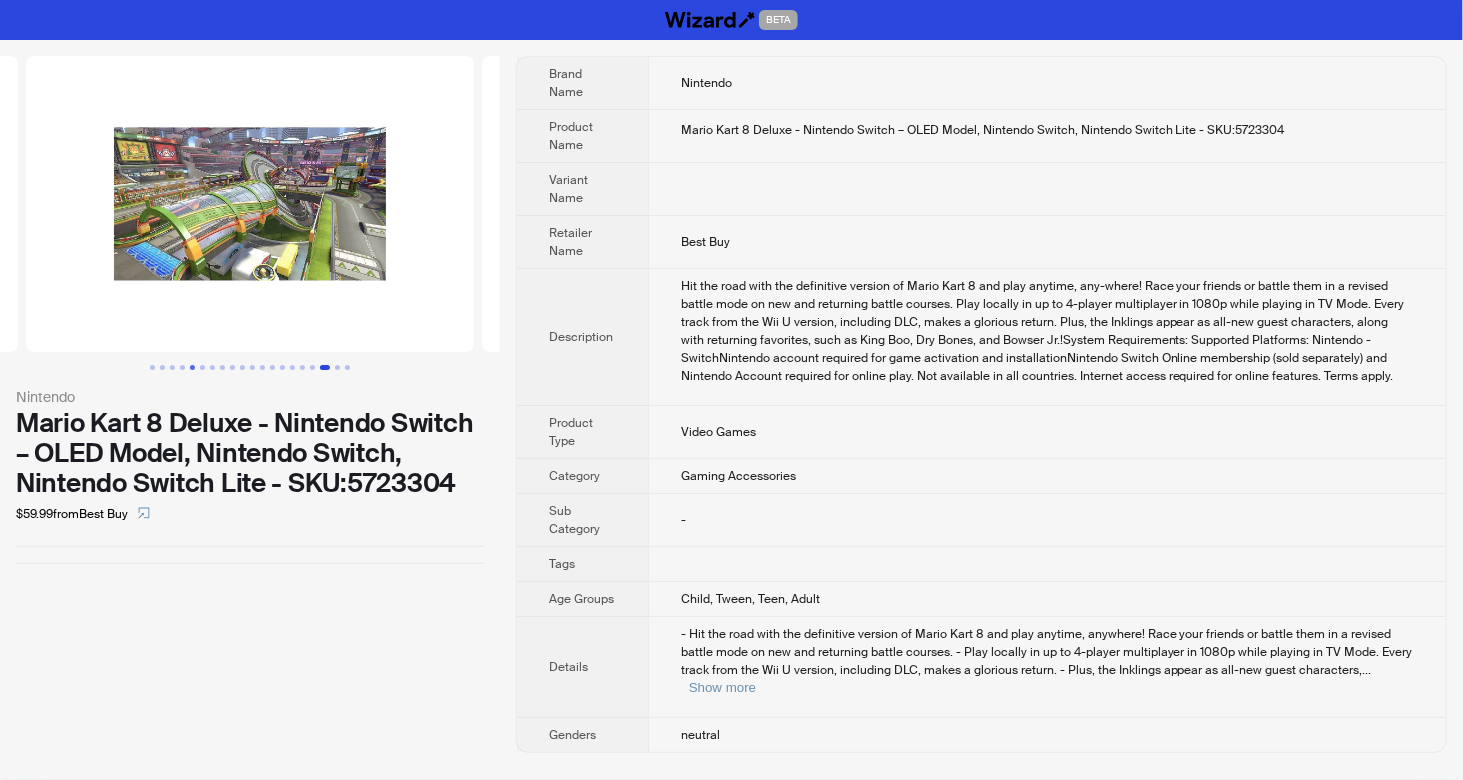click at bounding box center (192, 367) 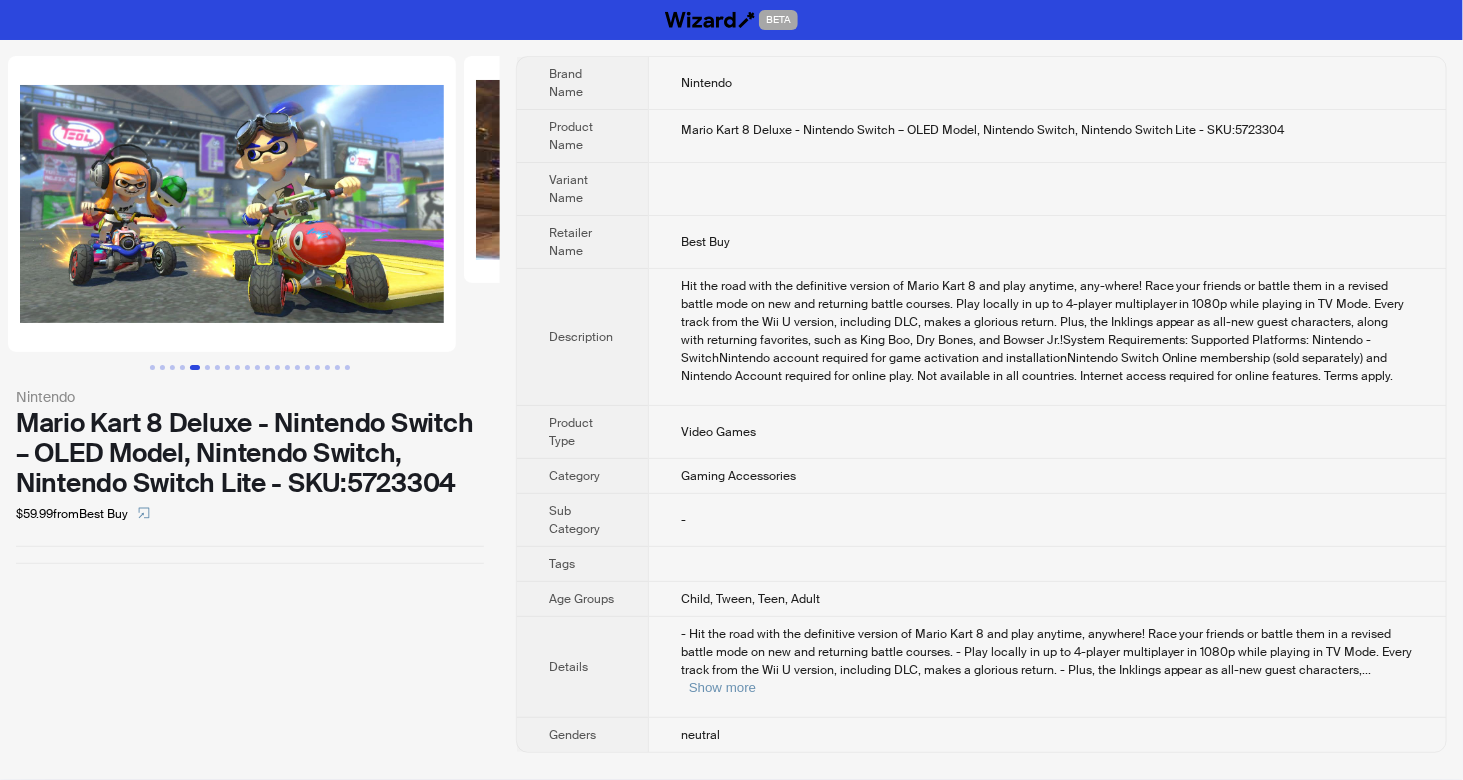 scroll, scrollTop: 0, scrollLeft: 1824, axis: horizontal 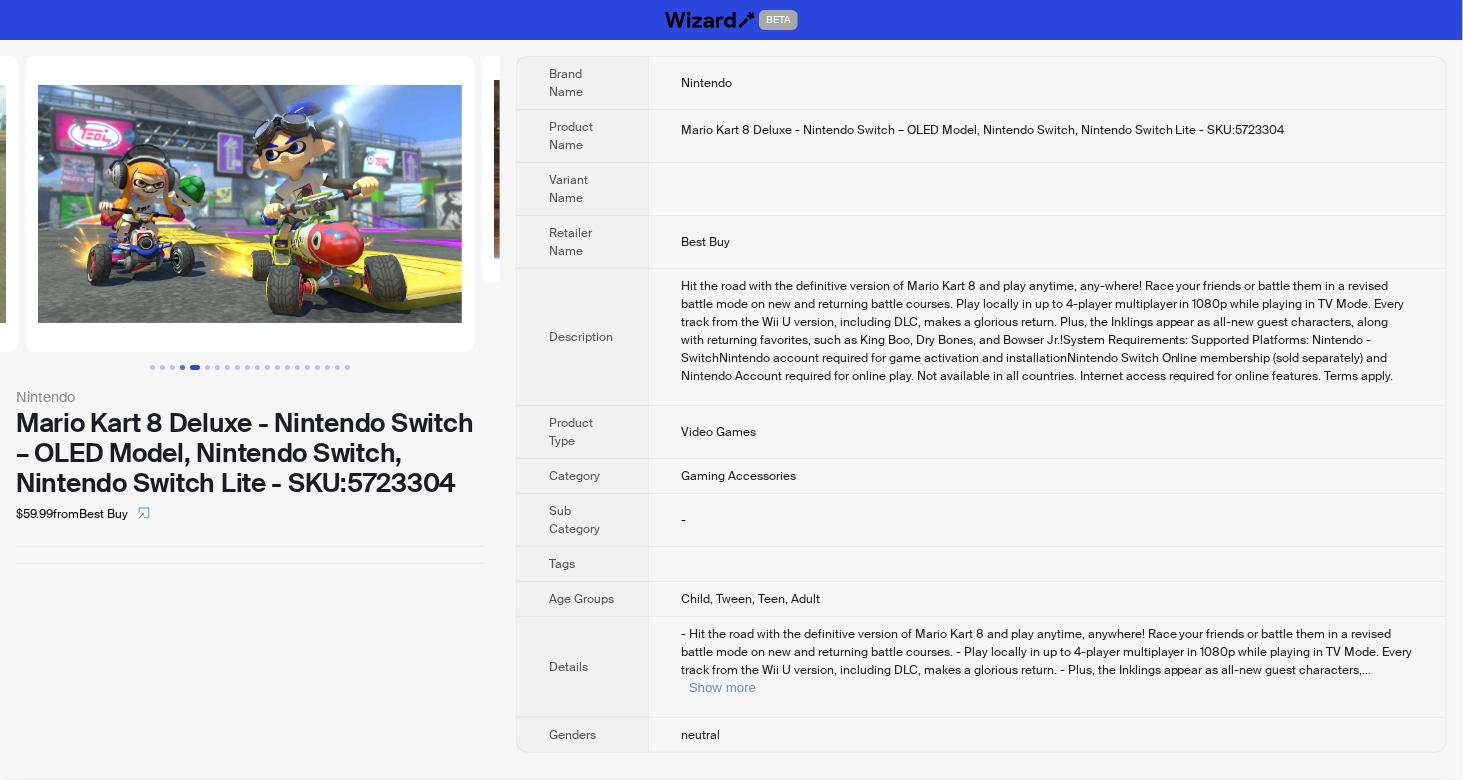 click at bounding box center [182, 367] 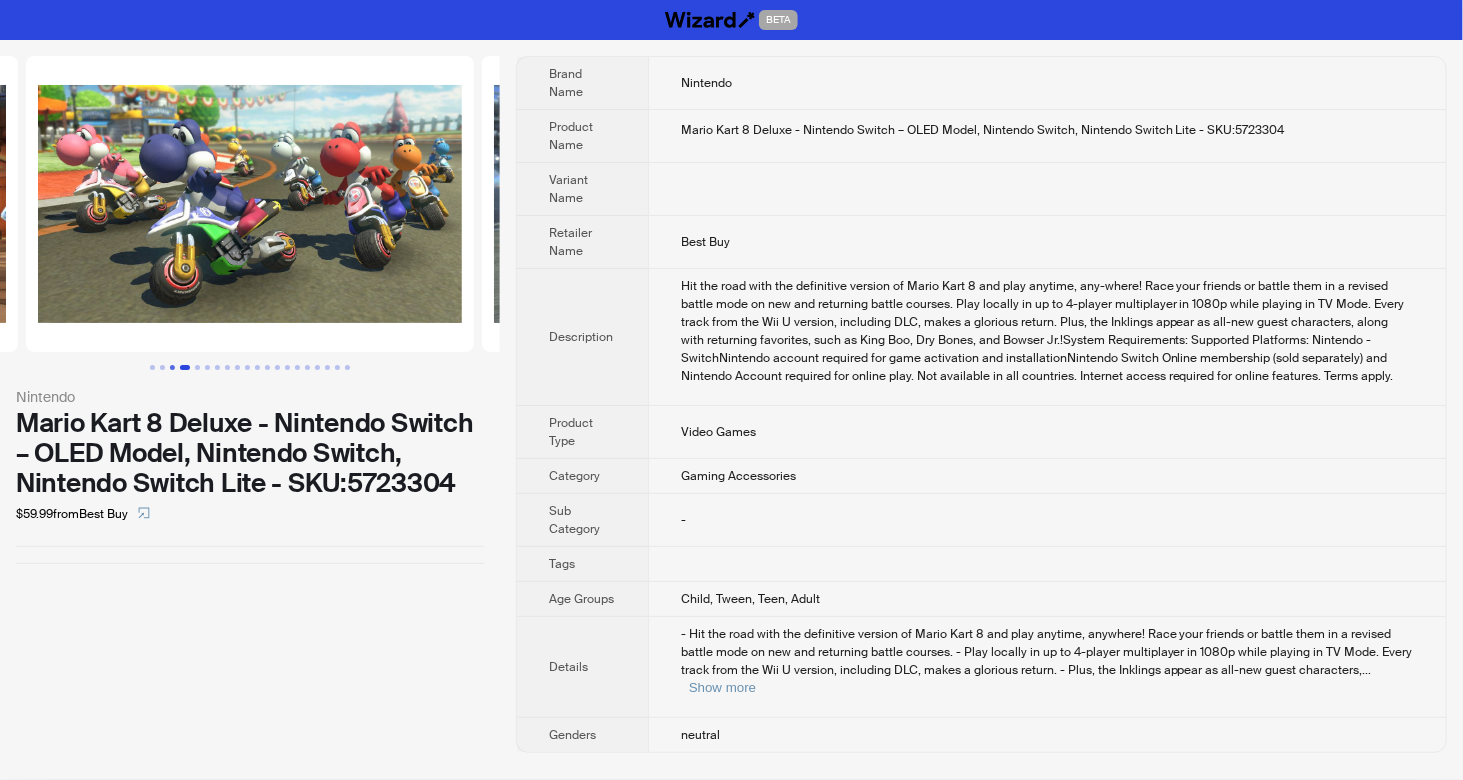 click at bounding box center [172, 367] 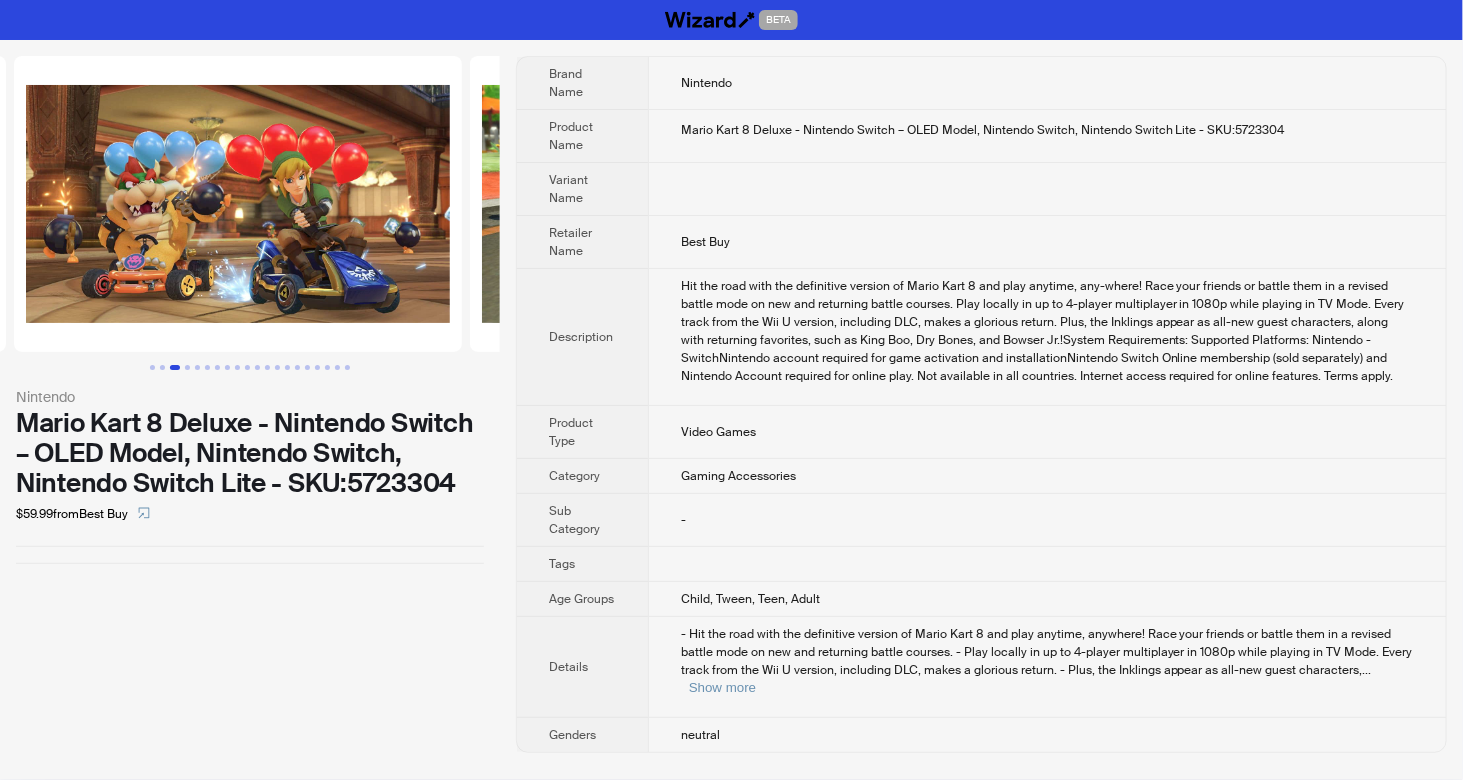 scroll, scrollTop: 0, scrollLeft: 912, axis: horizontal 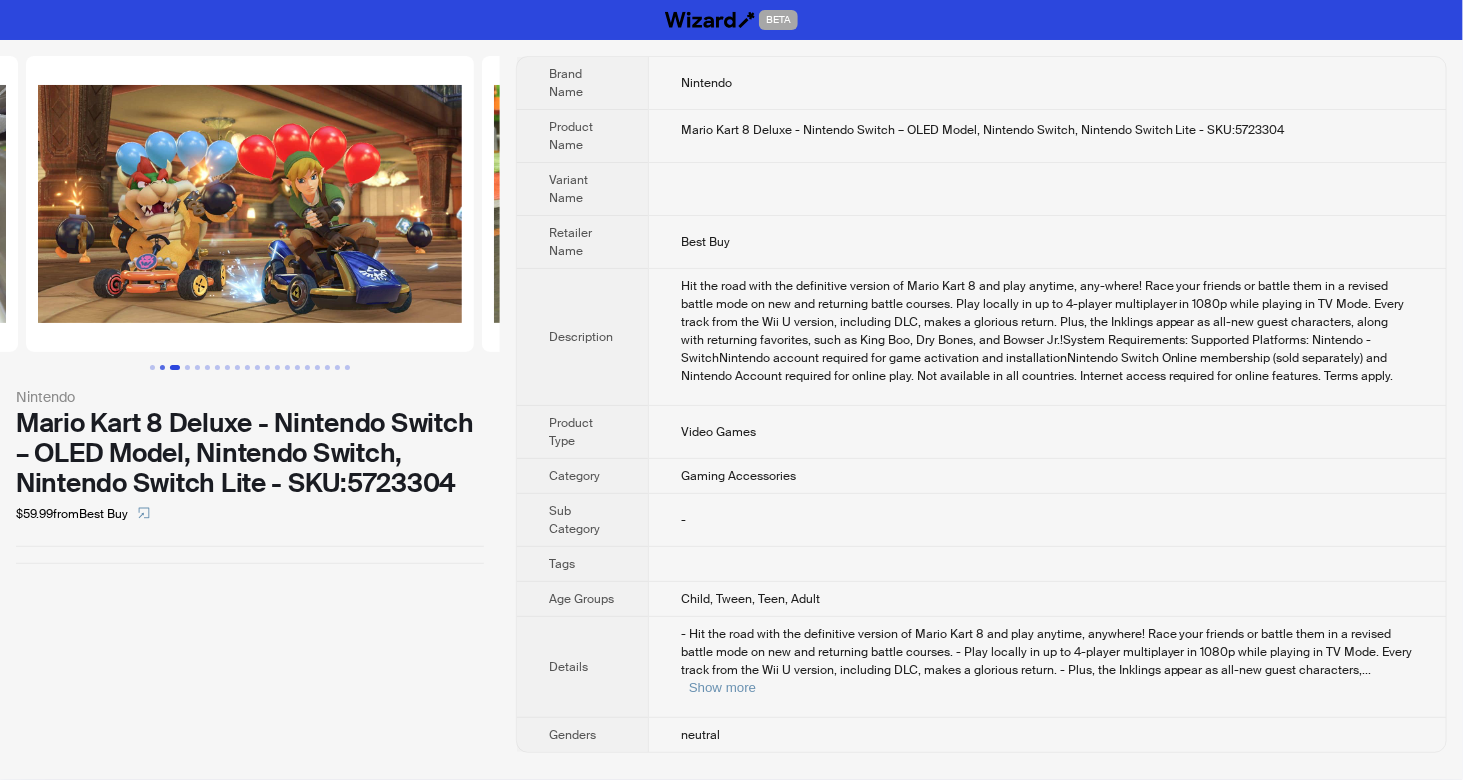 click at bounding box center [162, 367] 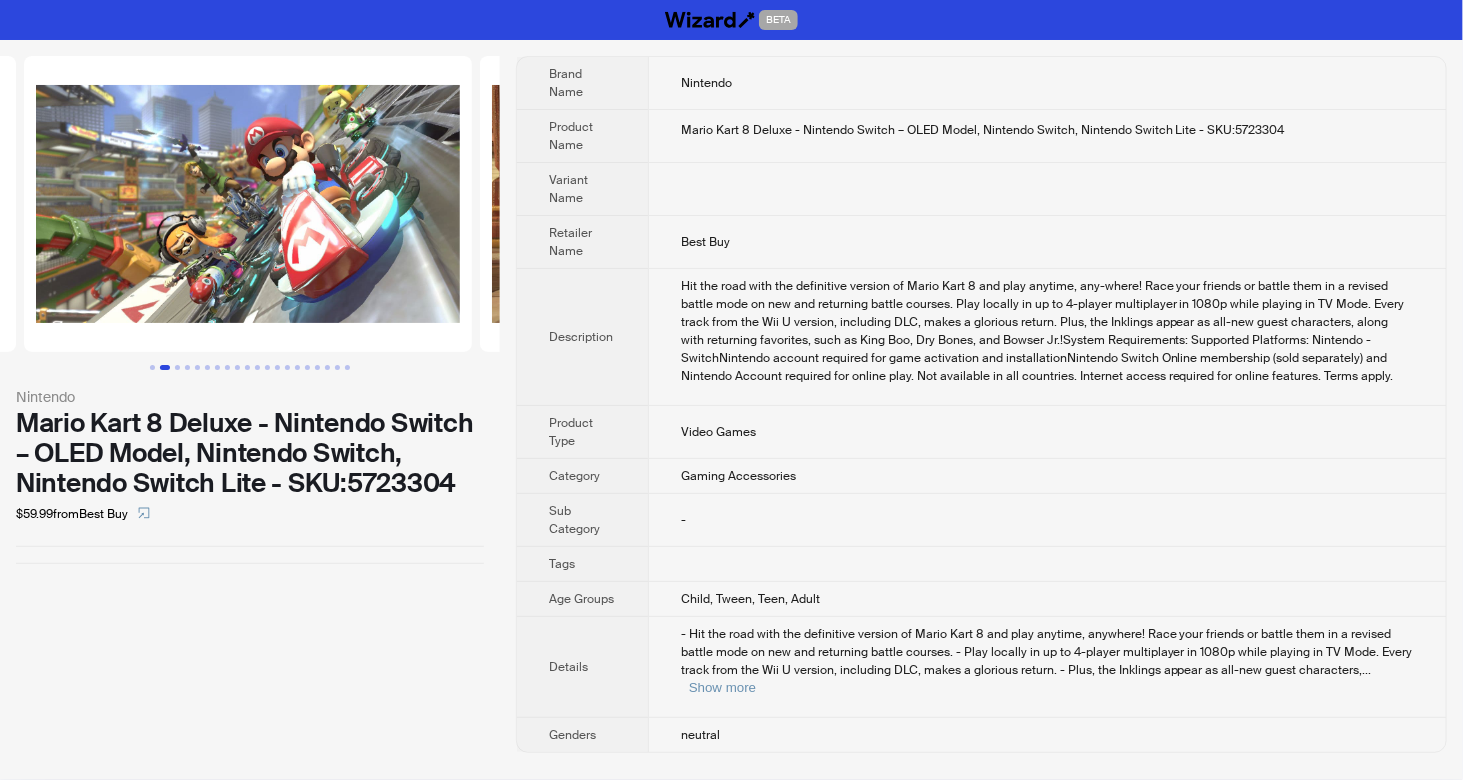 scroll, scrollTop: 0, scrollLeft: 456, axis: horizontal 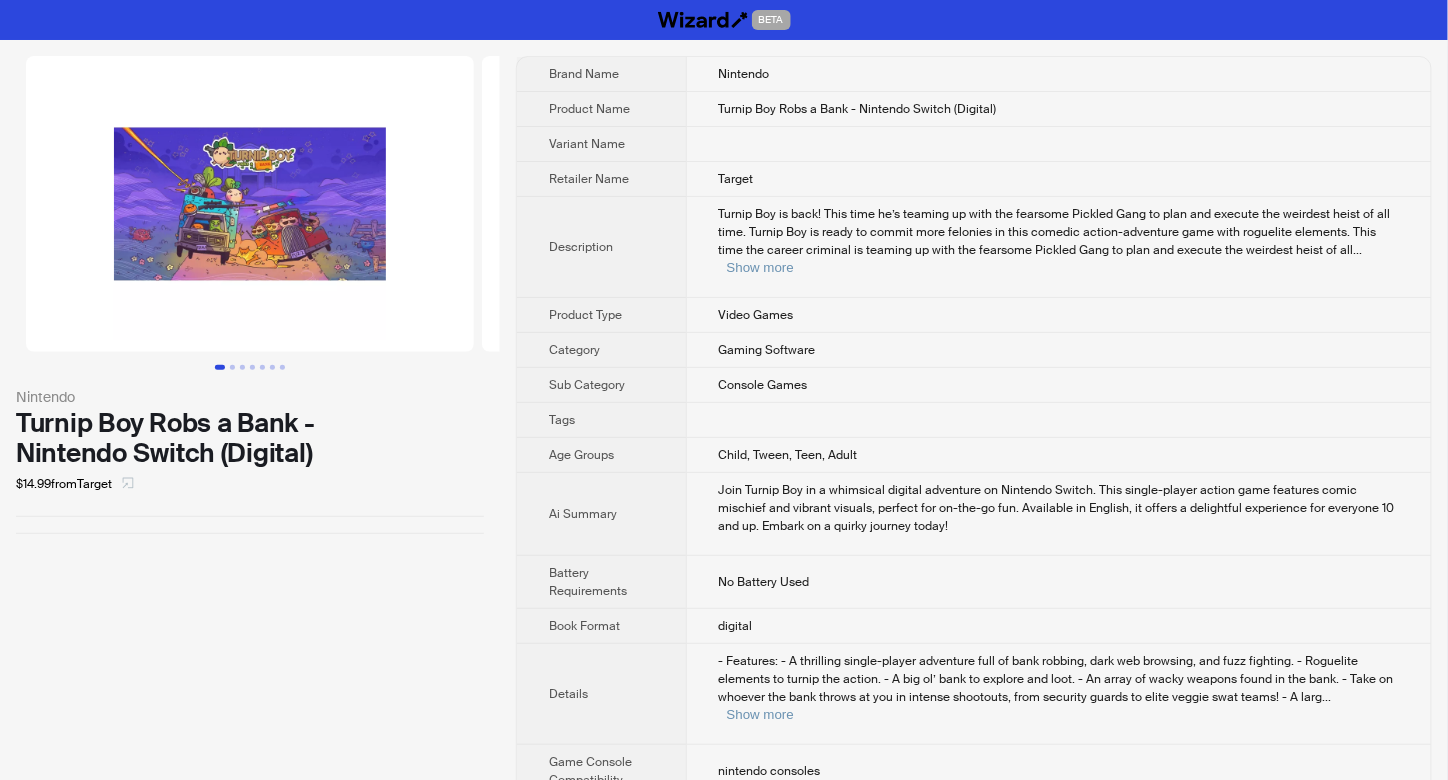 click 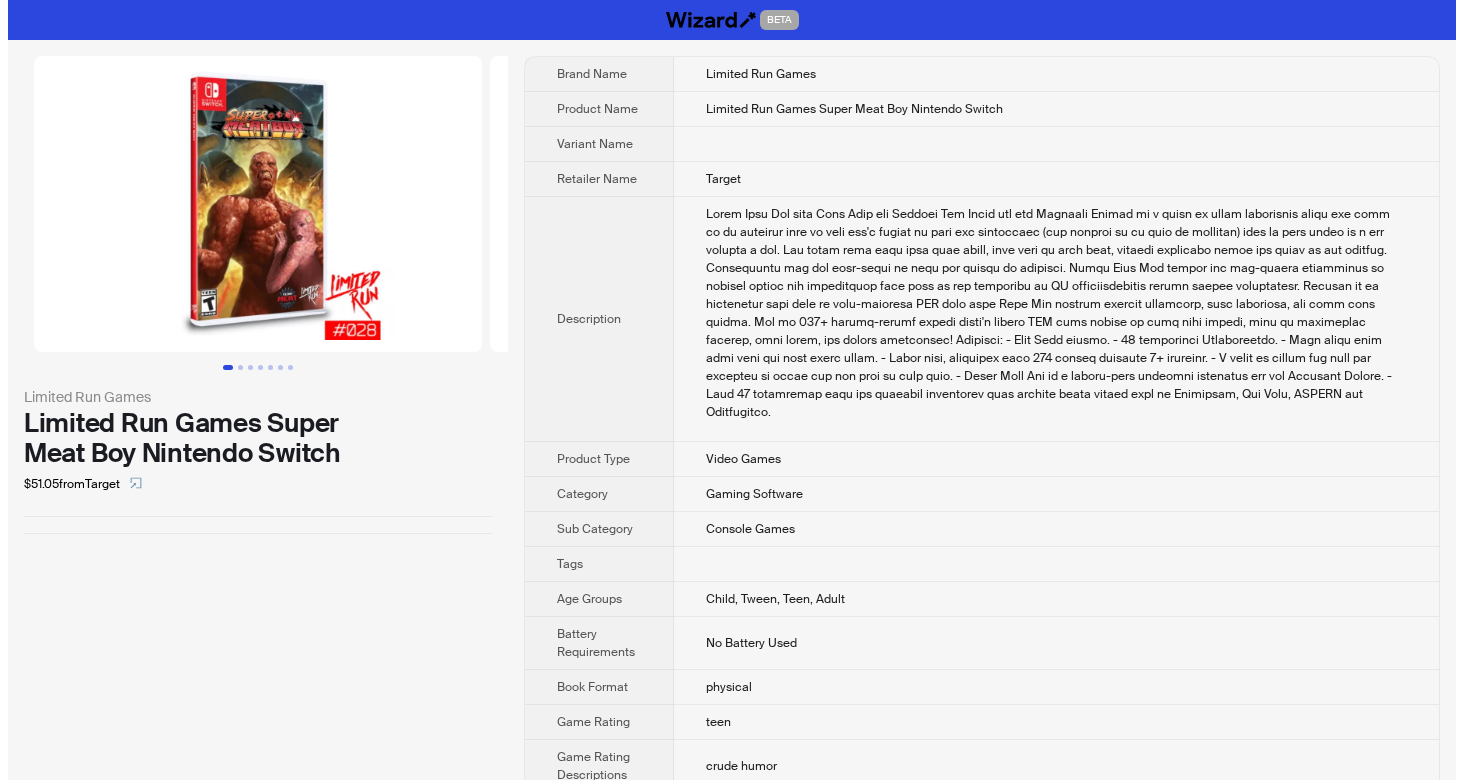 scroll, scrollTop: 0, scrollLeft: 0, axis: both 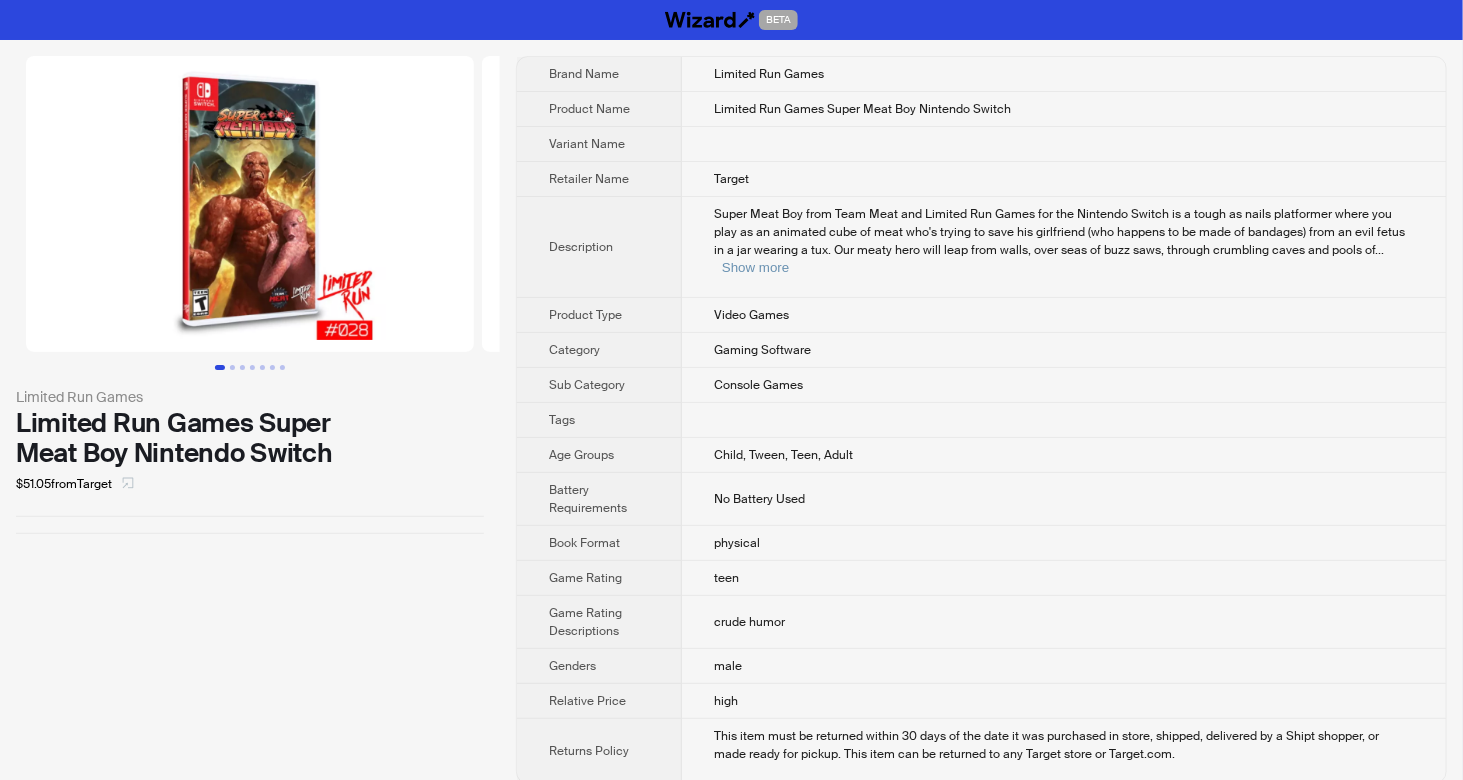 click 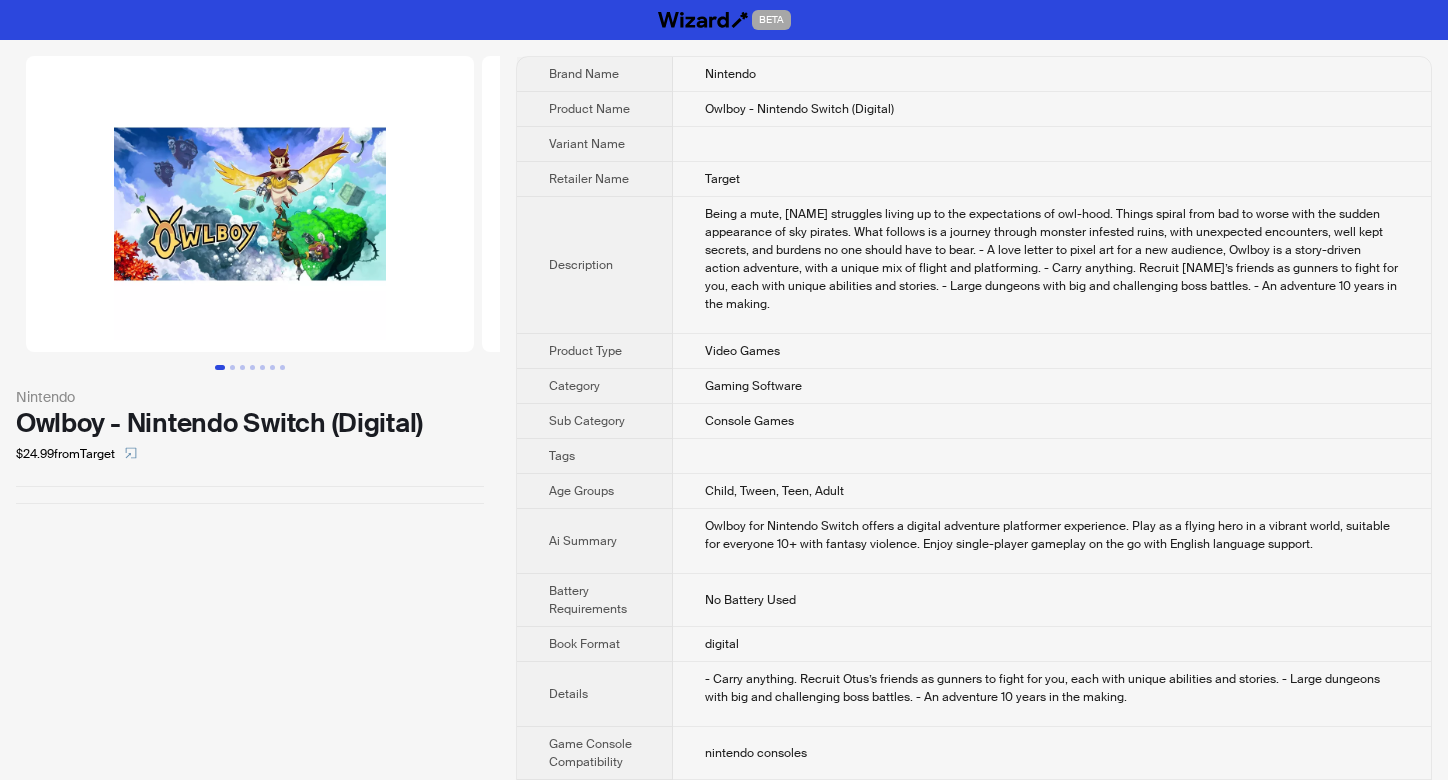 scroll, scrollTop: 0, scrollLeft: 0, axis: both 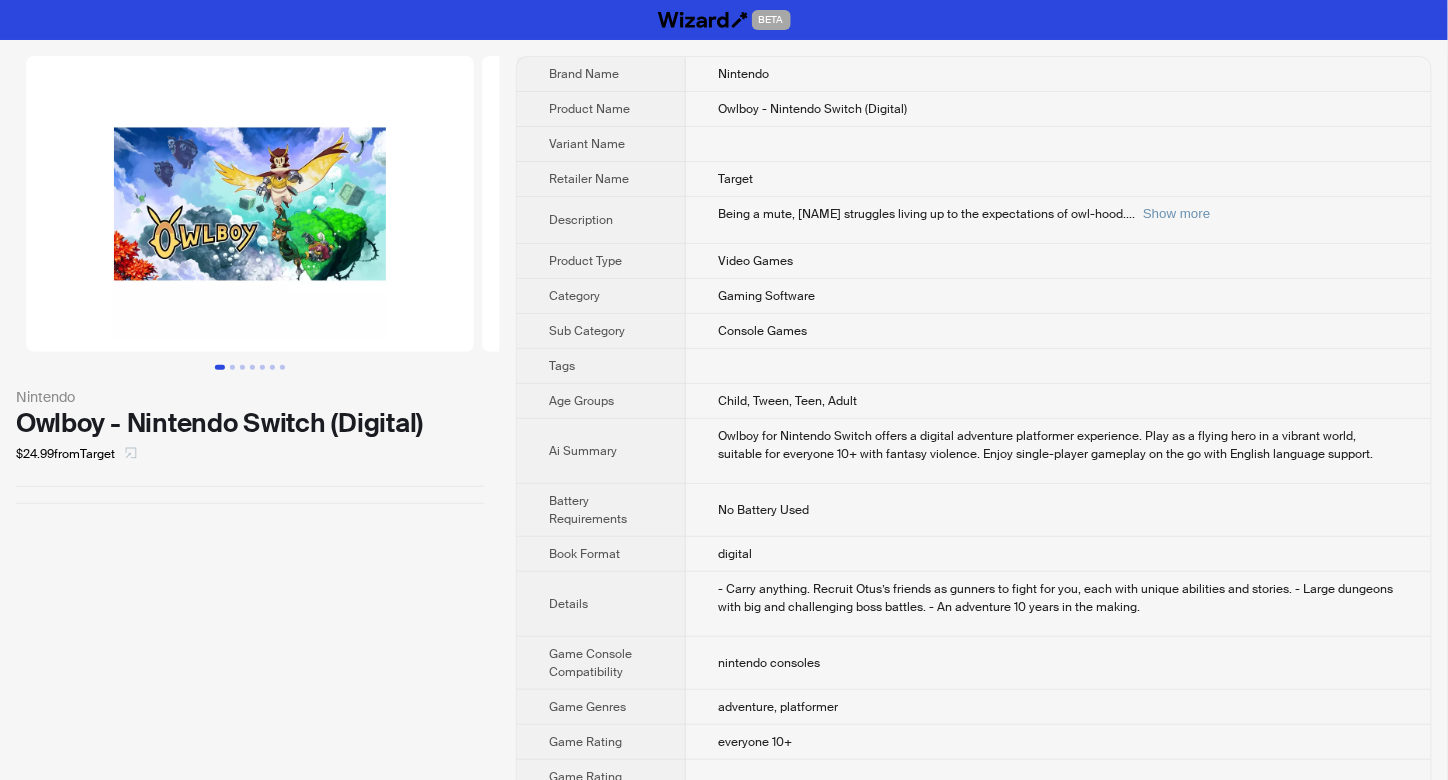 click 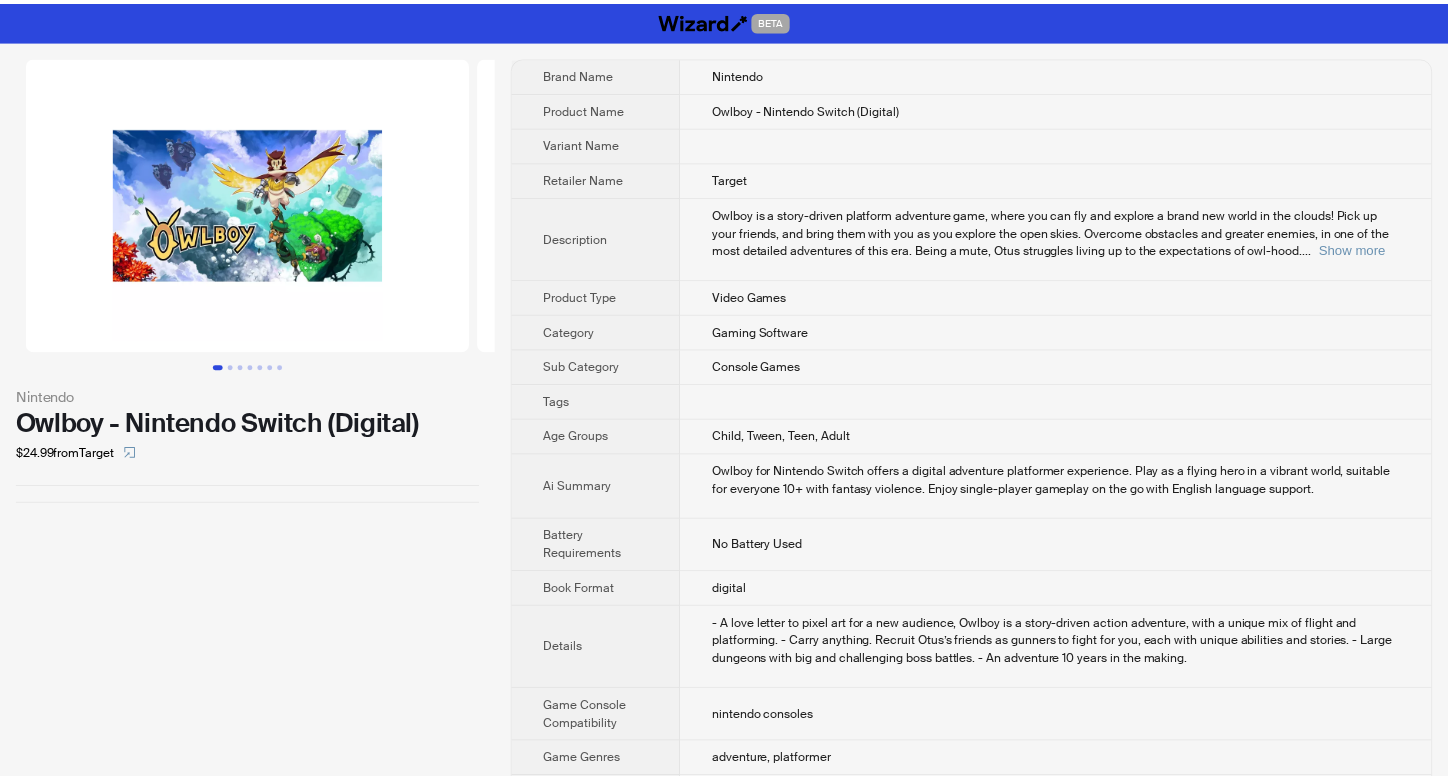 scroll, scrollTop: 0, scrollLeft: 0, axis: both 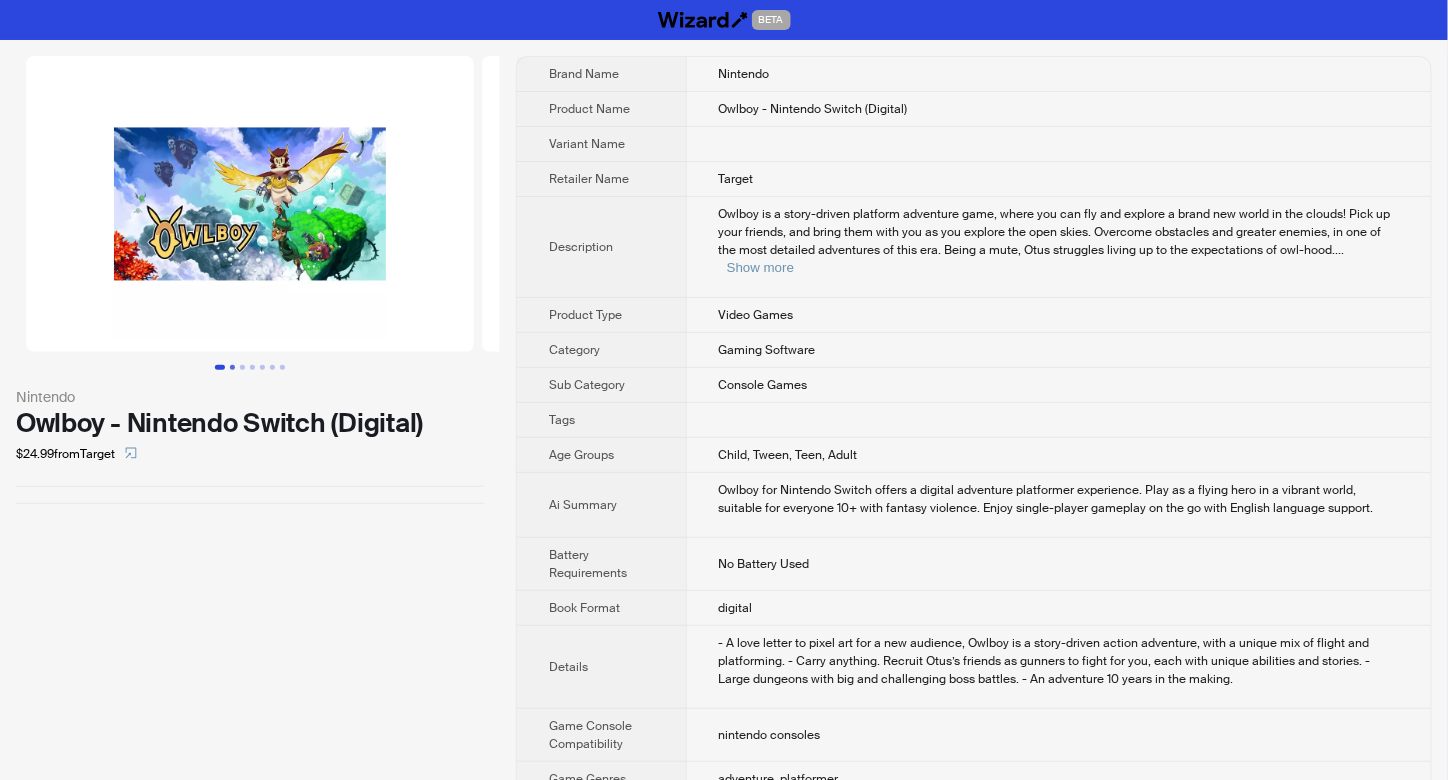 click at bounding box center (232, 367) 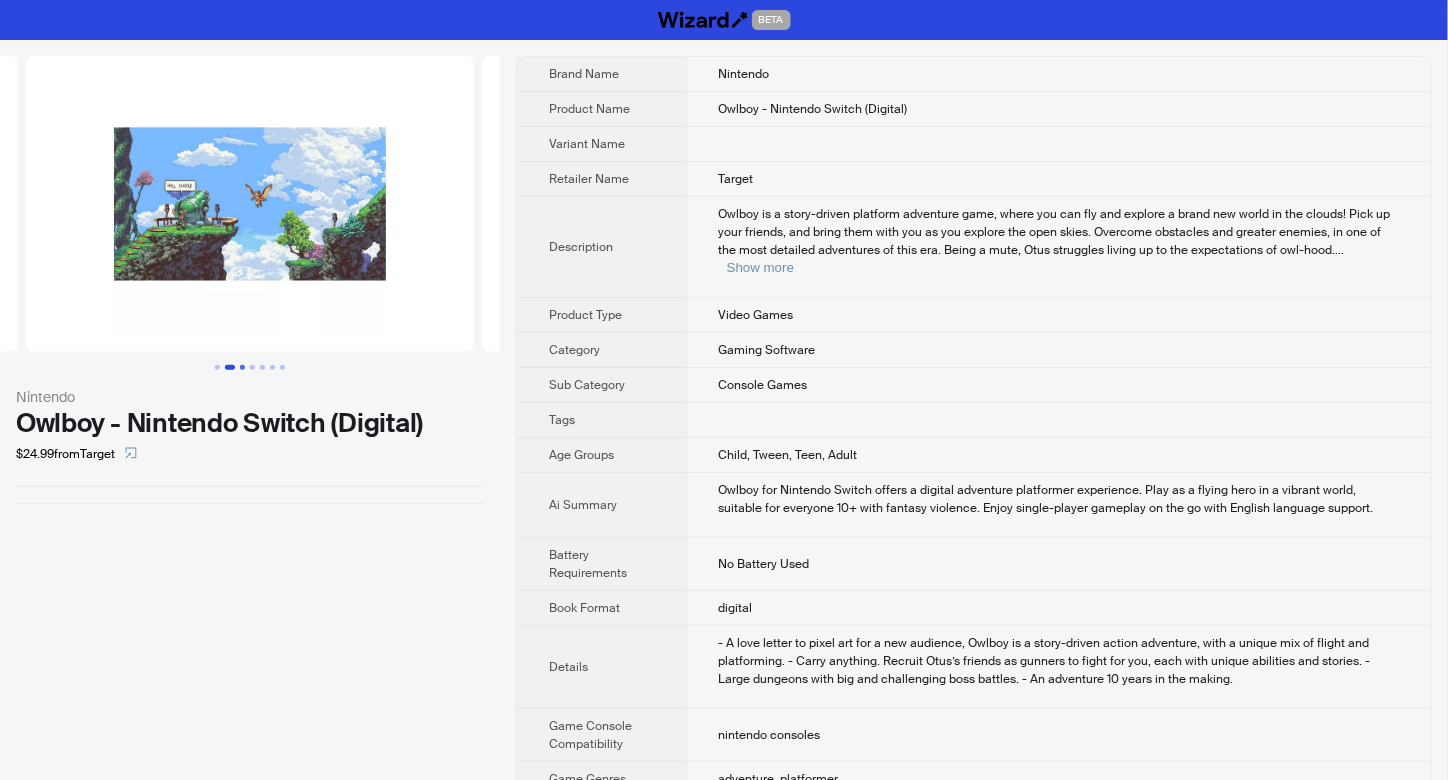 click at bounding box center [242, 367] 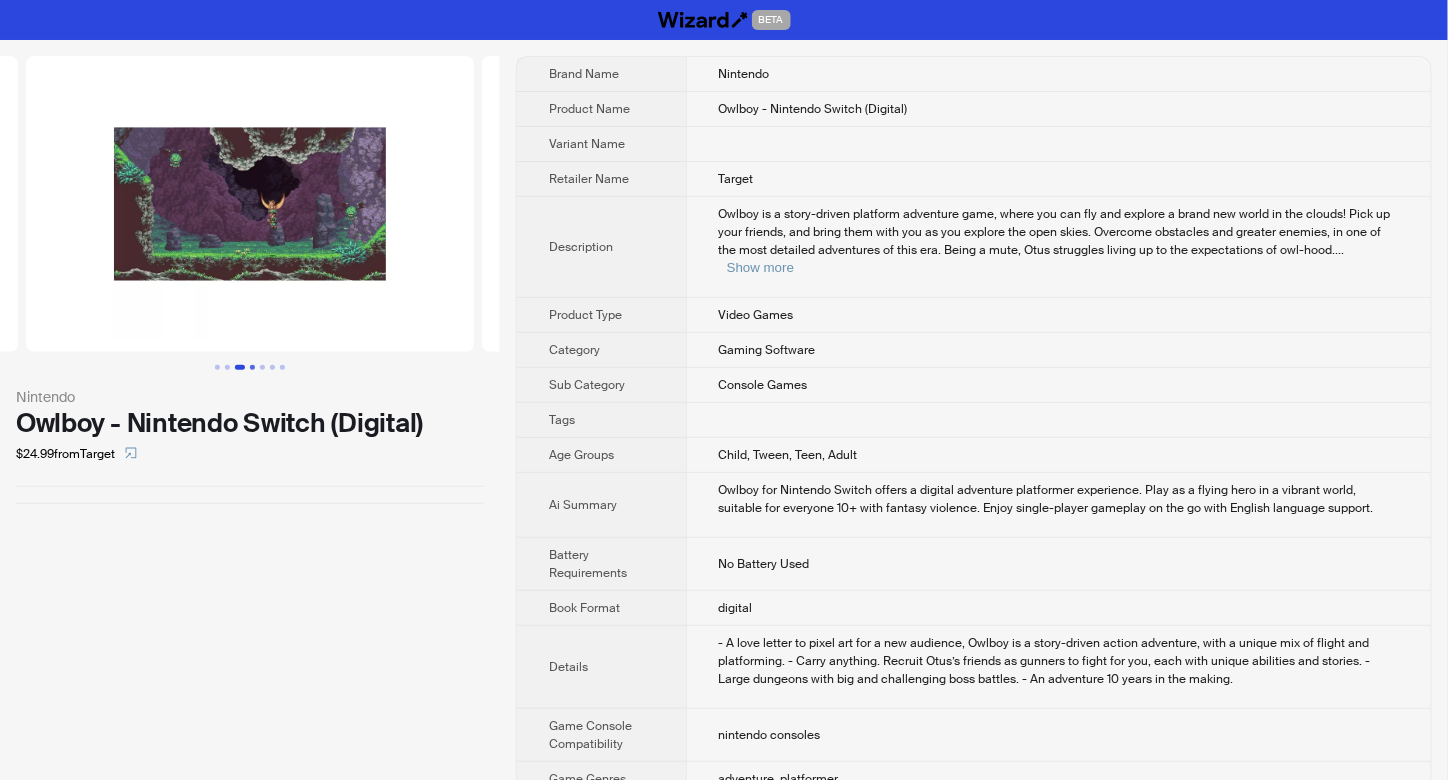 click at bounding box center [252, 367] 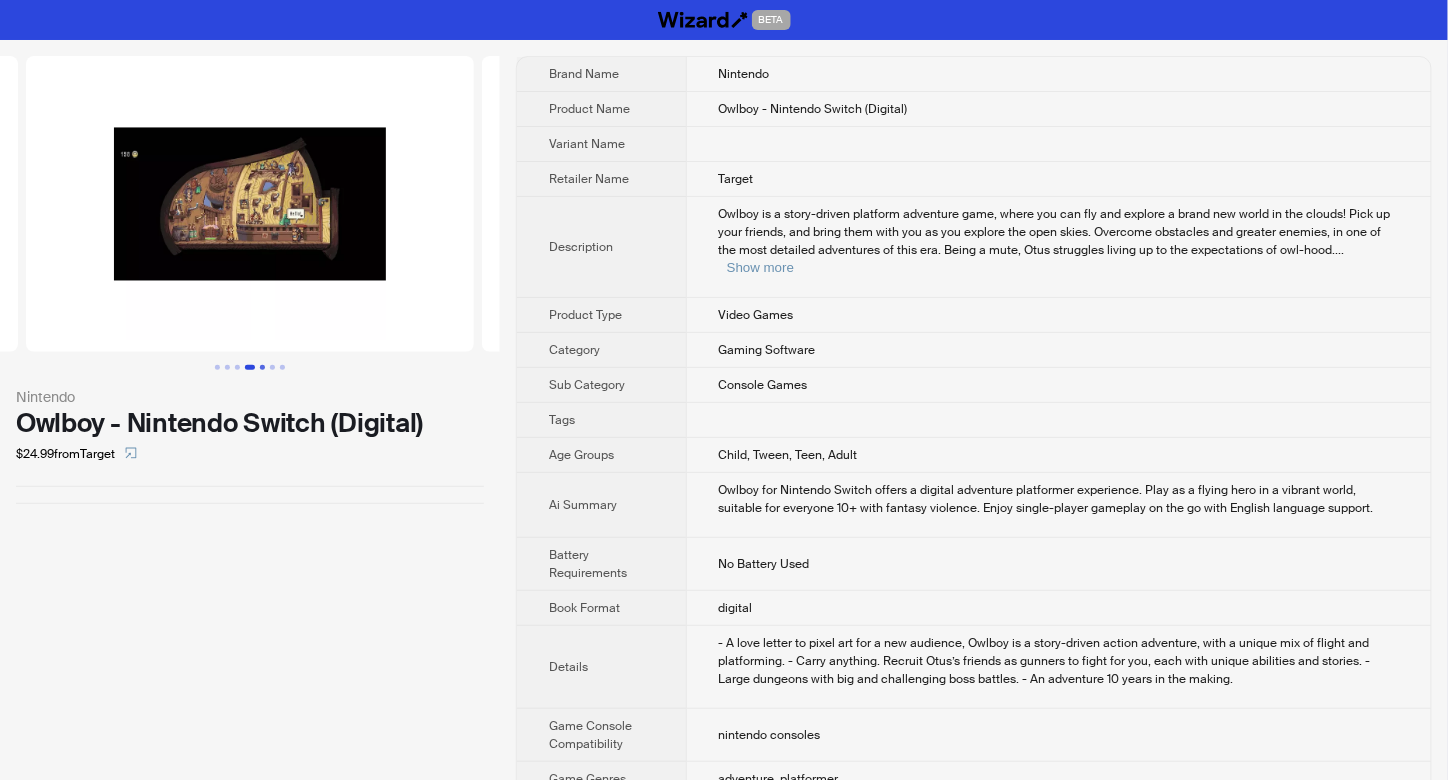 click at bounding box center [262, 367] 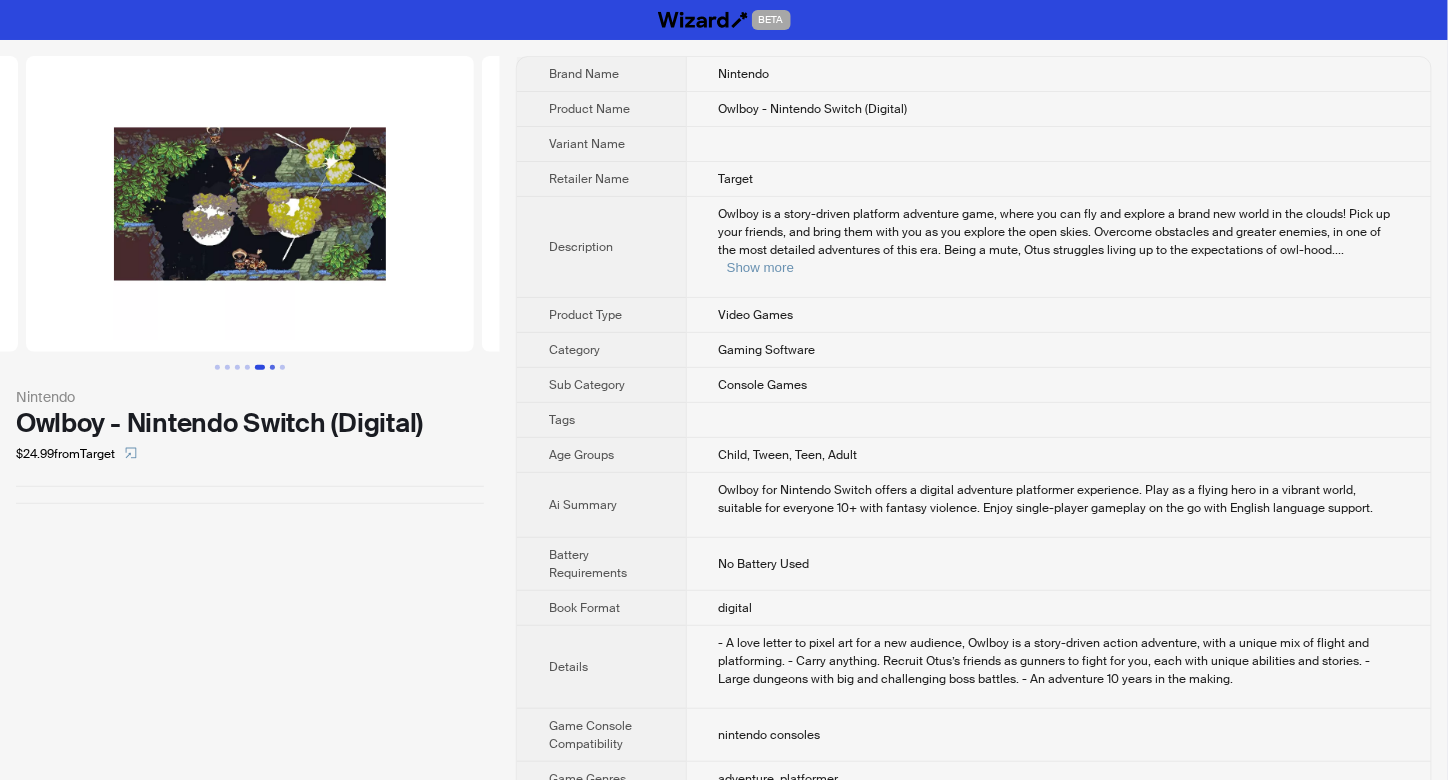 click at bounding box center (272, 367) 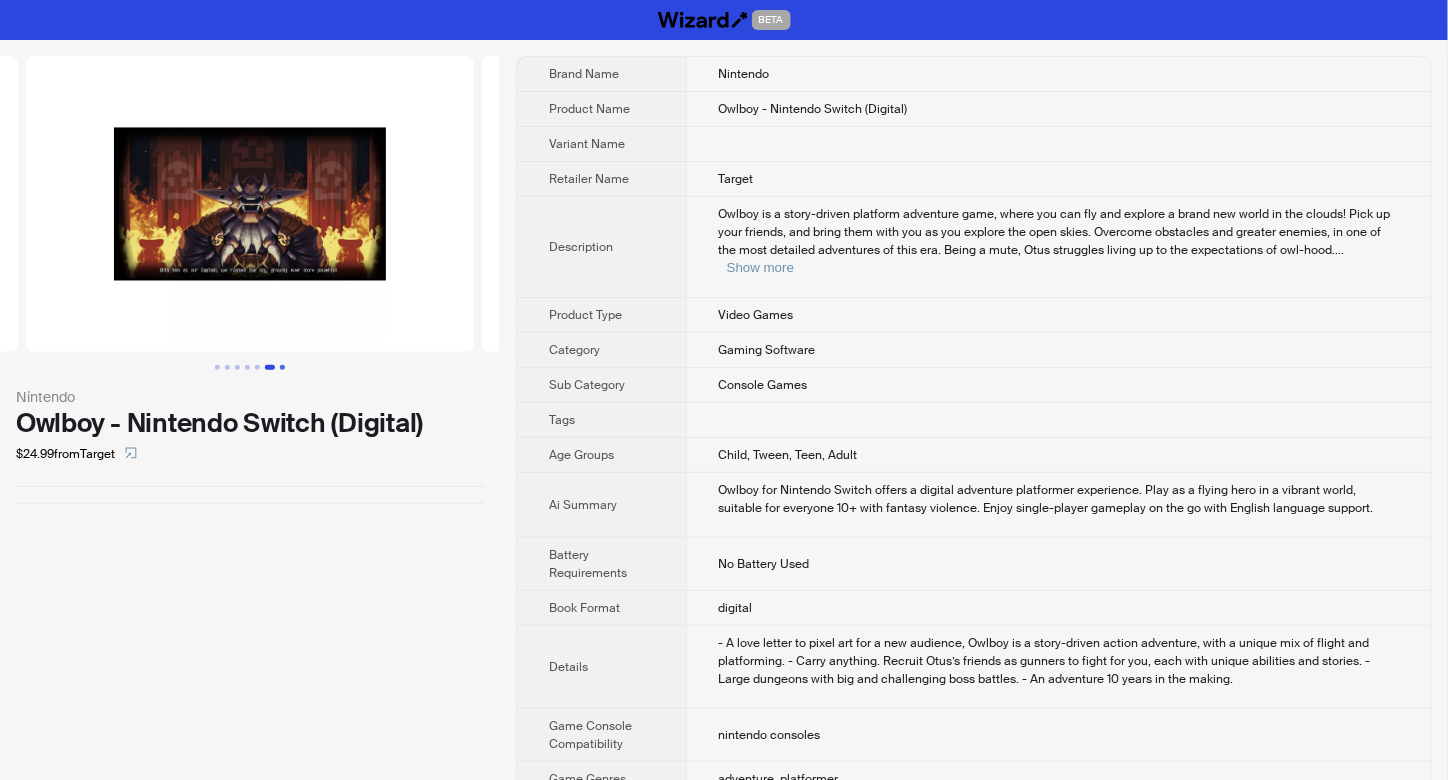 click at bounding box center [282, 367] 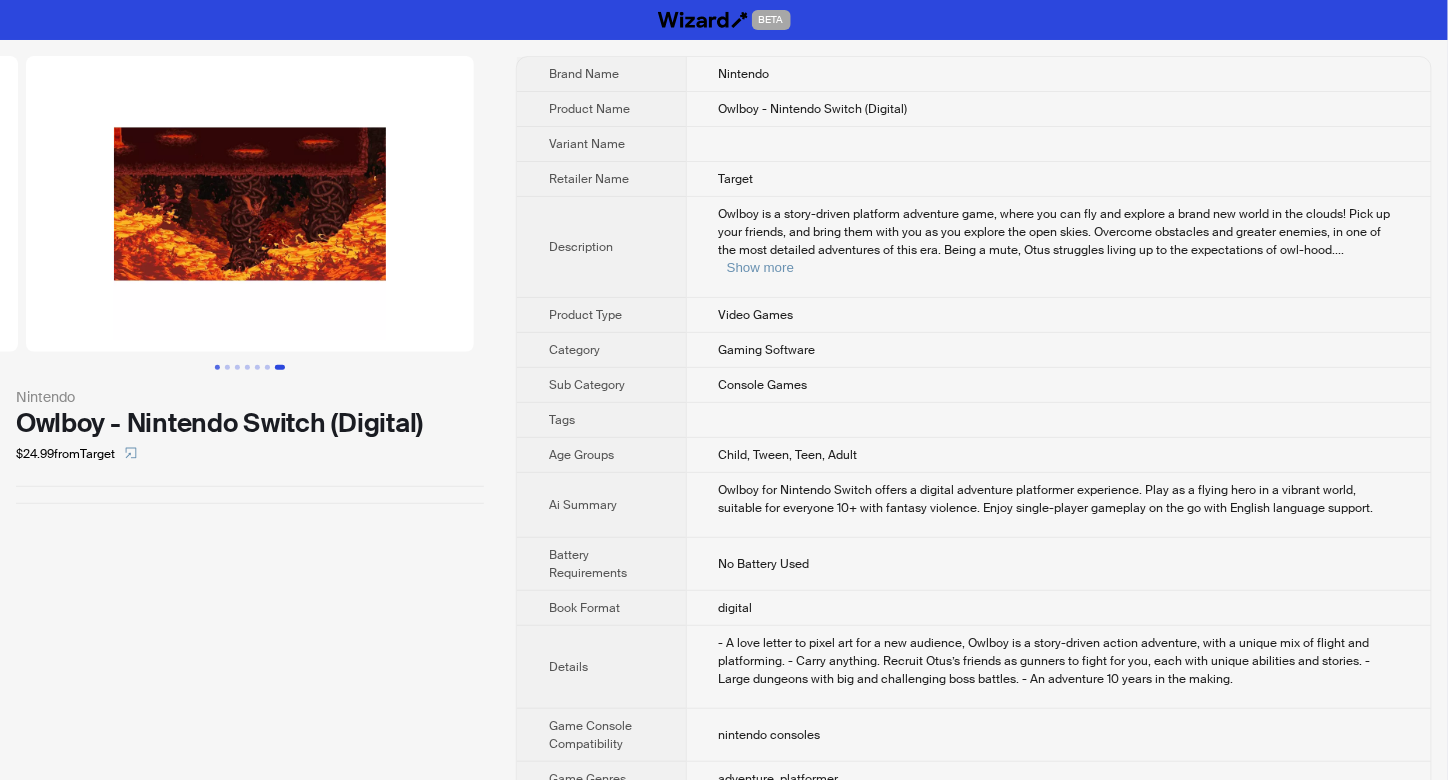 click at bounding box center [217, 367] 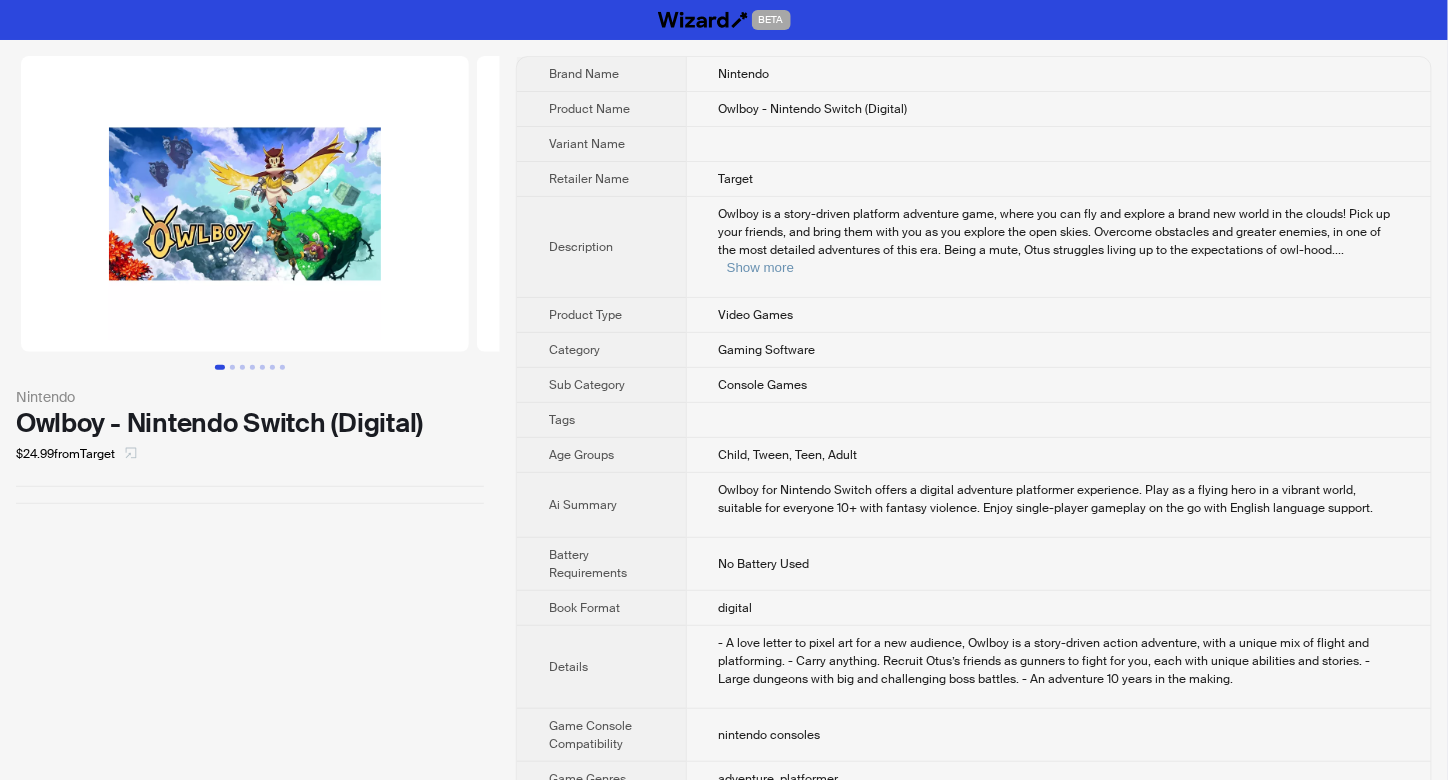scroll, scrollTop: 0, scrollLeft: 0, axis: both 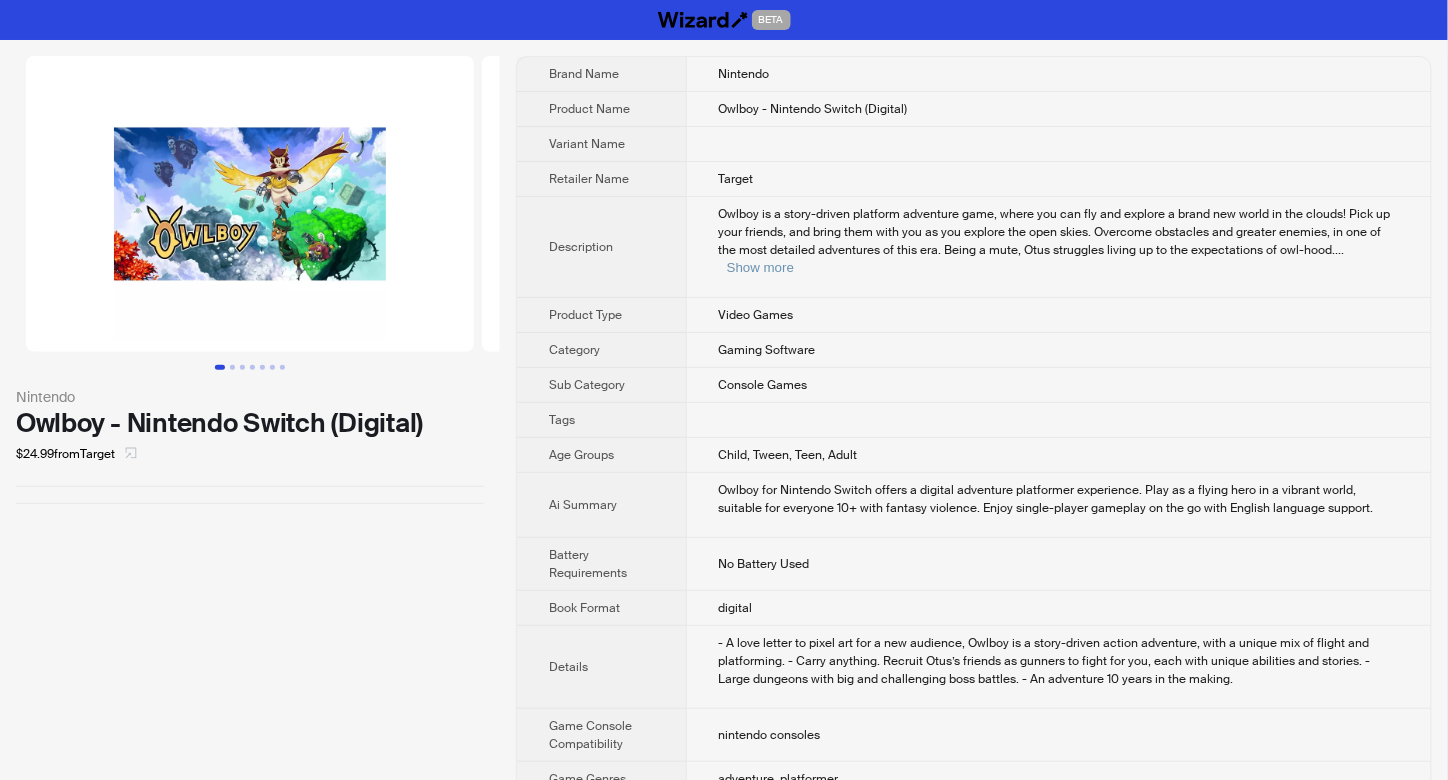 click 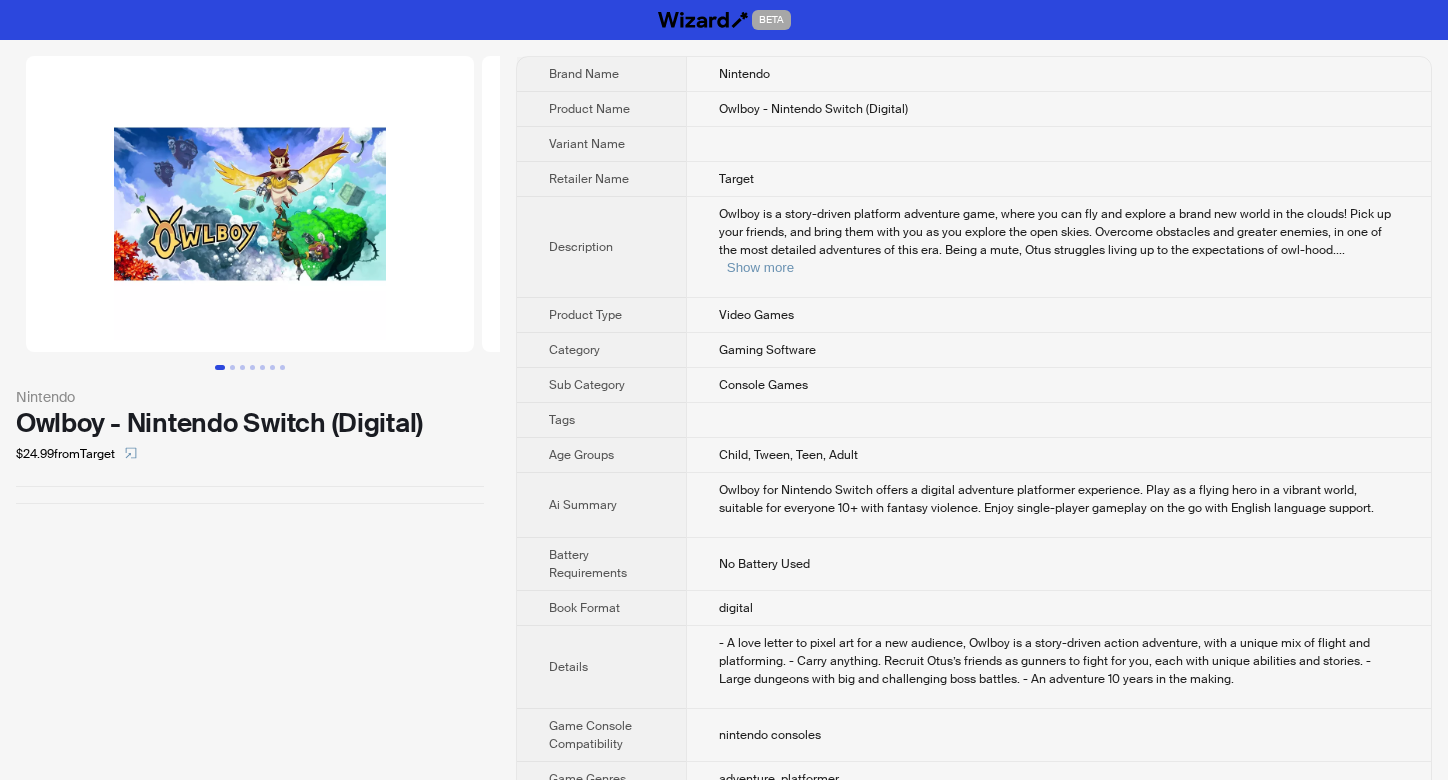 scroll, scrollTop: 0, scrollLeft: 0, axis: both 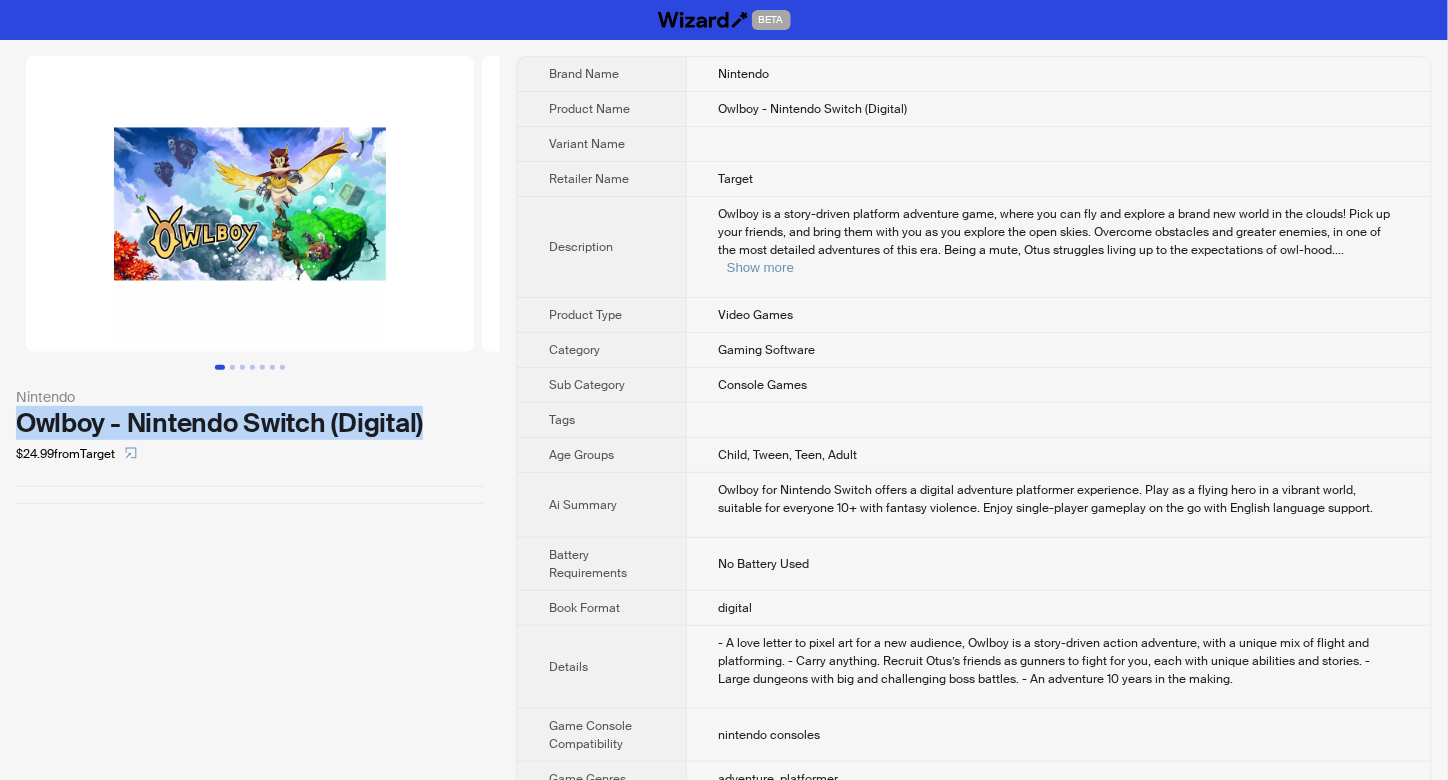 drag, startPoint x: 17, startPoint y: 425, endPoint x: 423, endPoint y: 425, distance: 406 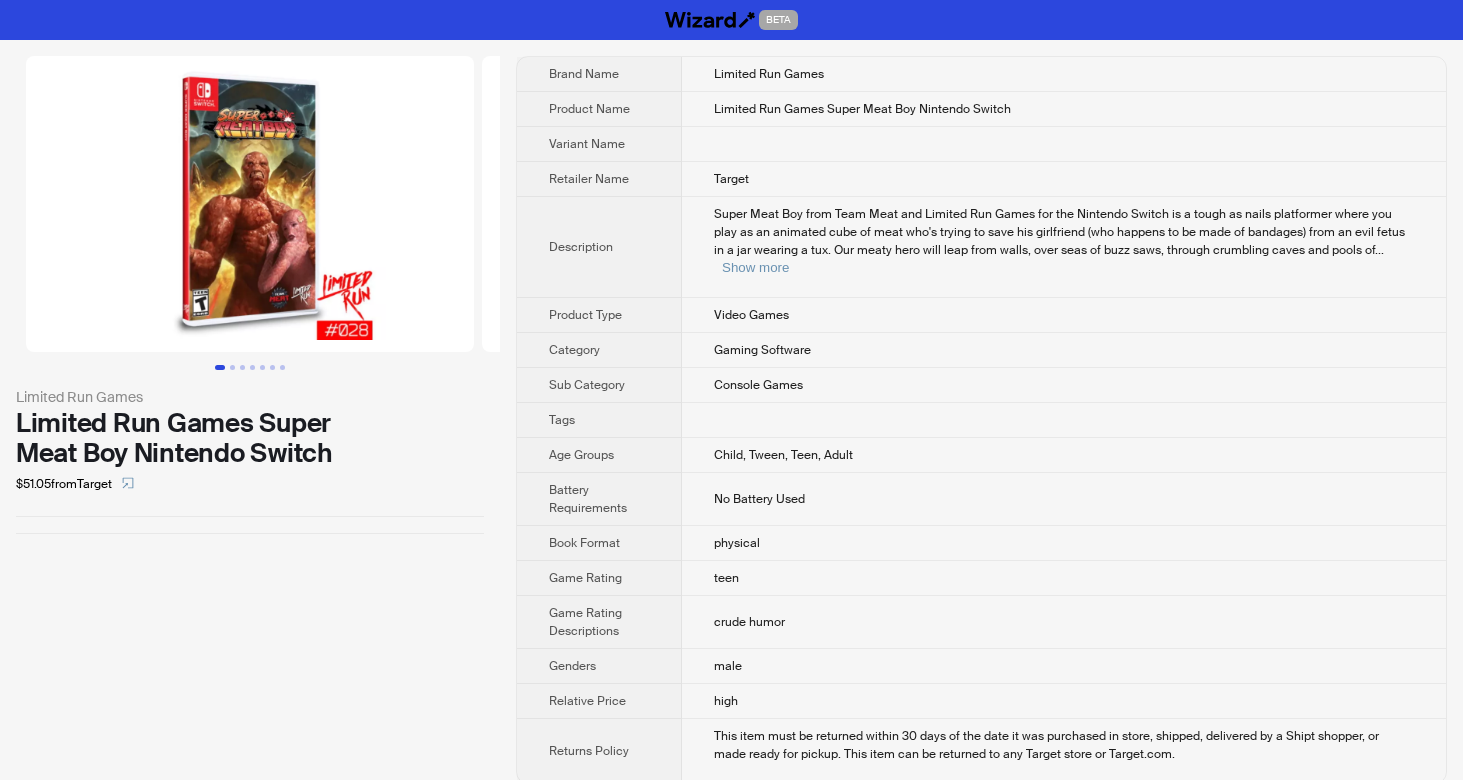 scroll, scrollTop: 0, scrollLeft: 0, axis: both 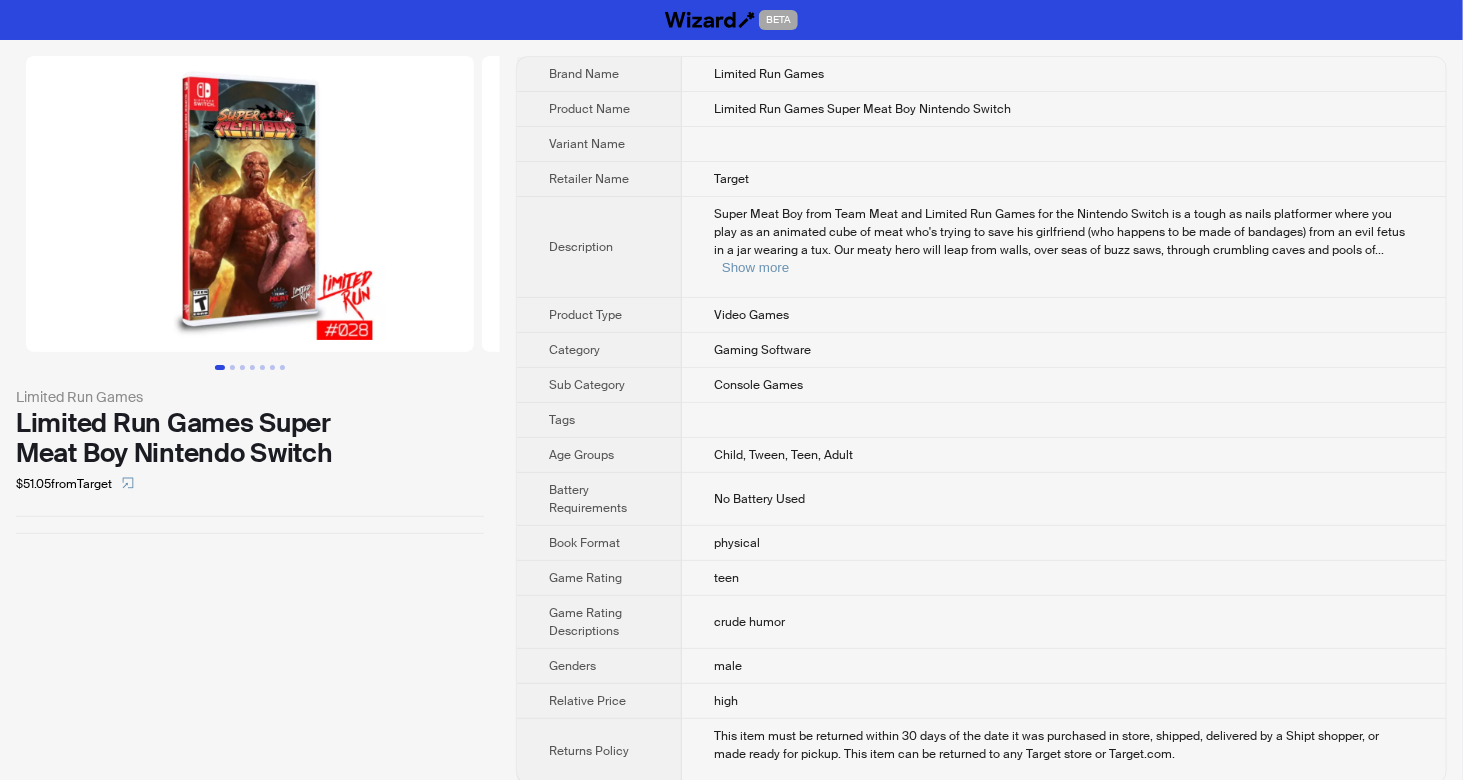 click at bounding box center [250, 204] 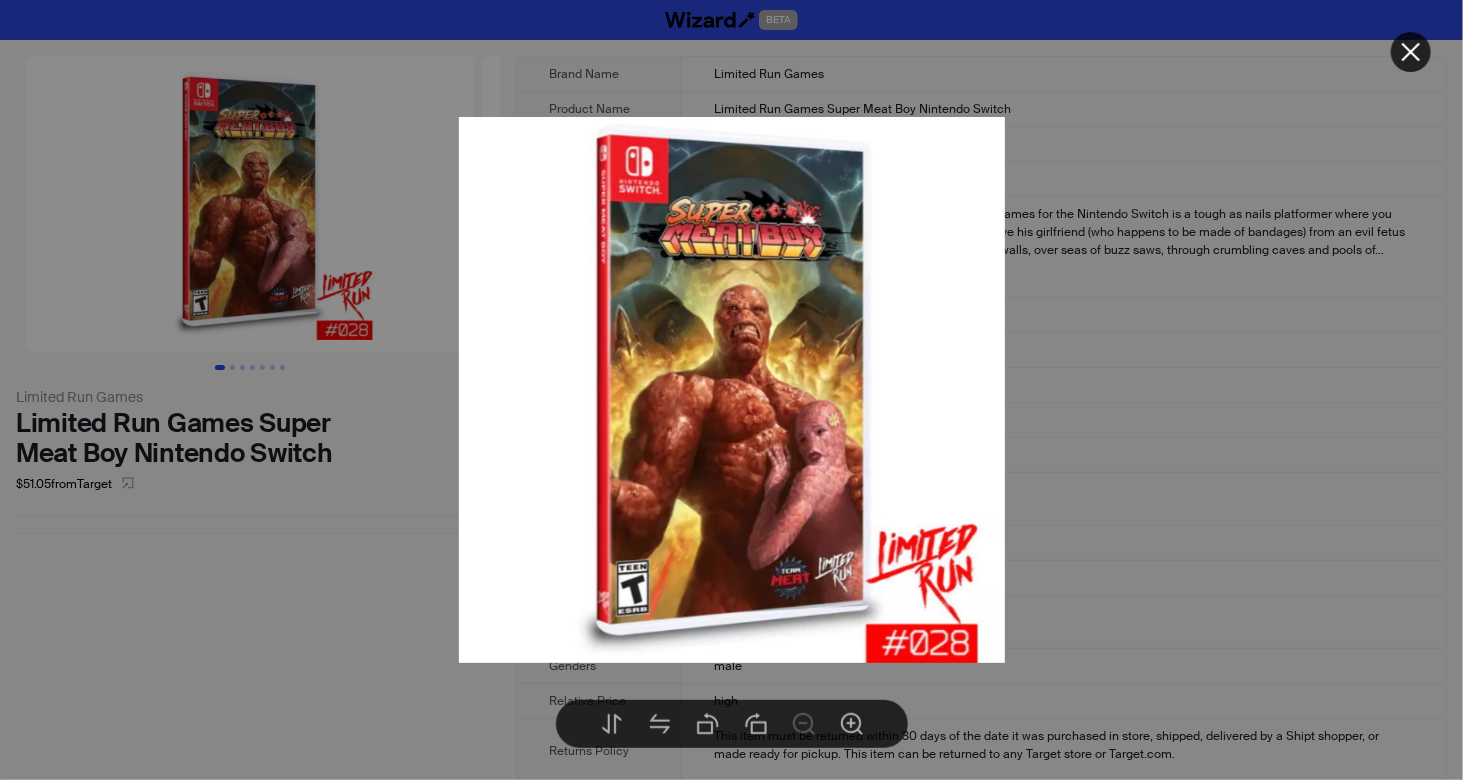 click 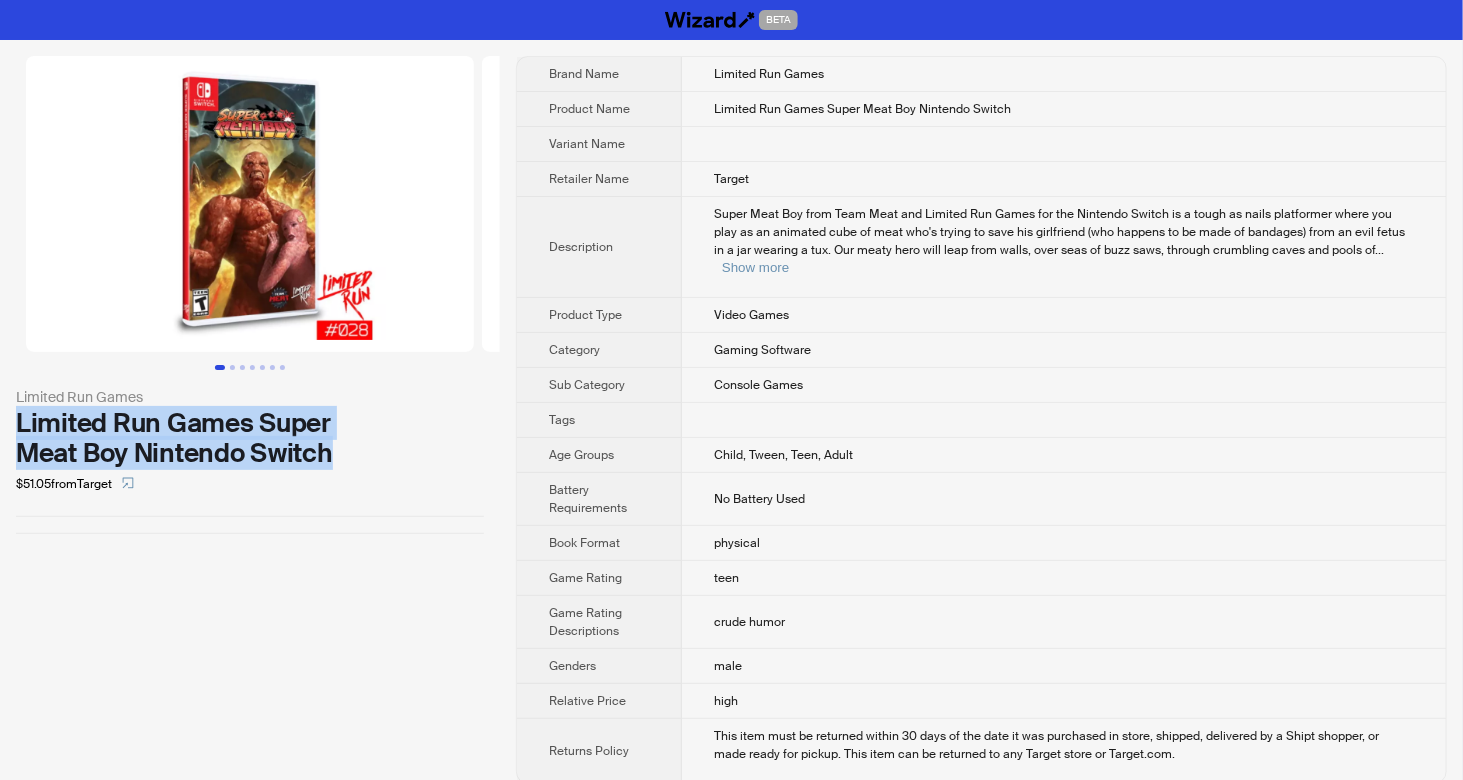 drag, startPoint x: 12, startPoint y: 418, endPoint x: 331, endPoint y: 460, distance: 321.75302 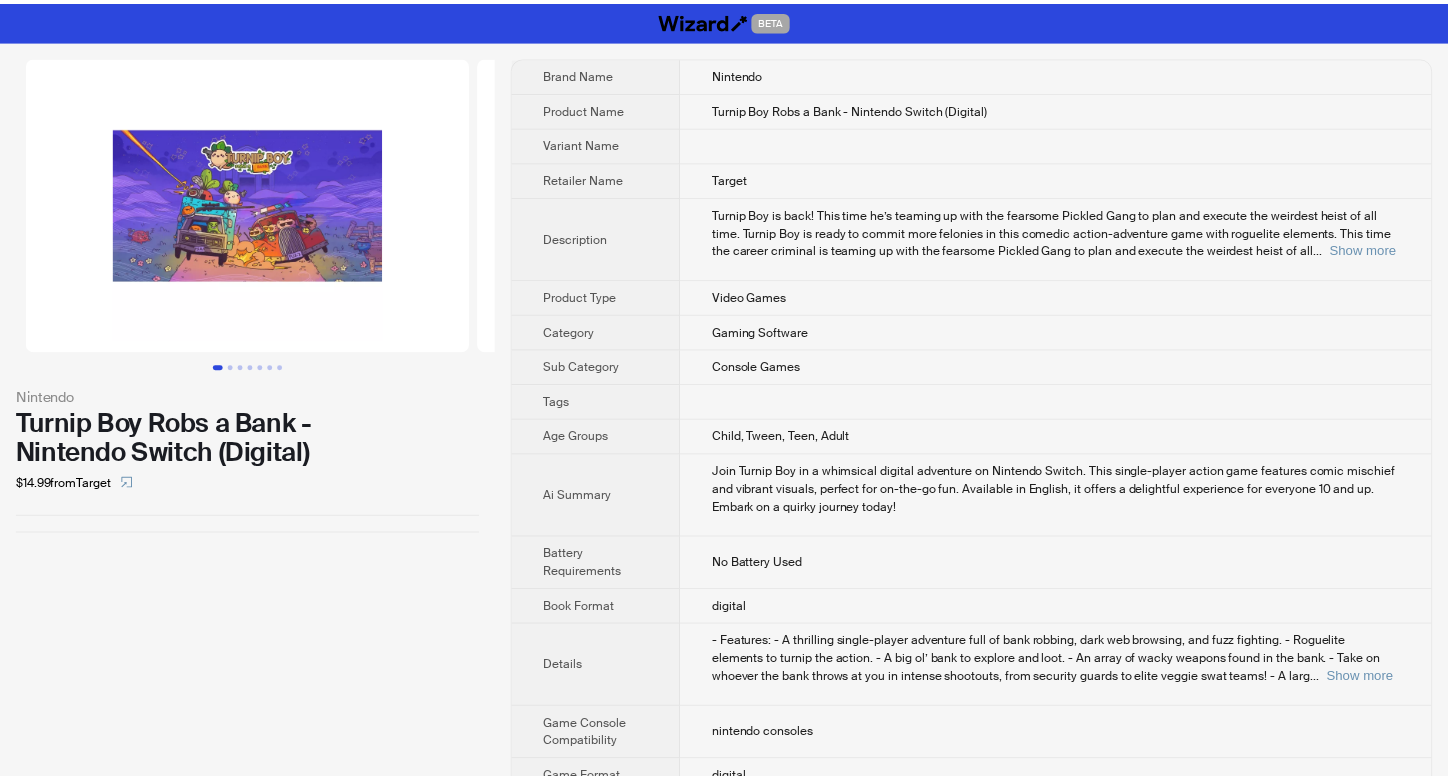 scroll, scrollTop: 0, scrollLeft: 0, axis: both 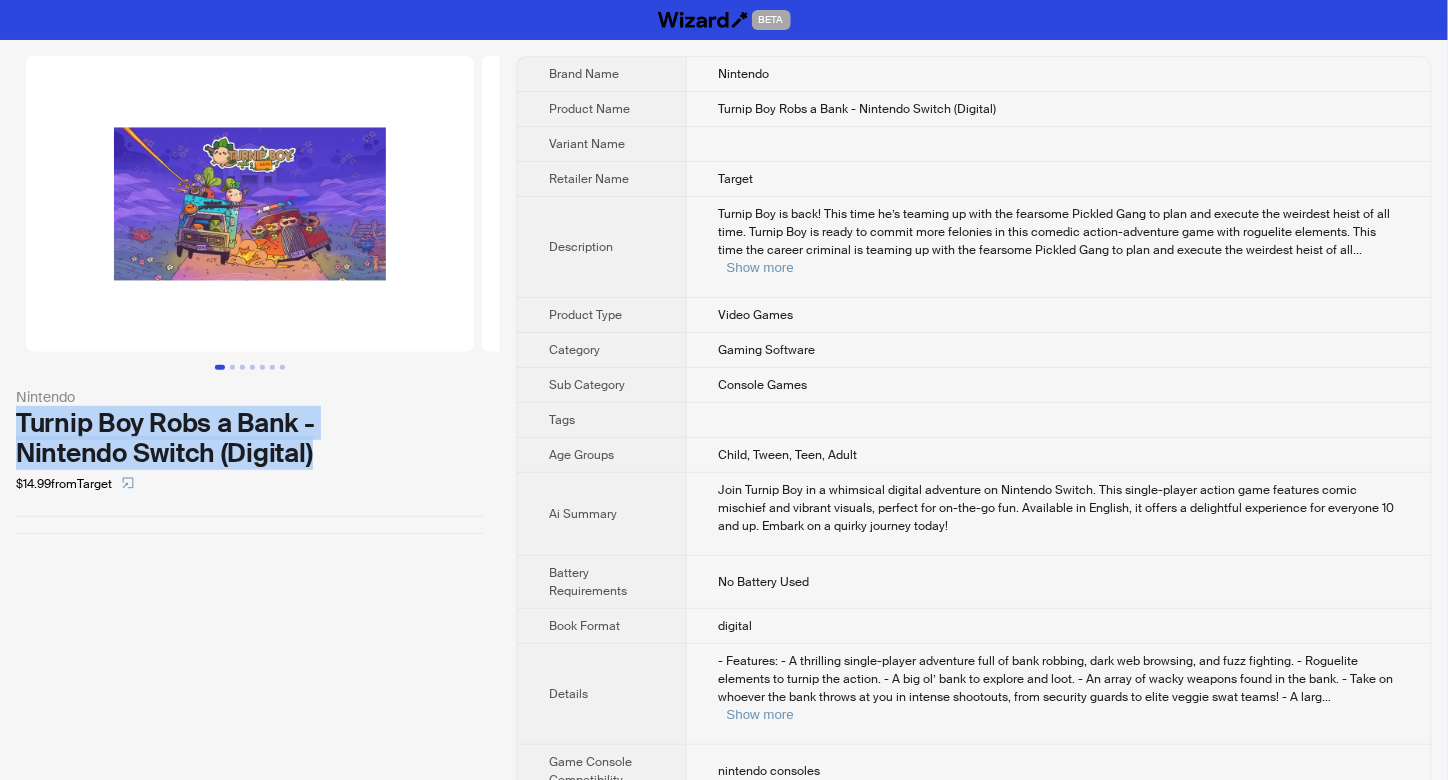 drag, startPoint x: 13, startPoint y: 419, endPoint x: 314, endPoint y: 458, distance: 303.51605 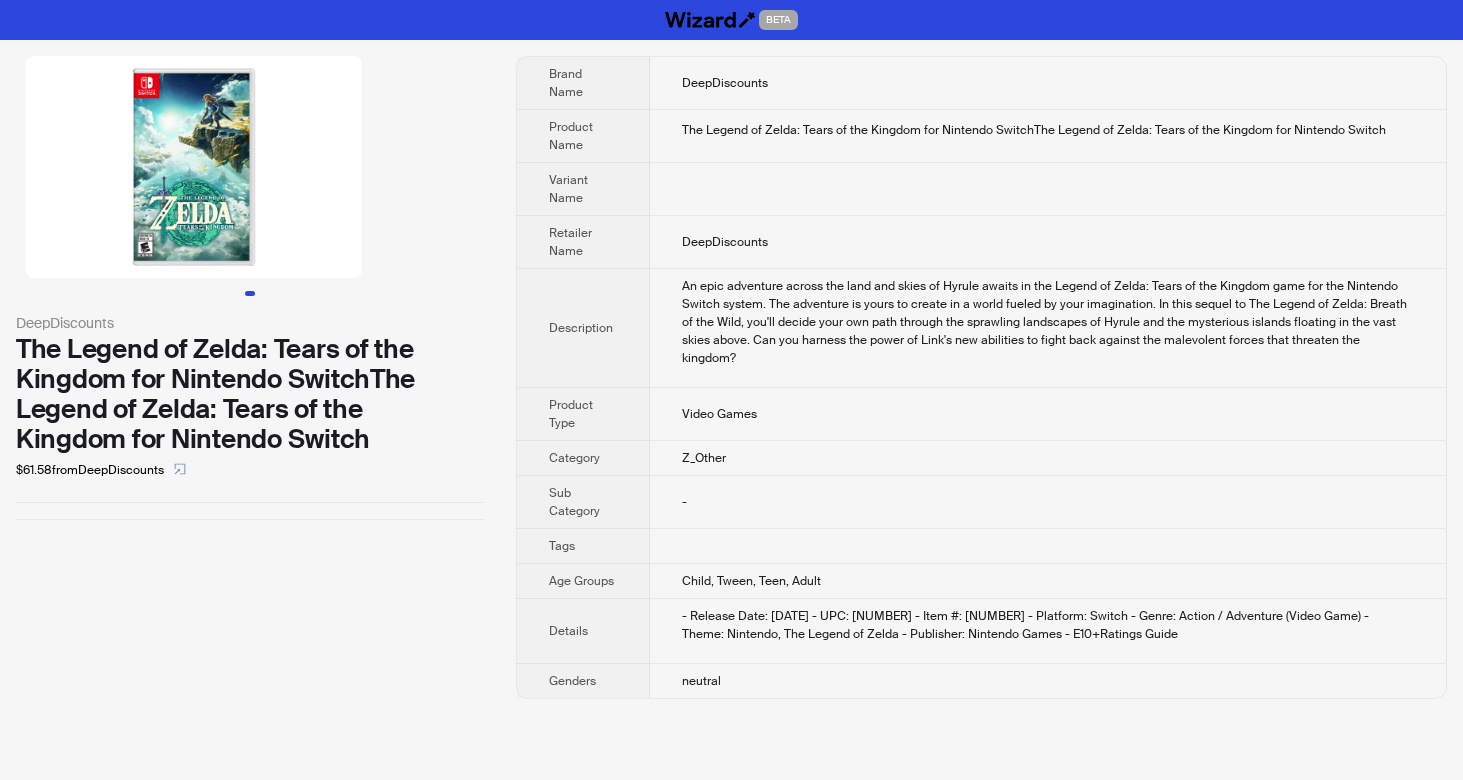 scroll, scrollTop: 0, scrollLeft: 0, axis: both 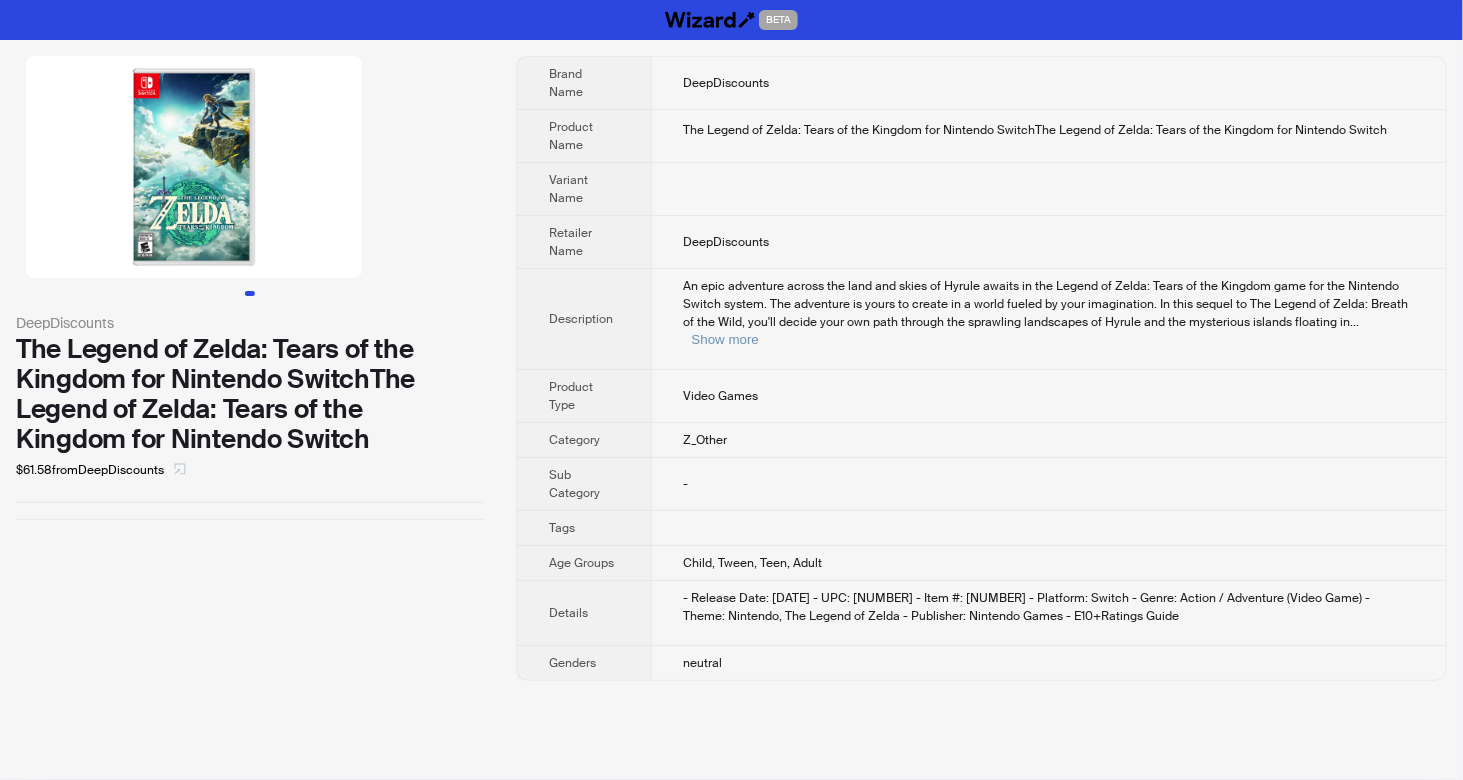 click at bounding box center [180, 470] 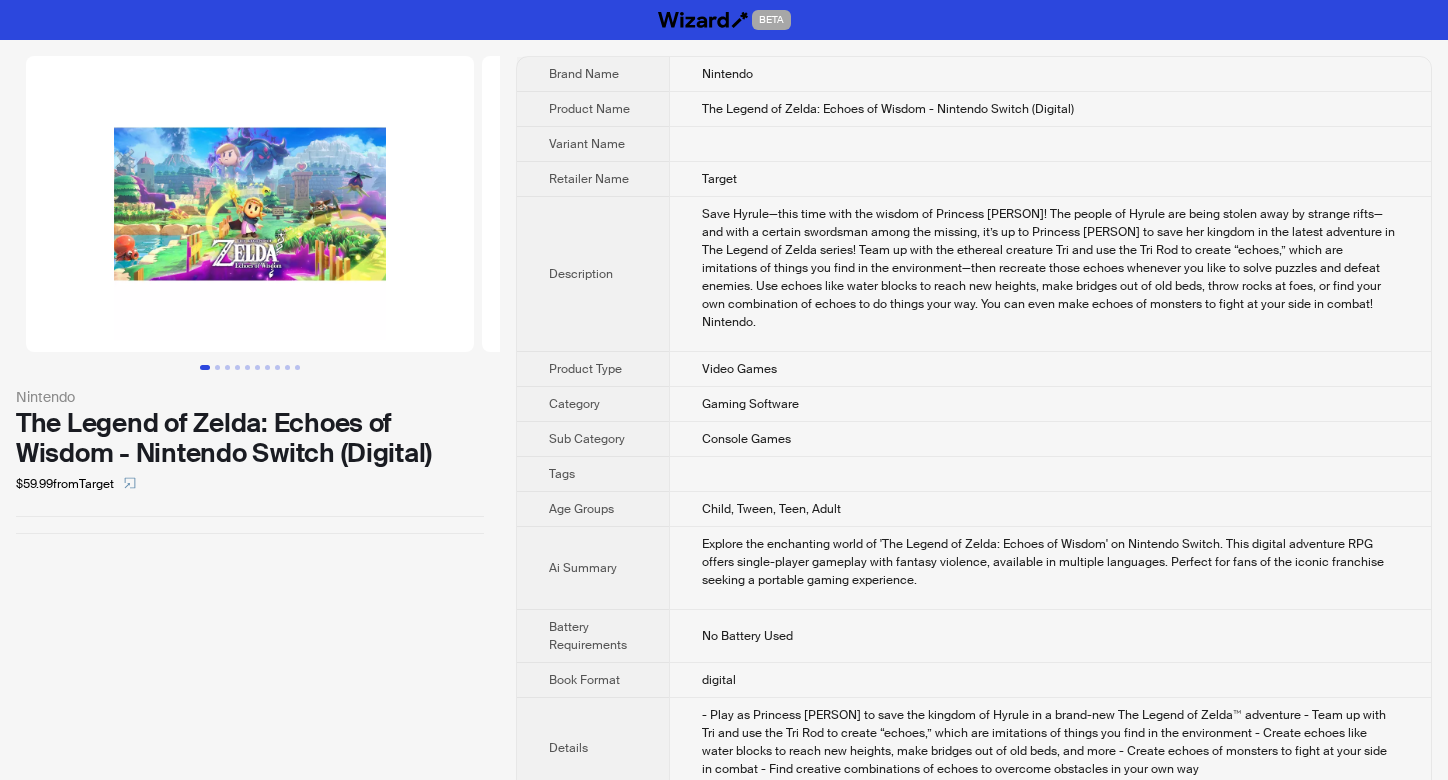 scroll, scrollTop: 0, scrollLeft: 0, axis: both 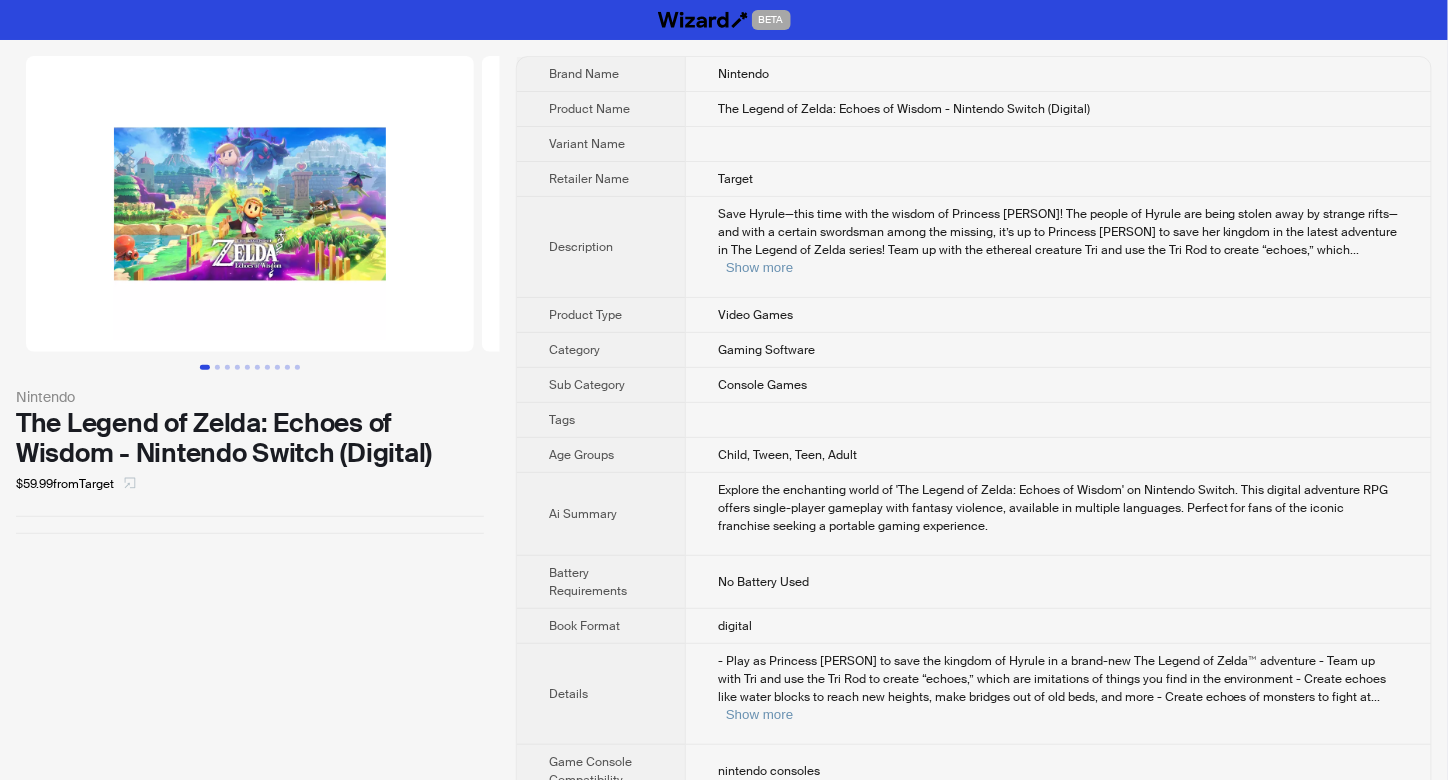 click at bounding box center (130, 484) 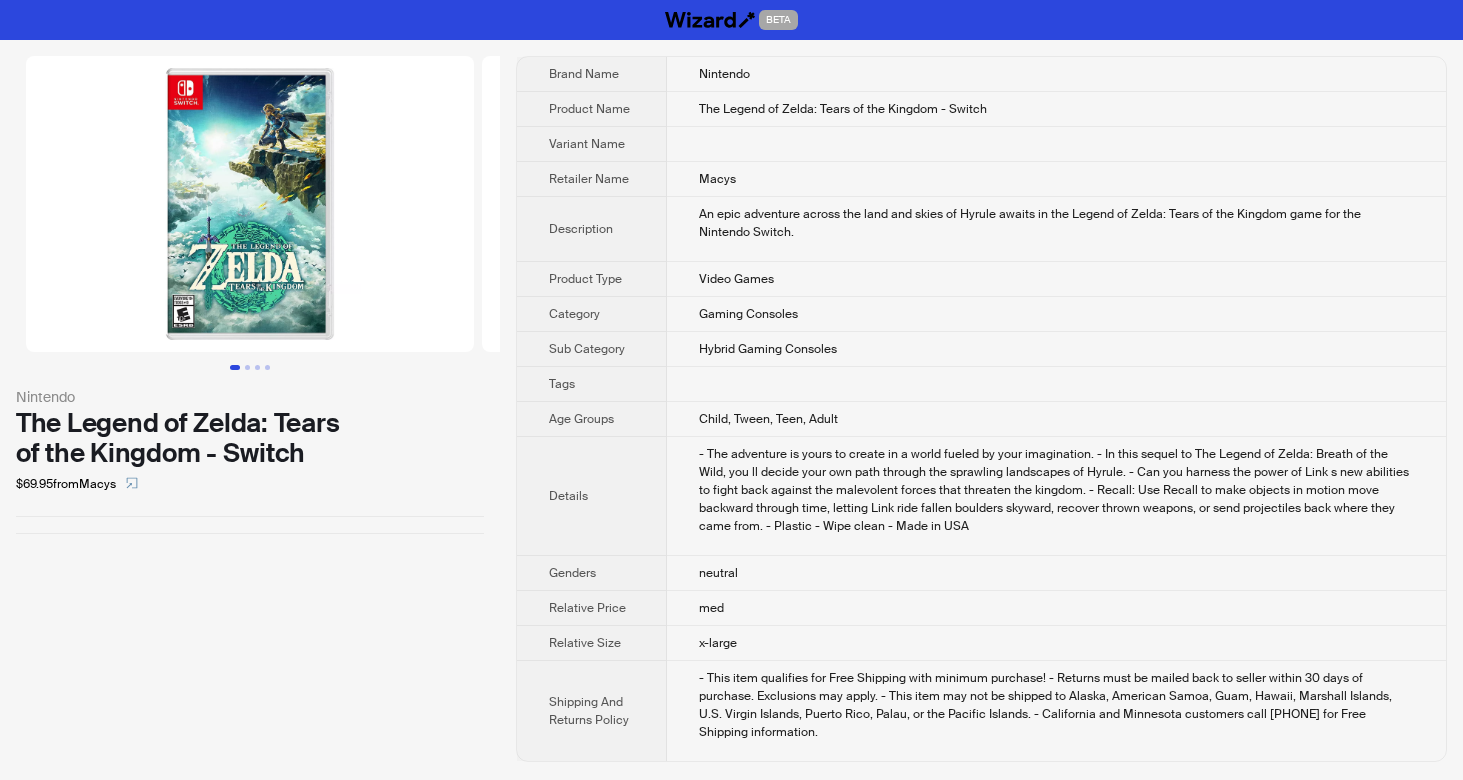 scroll, scrollTop: 0, scrollLeft: 0, axis: both 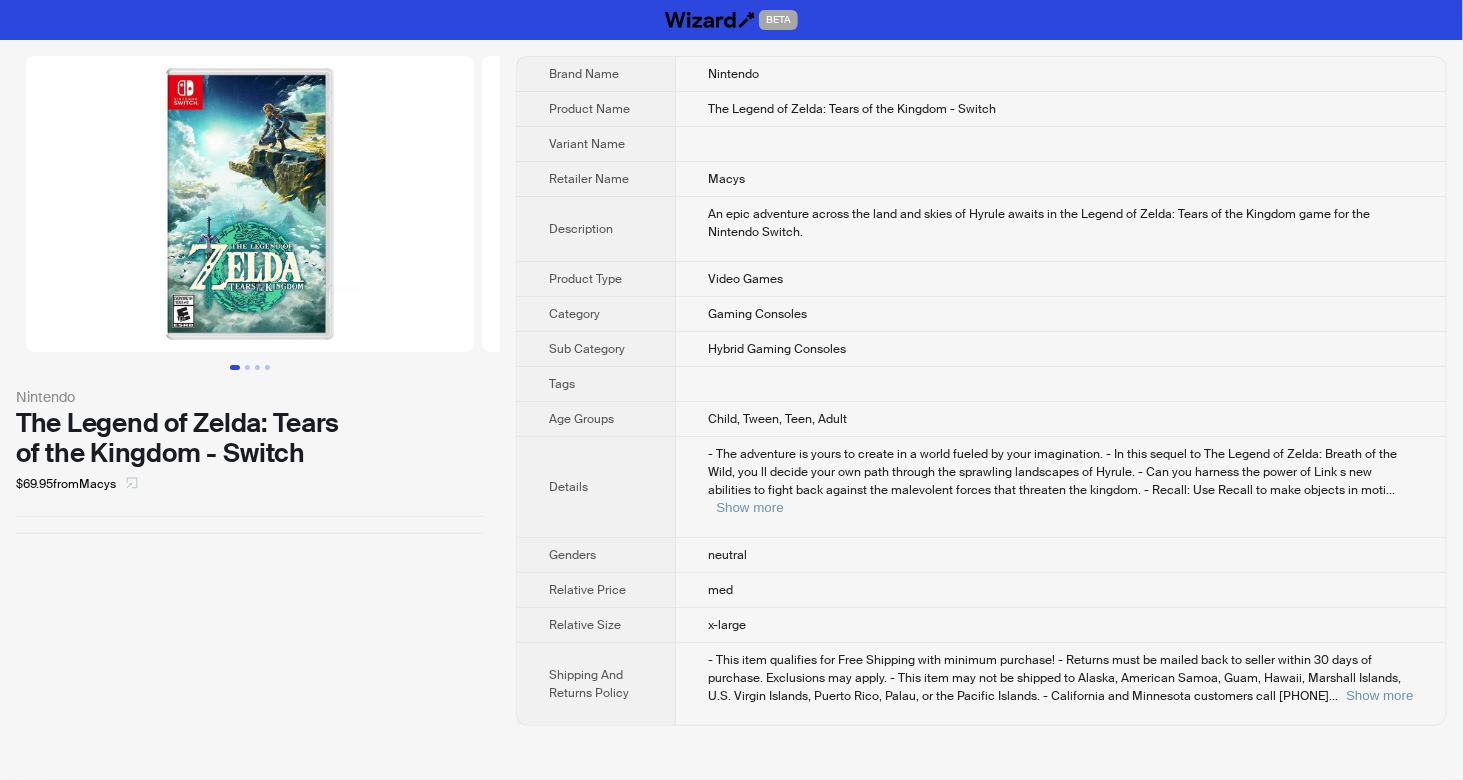 click 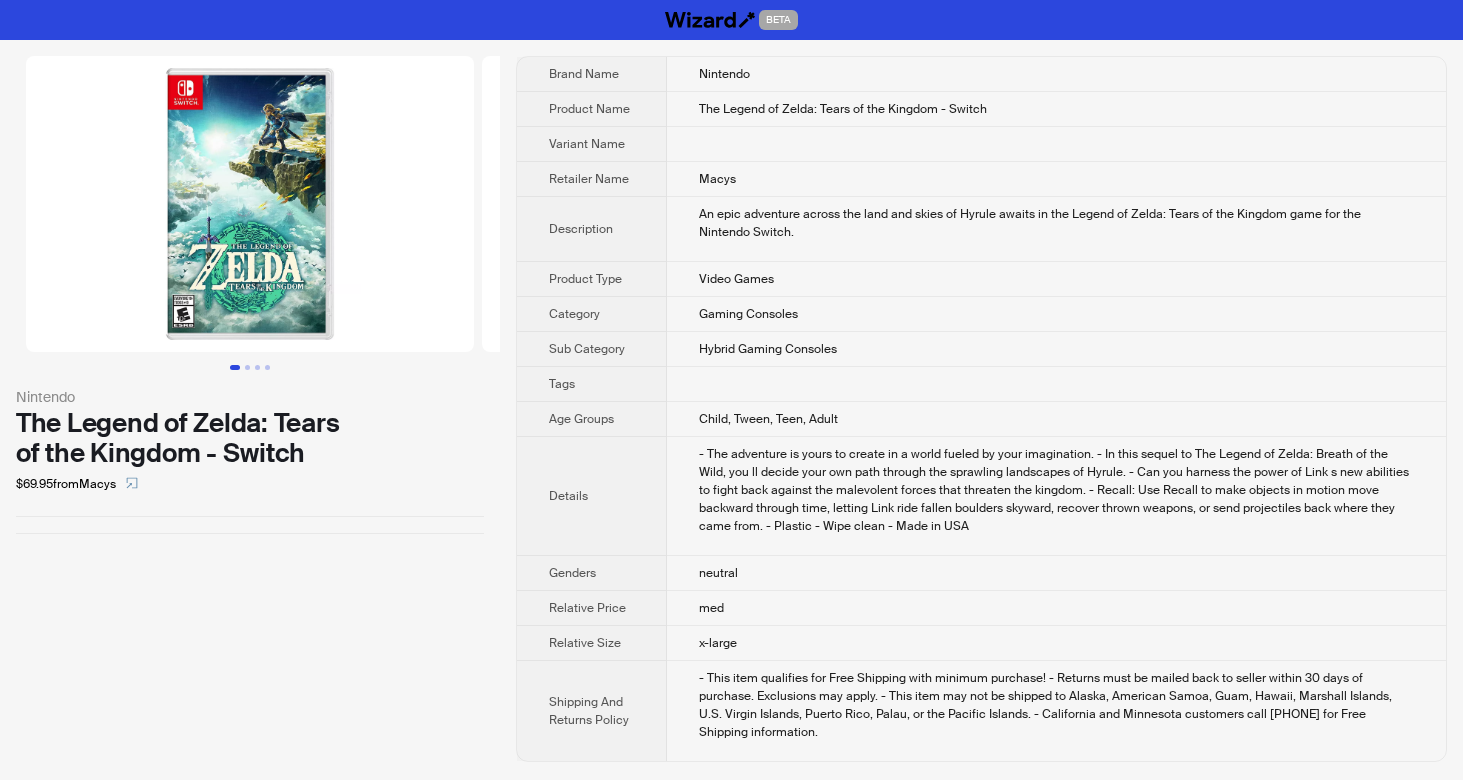 scroll, scrollTop: 0, scrollLeft: 0, axis: both 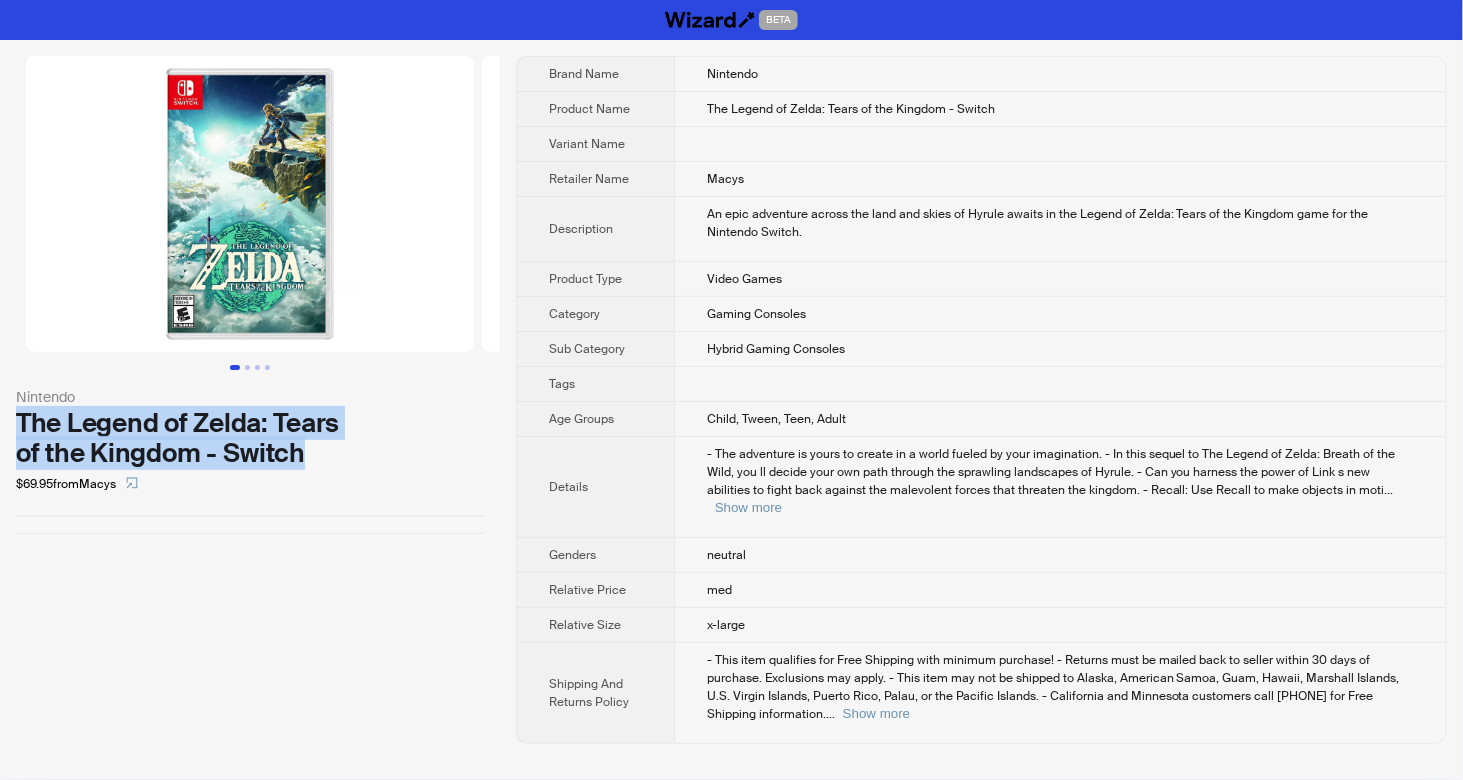 drag, startPoint x: 21, startPoint y: 421, endPoint x: 300, endPoint y: 453, distance: 280.82913 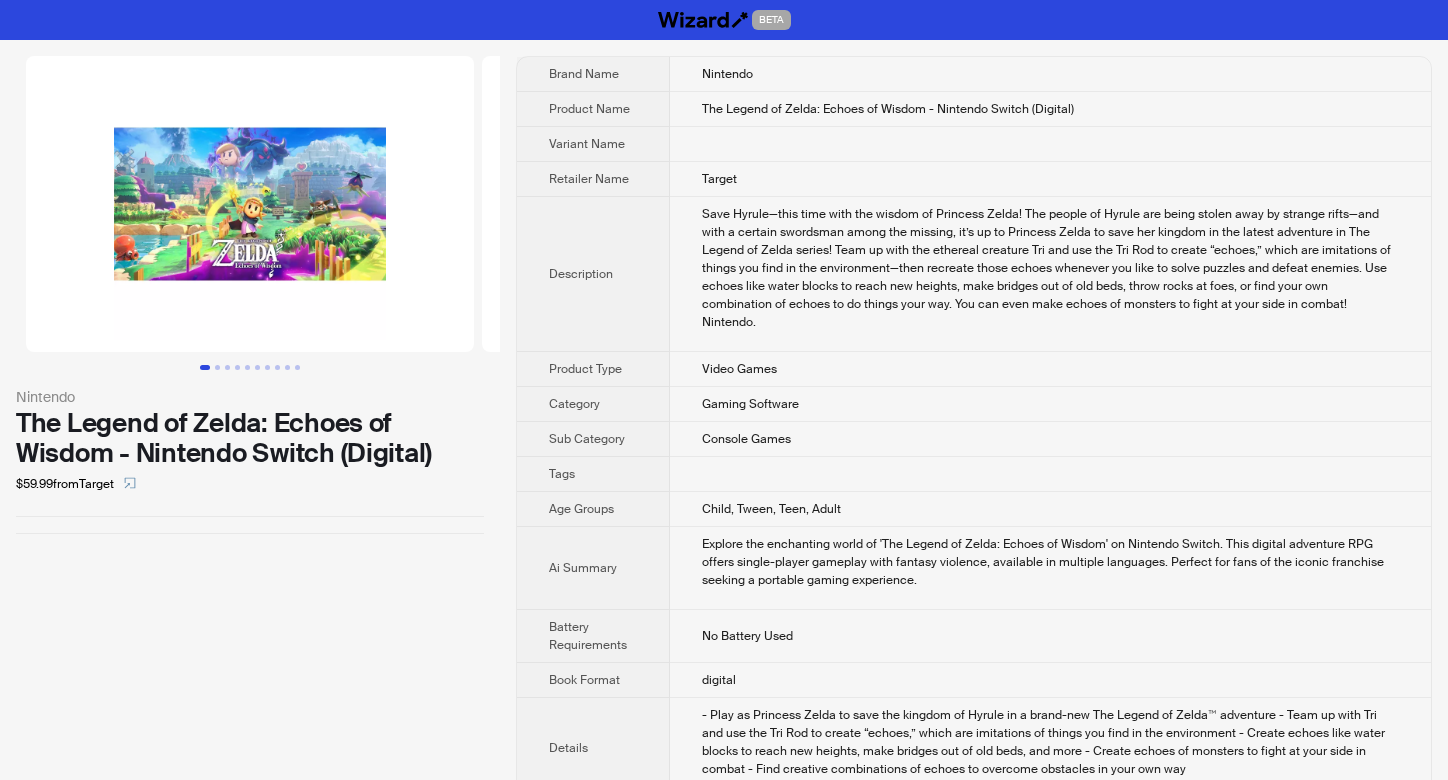 scroll, scrollTop: 0, scrollLeft: 0, axis: both 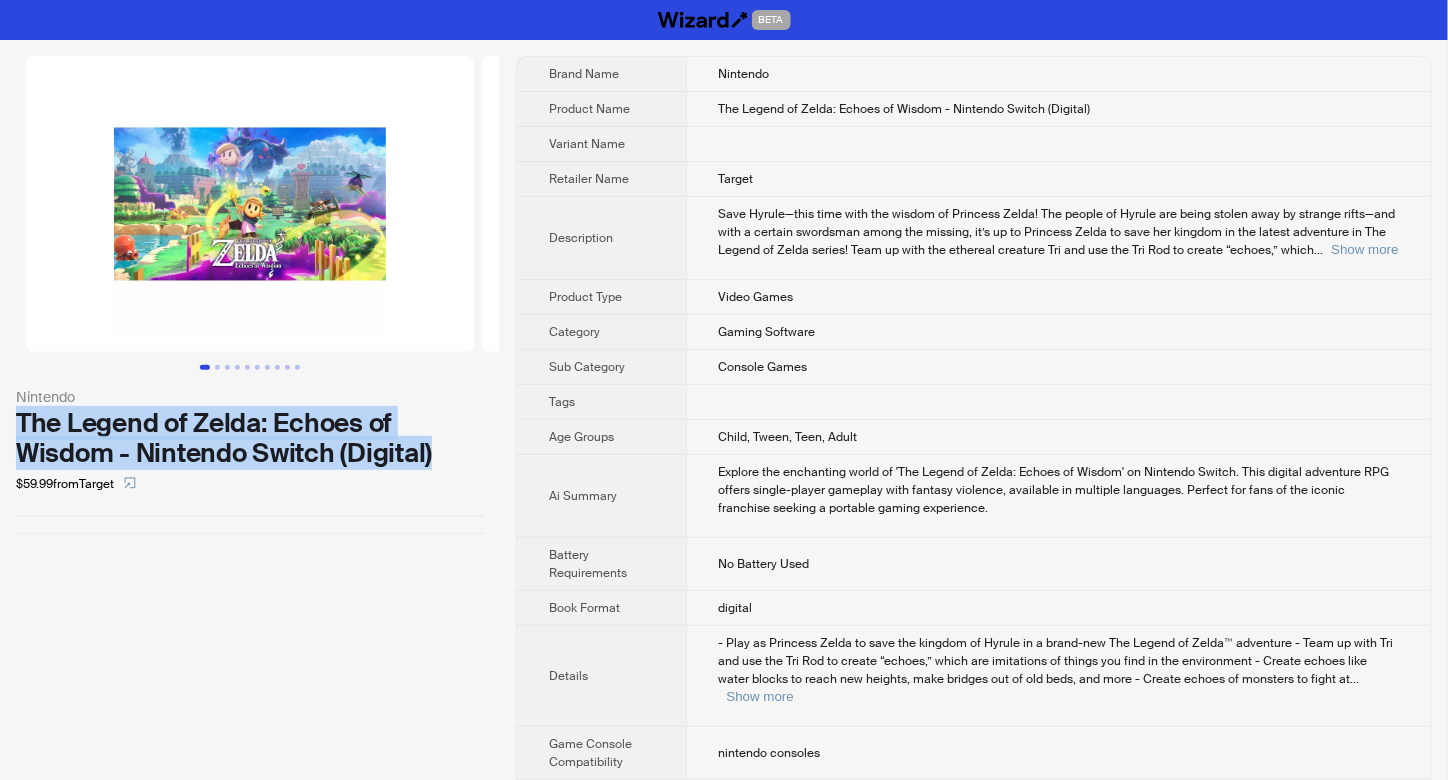 drag, startPoint x: 20, startPoint y: 419, endPoint x: 444, endPoint y: 446, distance: 424.8588 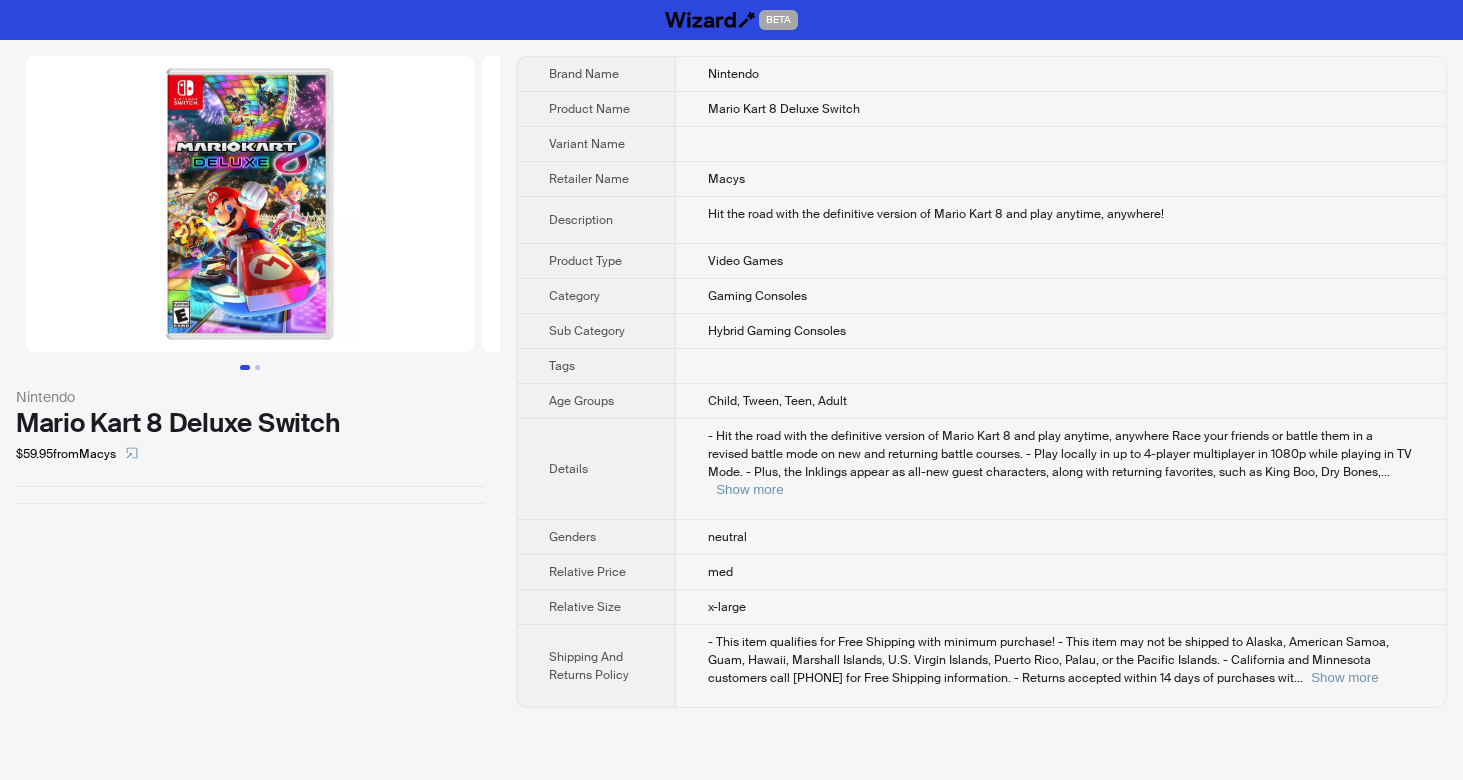 scroll, scrollTop: 0, scrollLeft: 0, axis: both 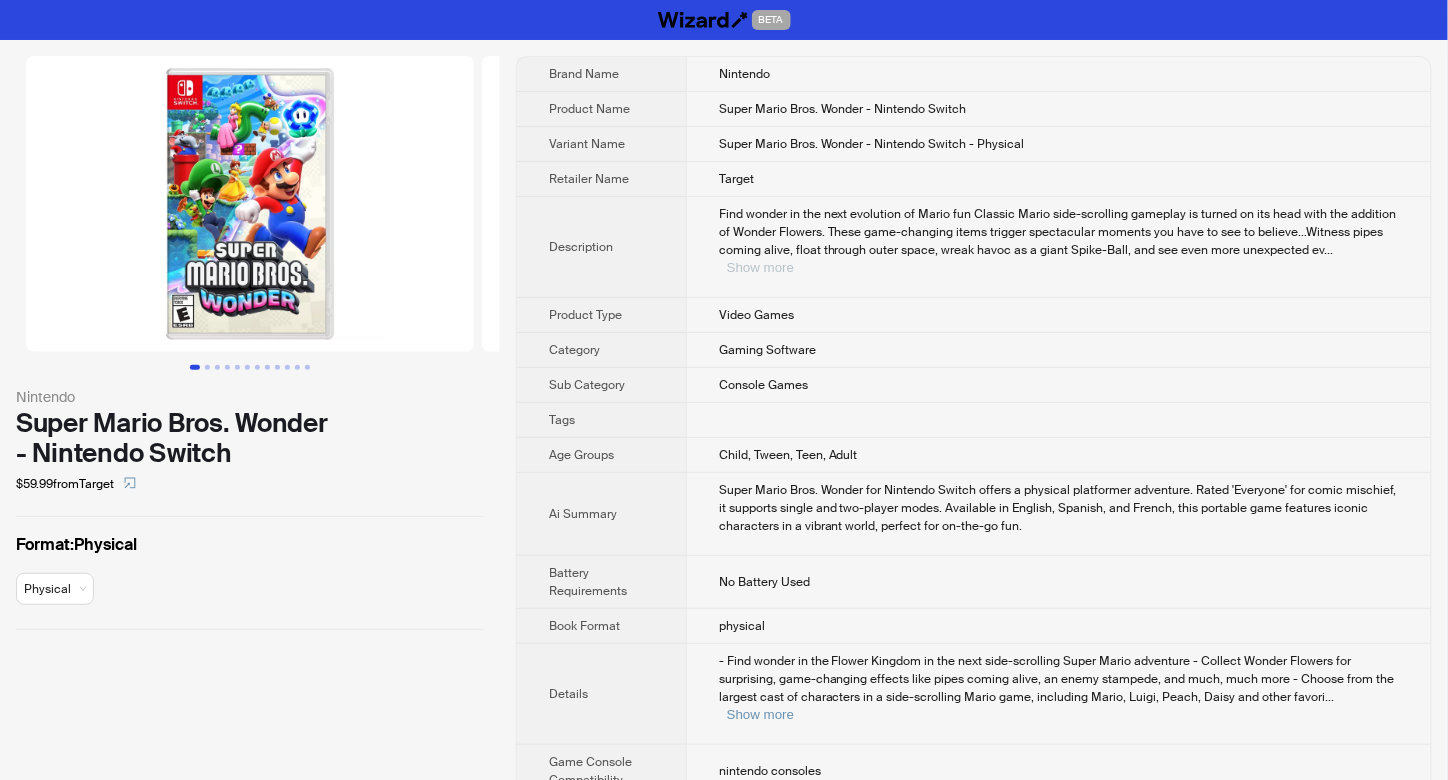 click on "Show more" at bounding box center (760, 267) 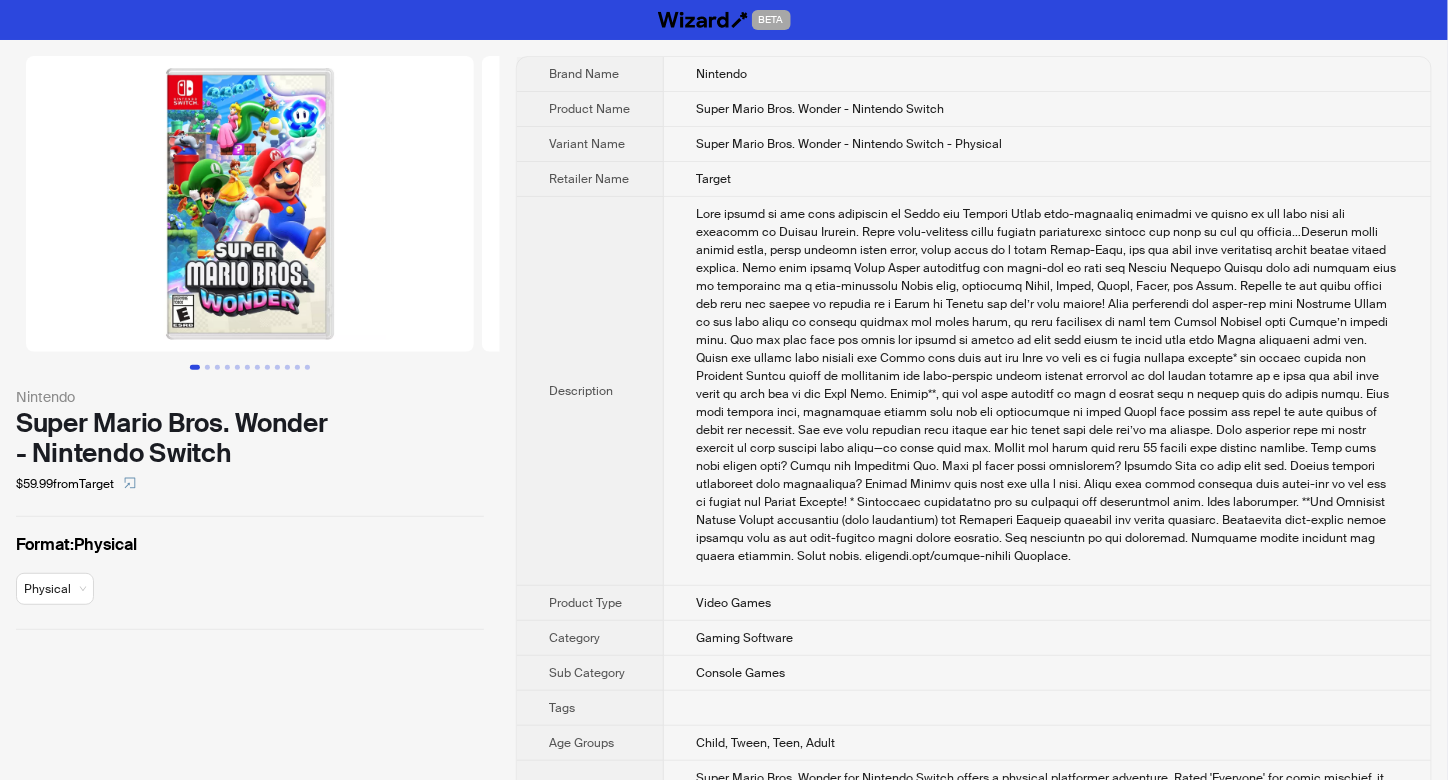 click at bounding box center (1047, 391) 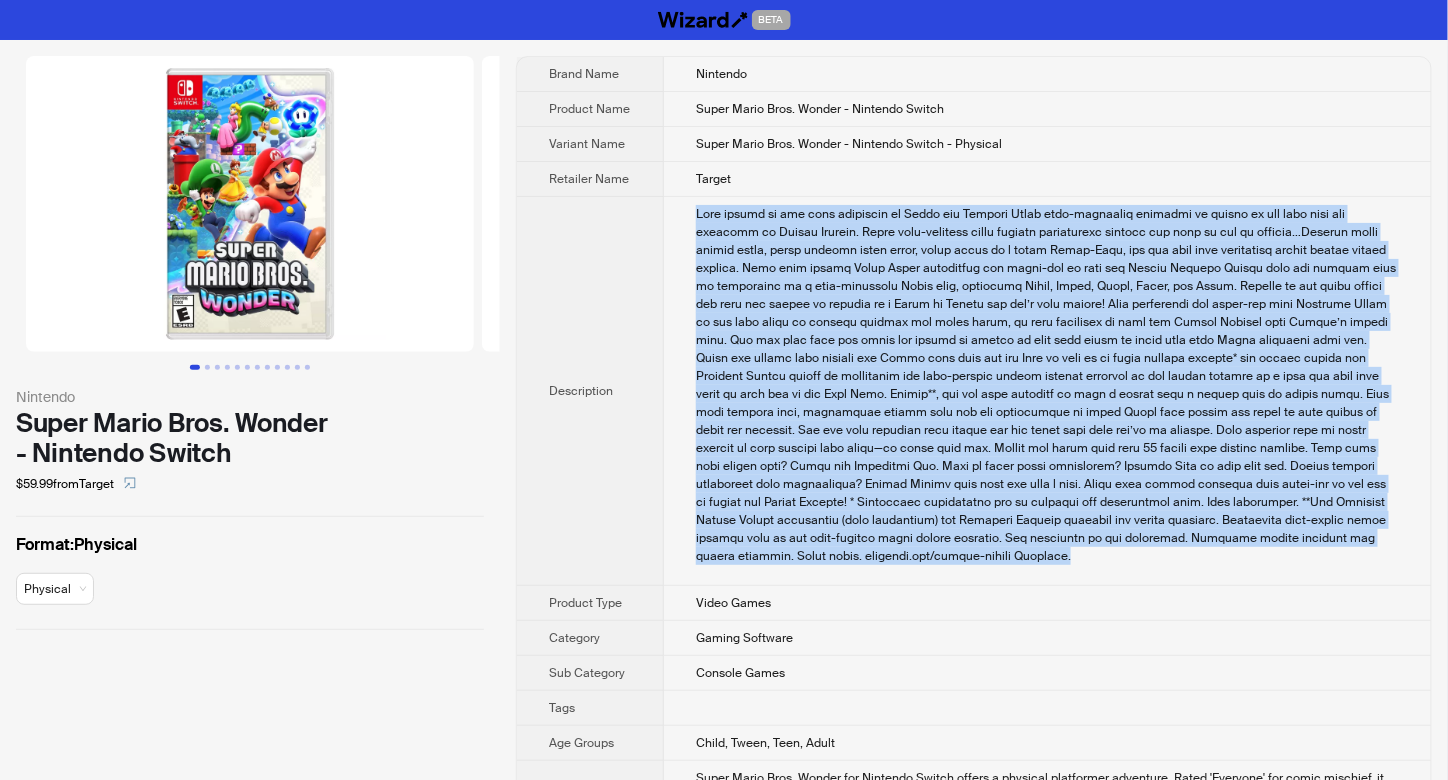 drag, startPoint x: 690, startPoint y: 207, endPoint x: 752, endPoint y: 563, distance: 361.35855 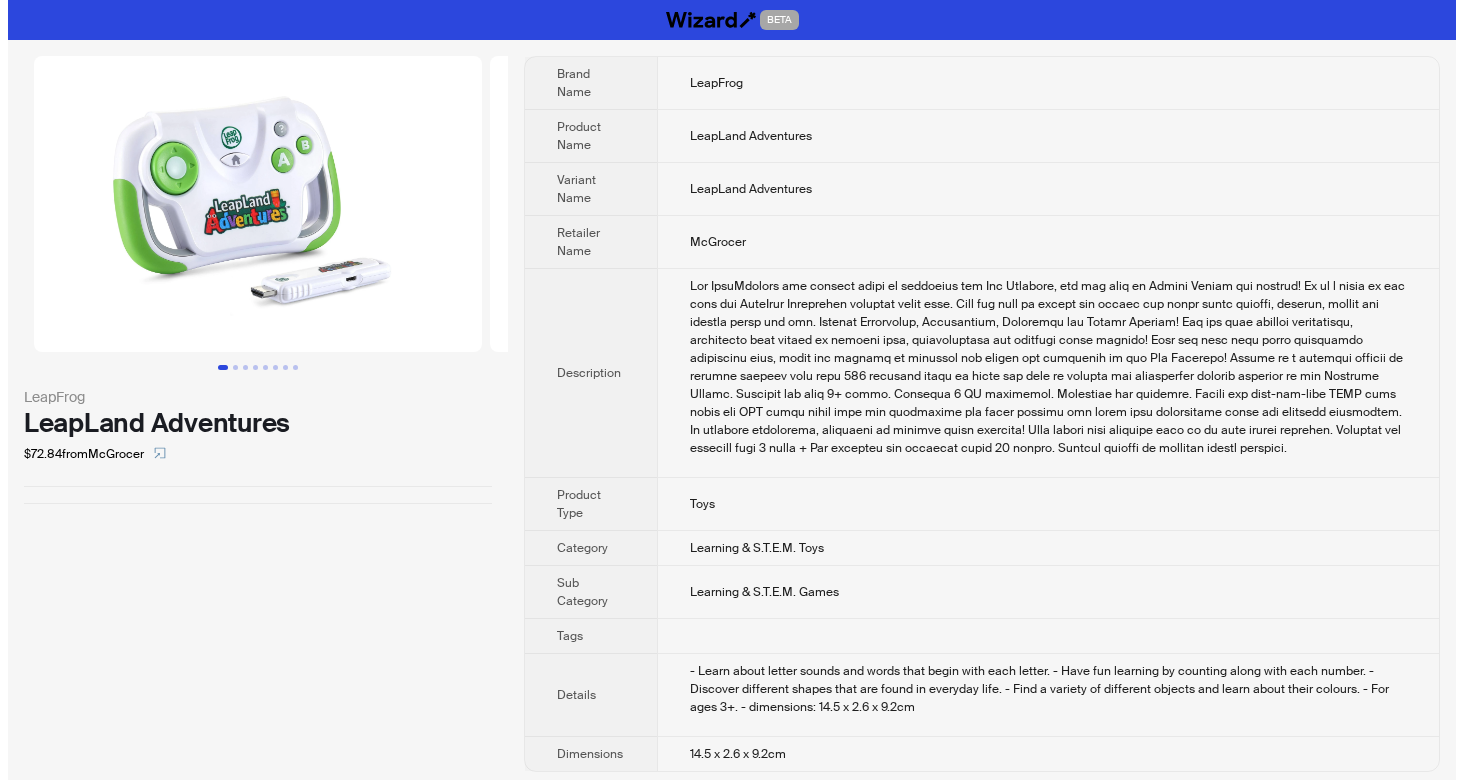 scroll, scrollTop: 0, scrollLeft: 0, axis: both 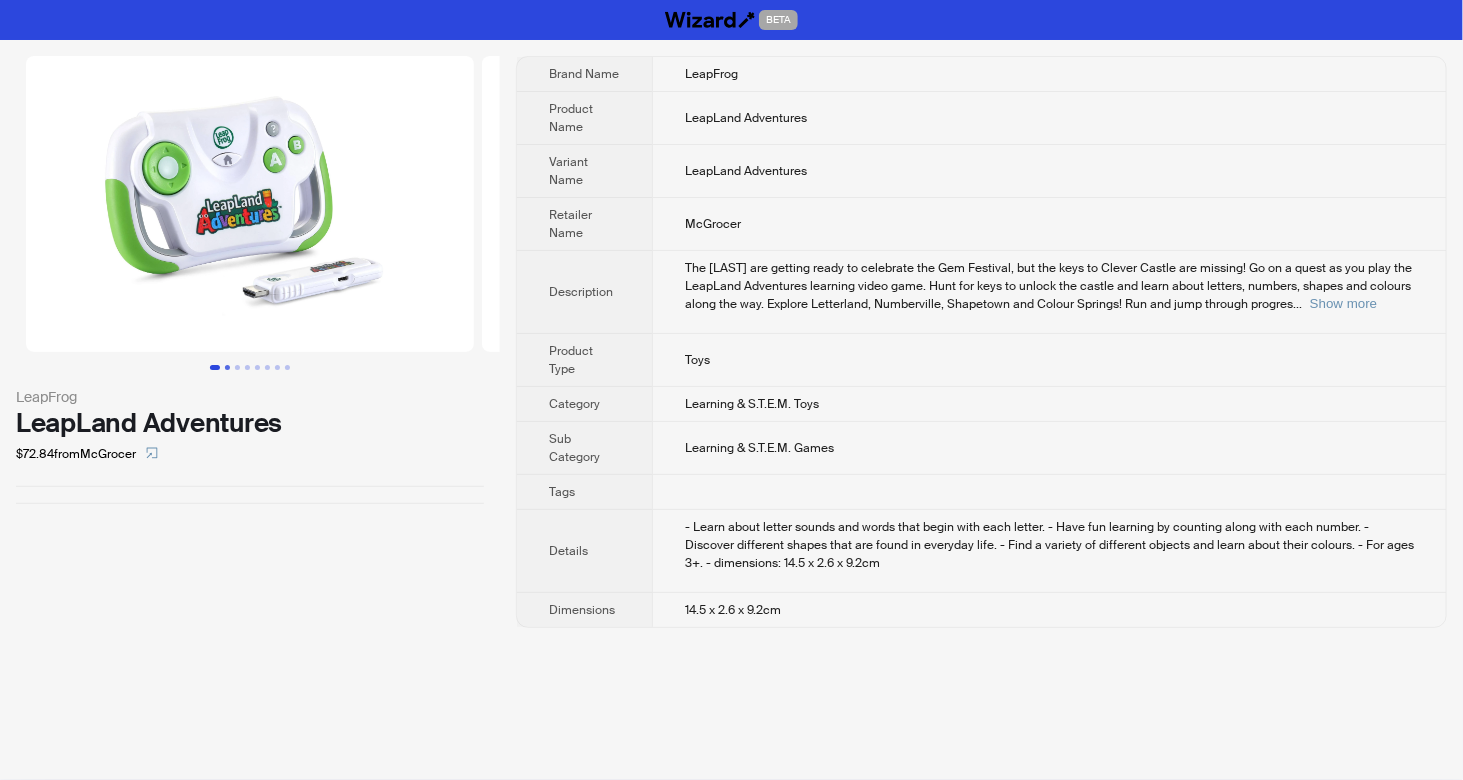 click at bounding box center [227, 367] 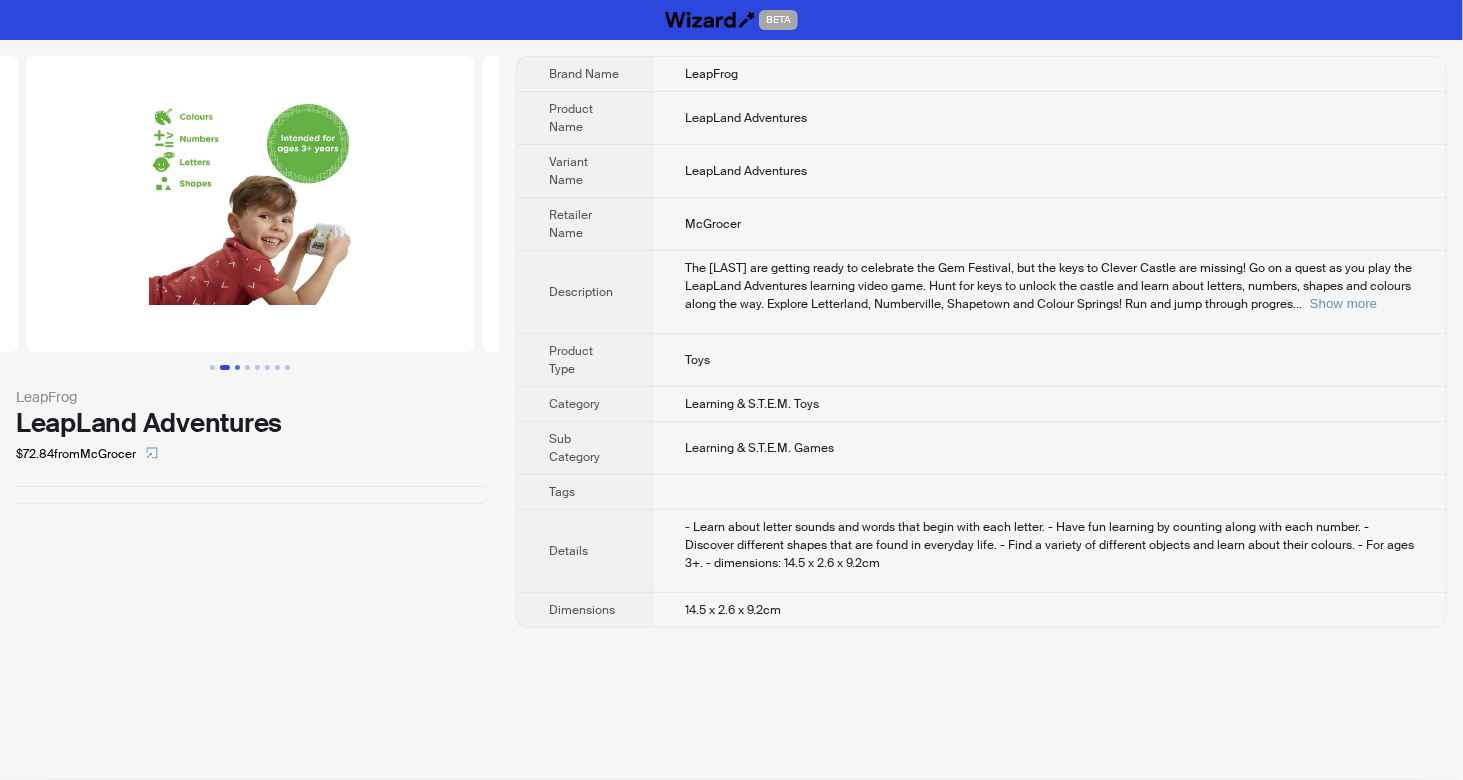 click at bounding box center [237, 367] 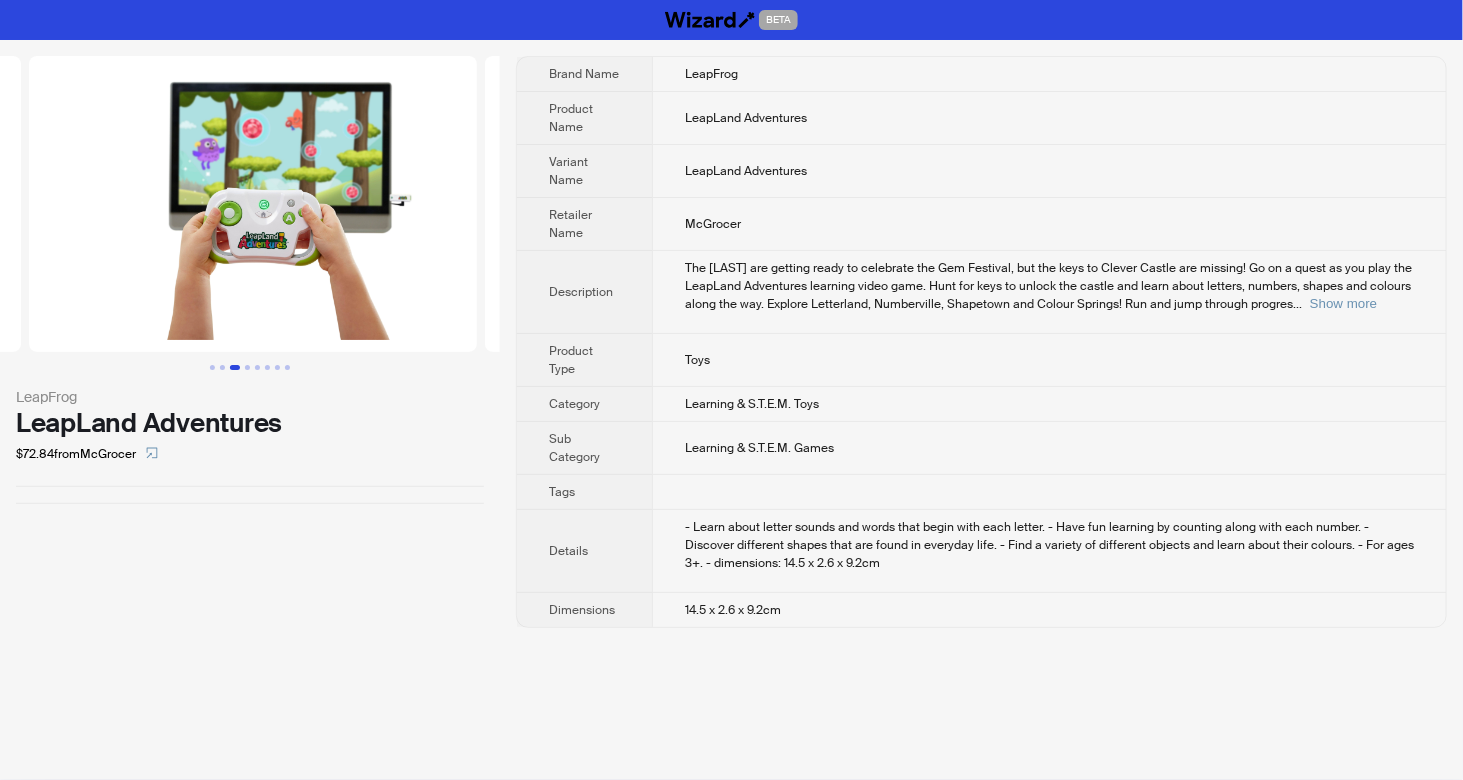 scroll, scrollTop: 0, scrollLeft: 912, axis: horizontal 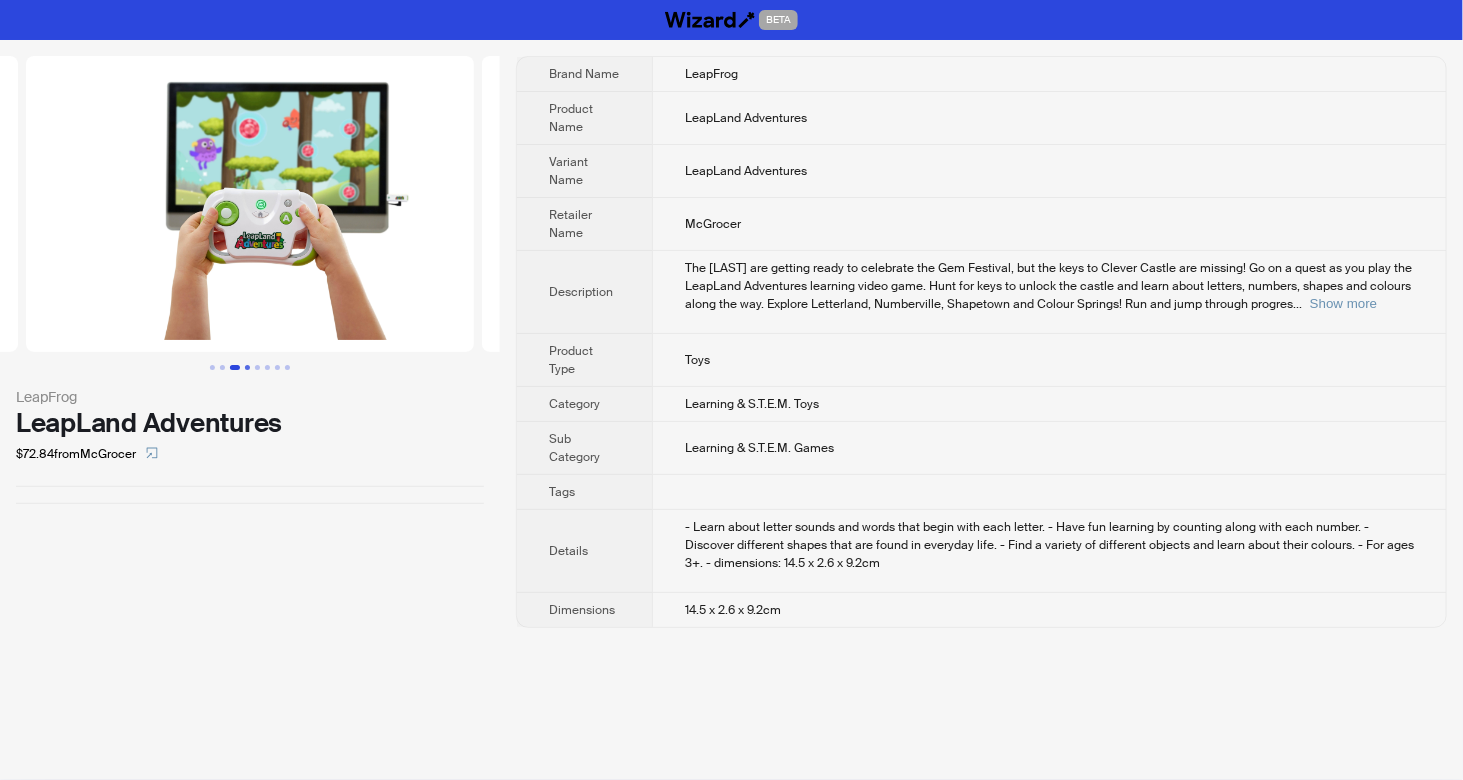 click at bounding box center [247, 367] 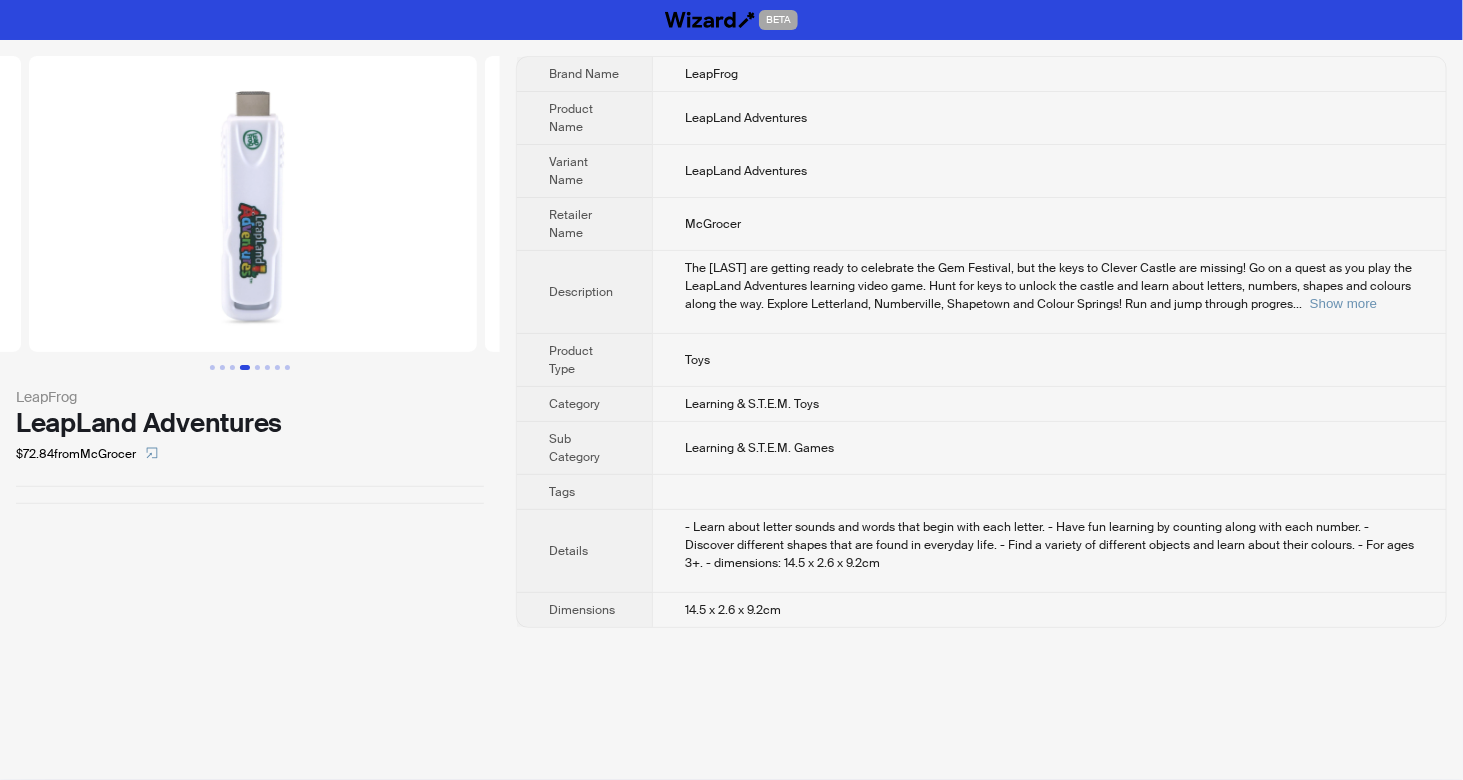 scroll, scrollTop: 0, scrollLeft: 1368, axis: horizontal 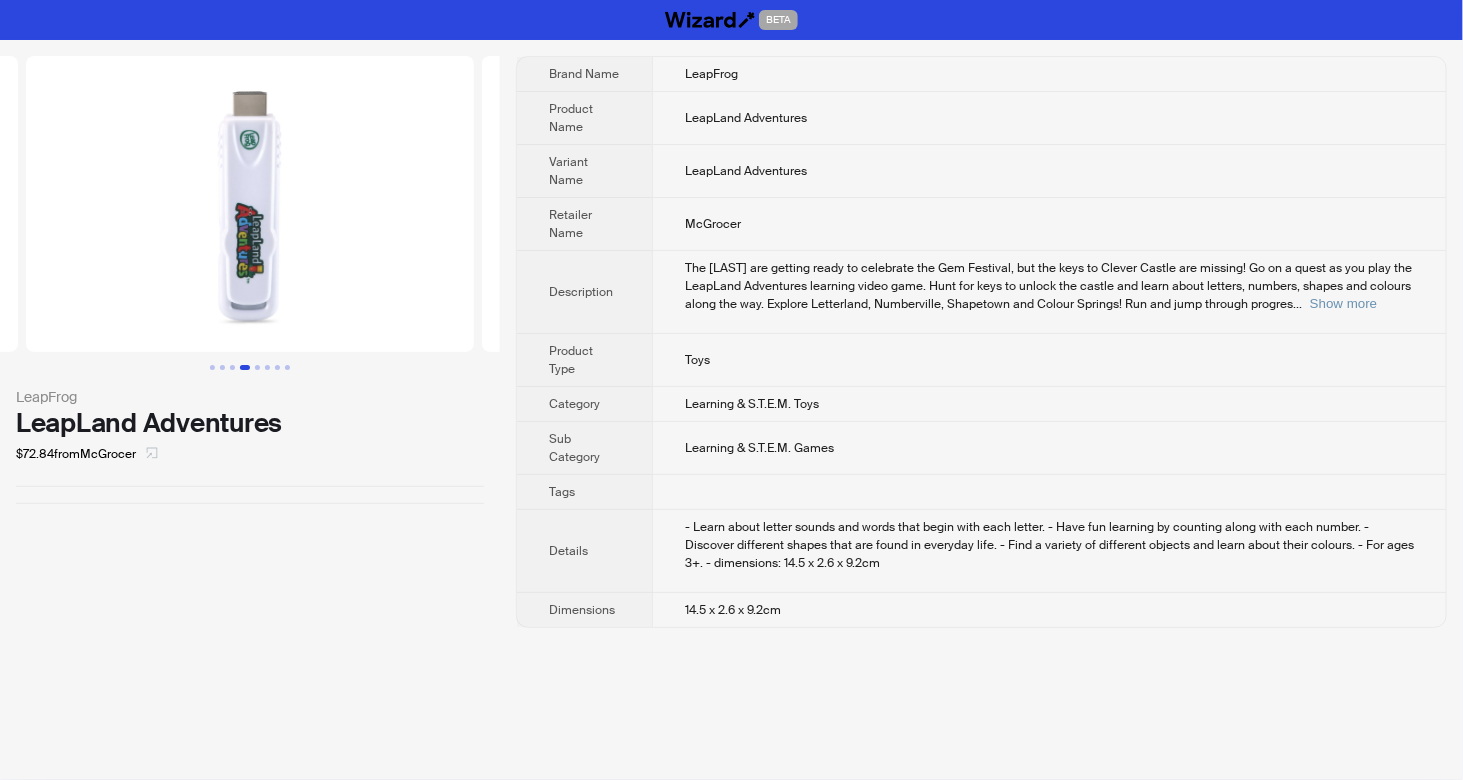 click 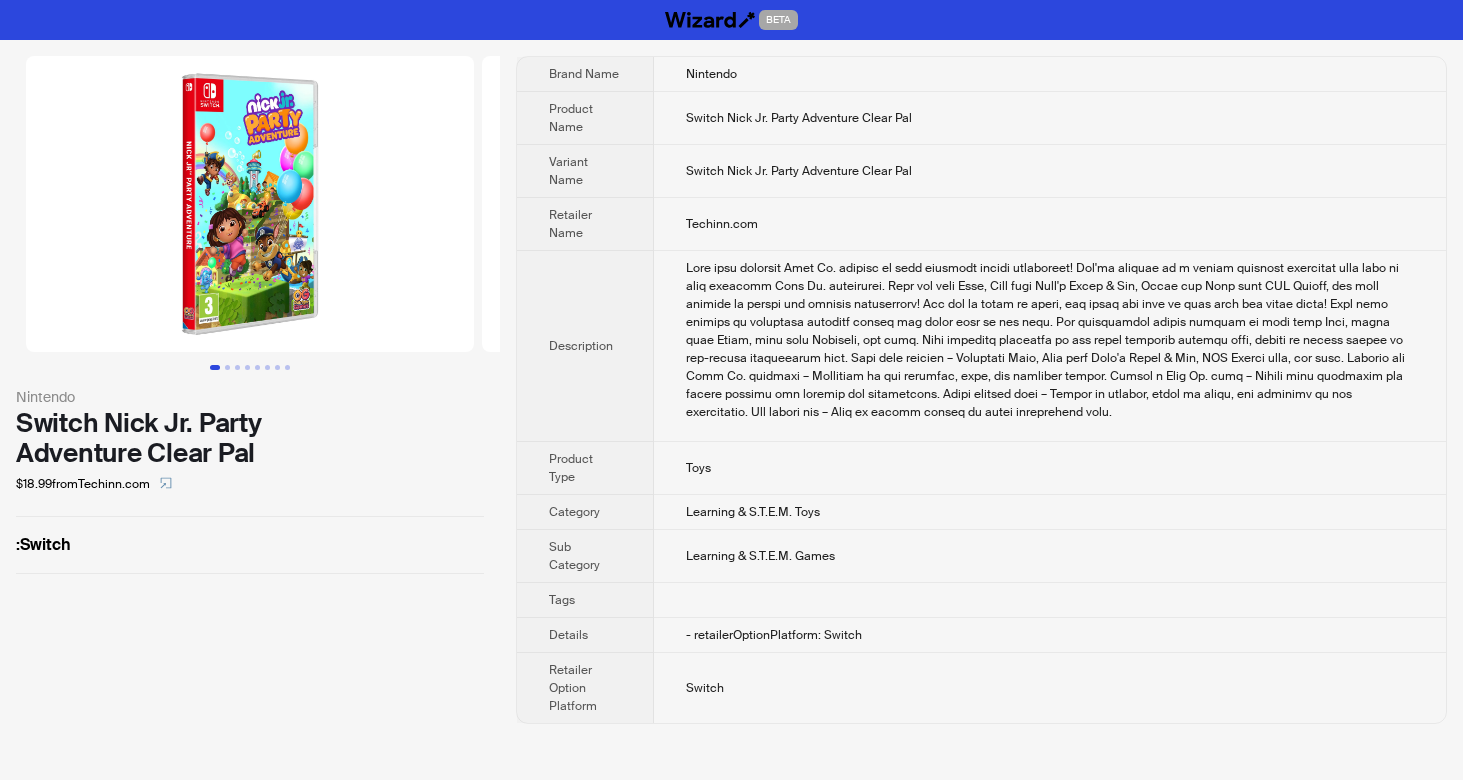 scroll, scrollTop: 0, scrollLeft: 0, axis: both 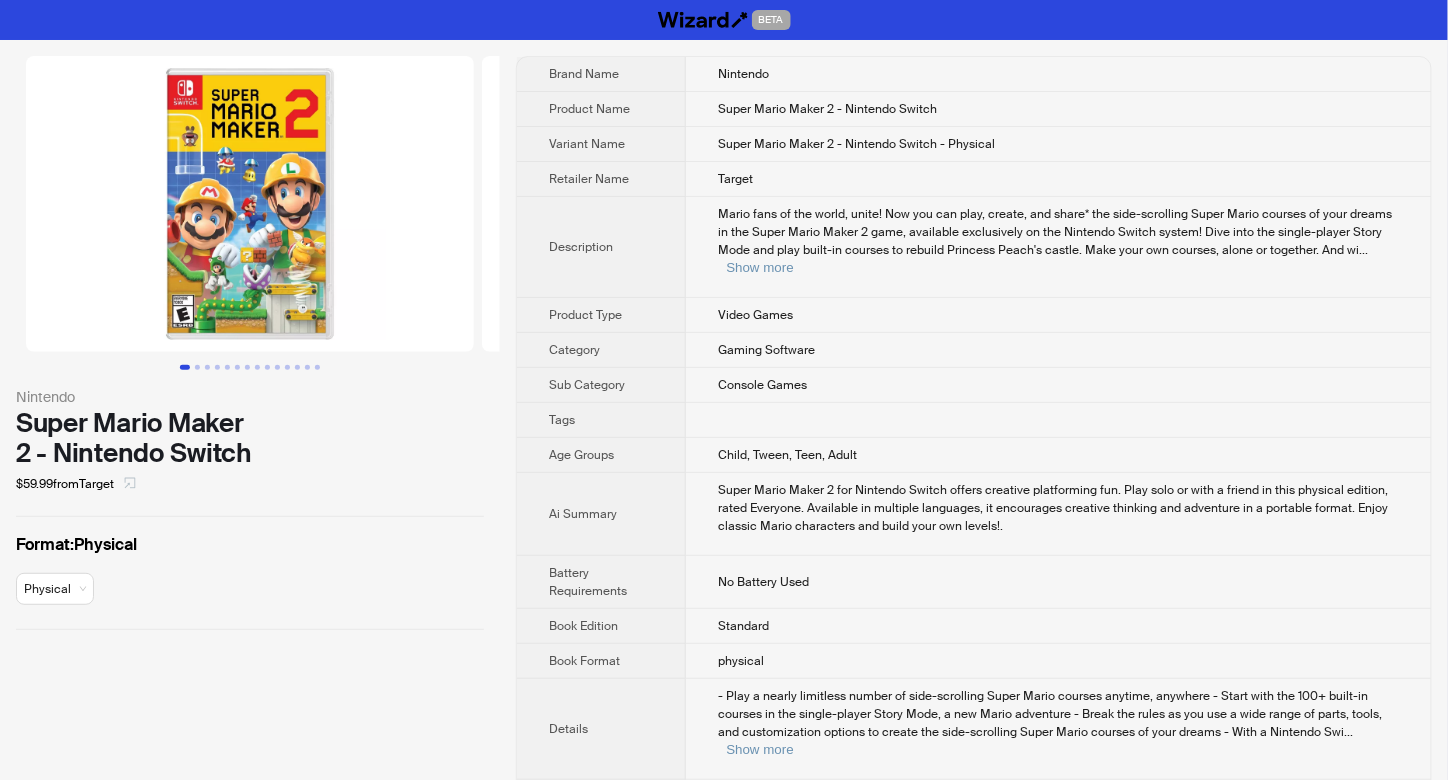 click 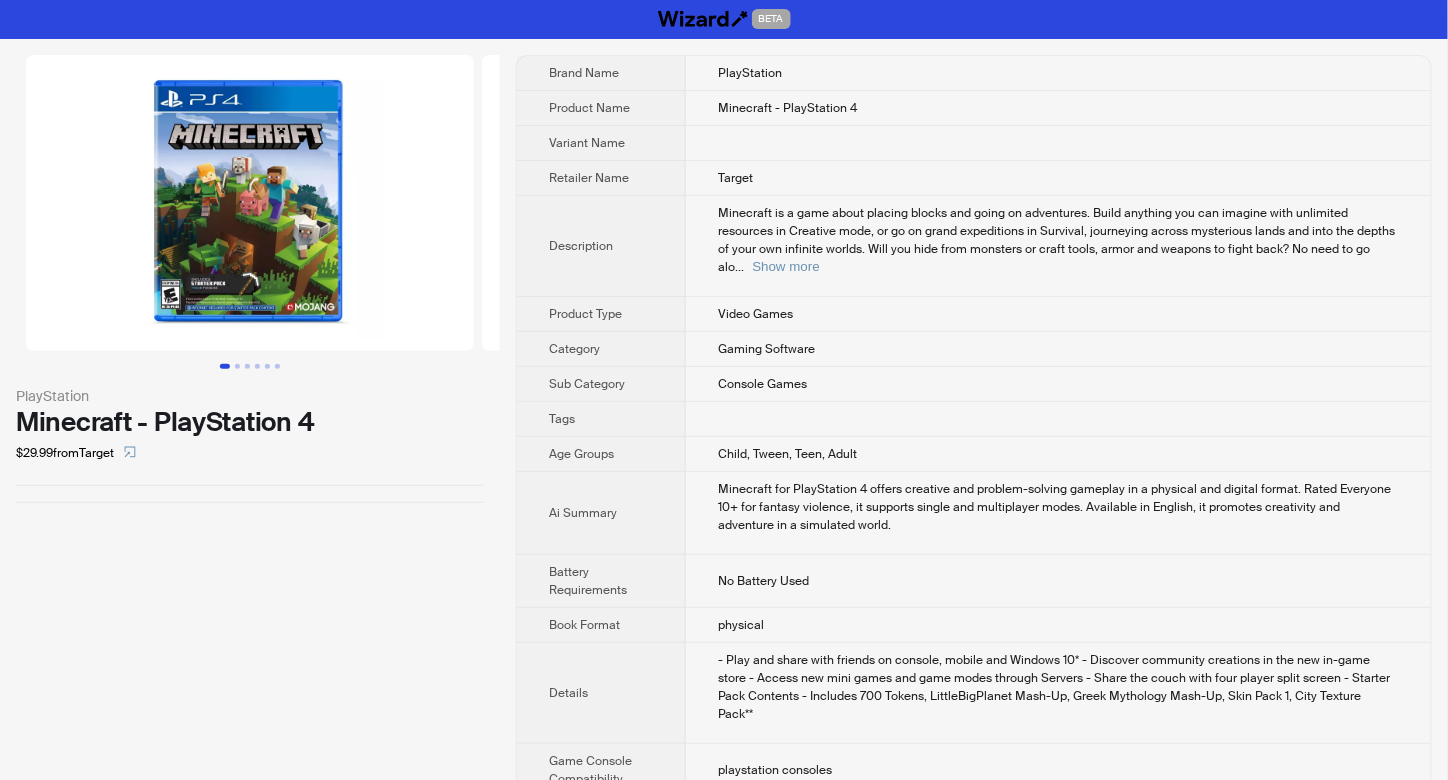 scroll, scrollTop: 0, scrollLeft: 0, axis: both 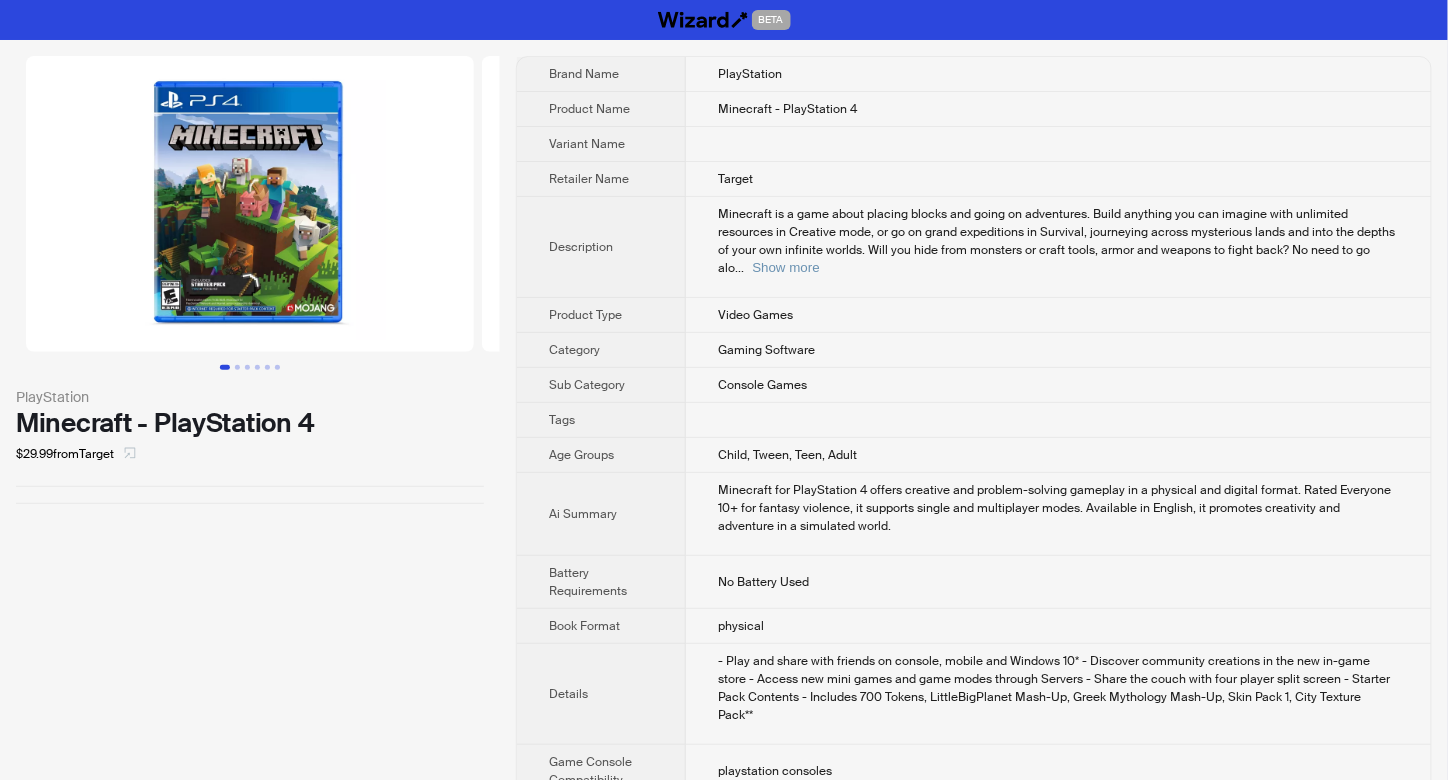 click 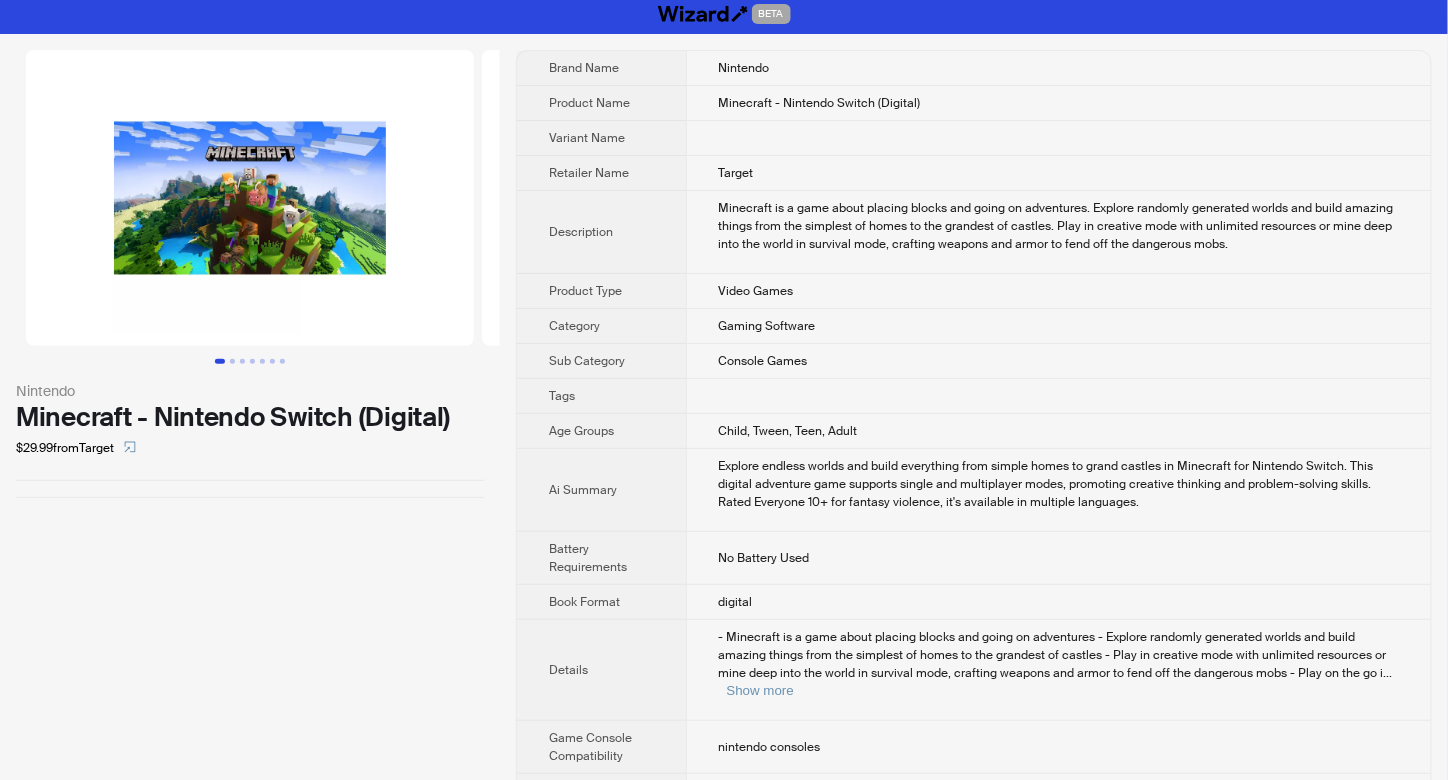 scroll, scrollTop: 0, scrollLeft: 0, axis: both 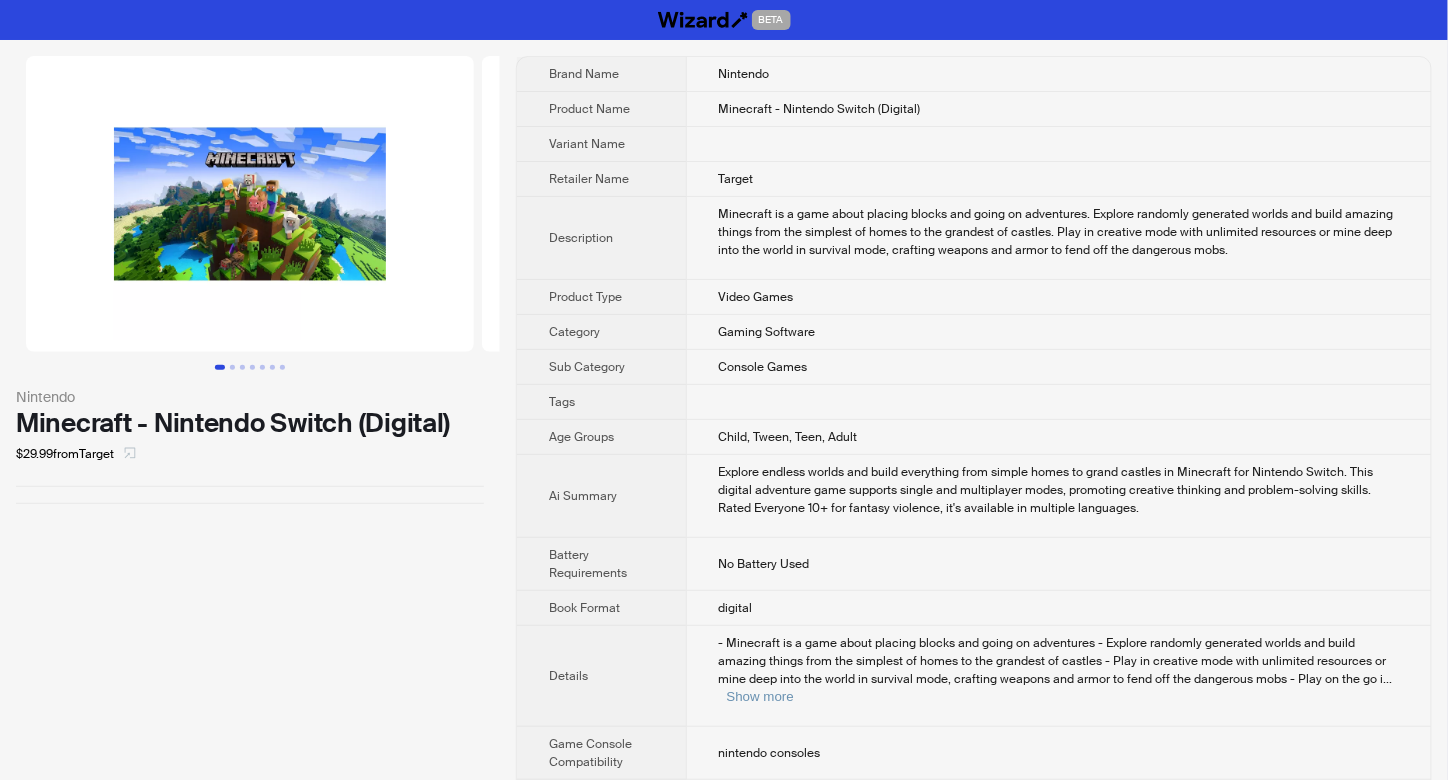 click 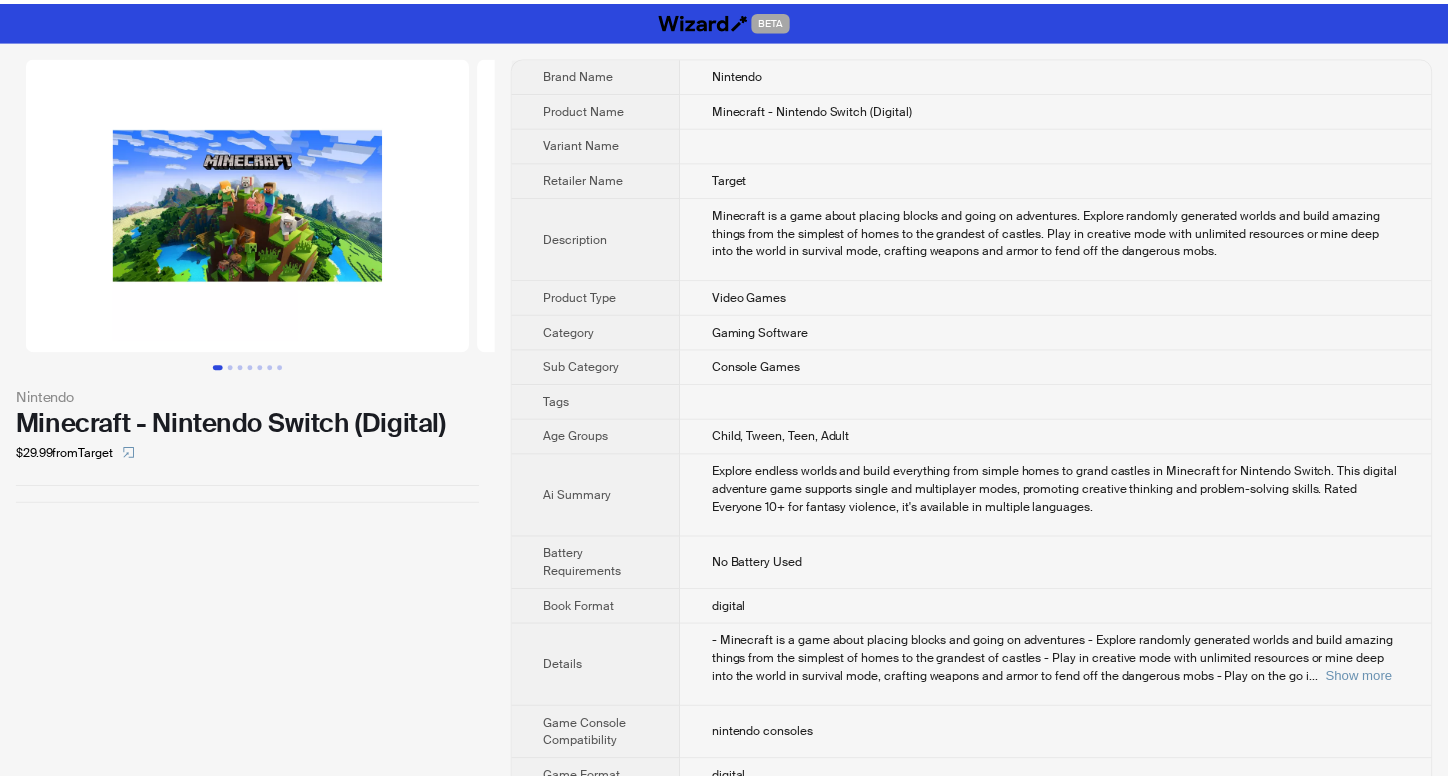 scroll, scrollTop: 0, scrollLeft: 0, axis: both 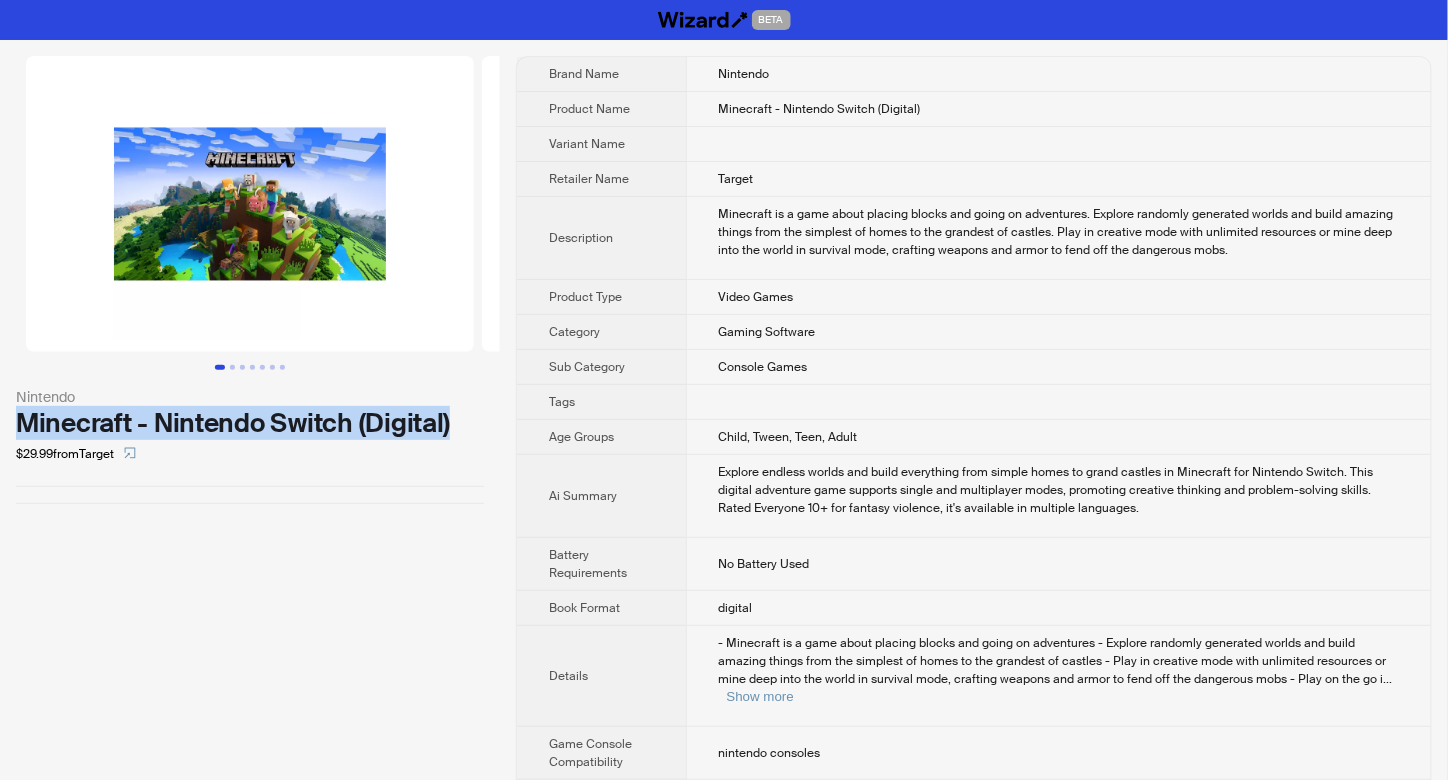 drag, startPoint x: 17, startPoint y: 419, endPoint x: 446, endPoint y: 421, distance: 429.00467 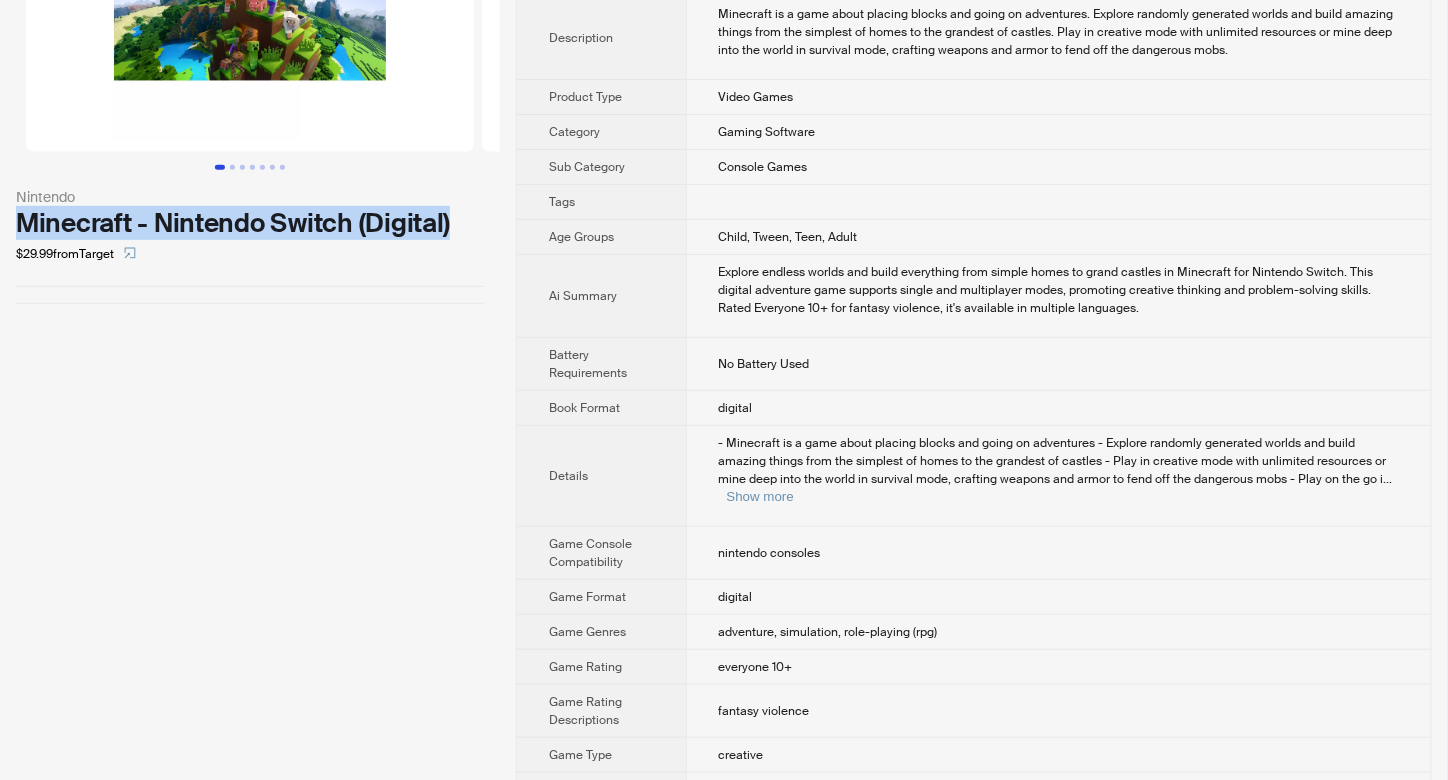 scroll, scrollTop: 266, scrollLeft: 0, axis: vertical 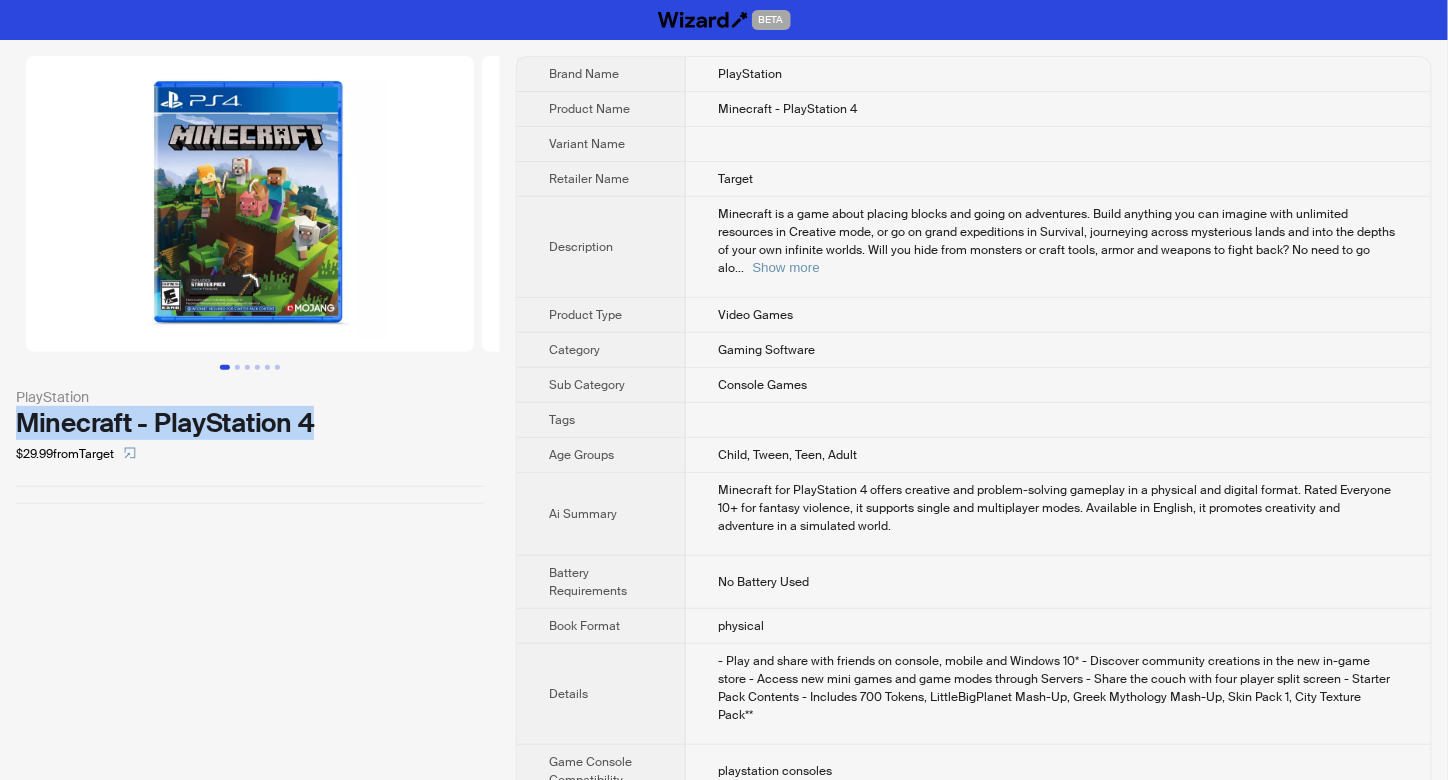 drag, startPoint x: 20, startPoint y: 419, endPoint x: 344, endPoint y: 437, distance: 324.4996 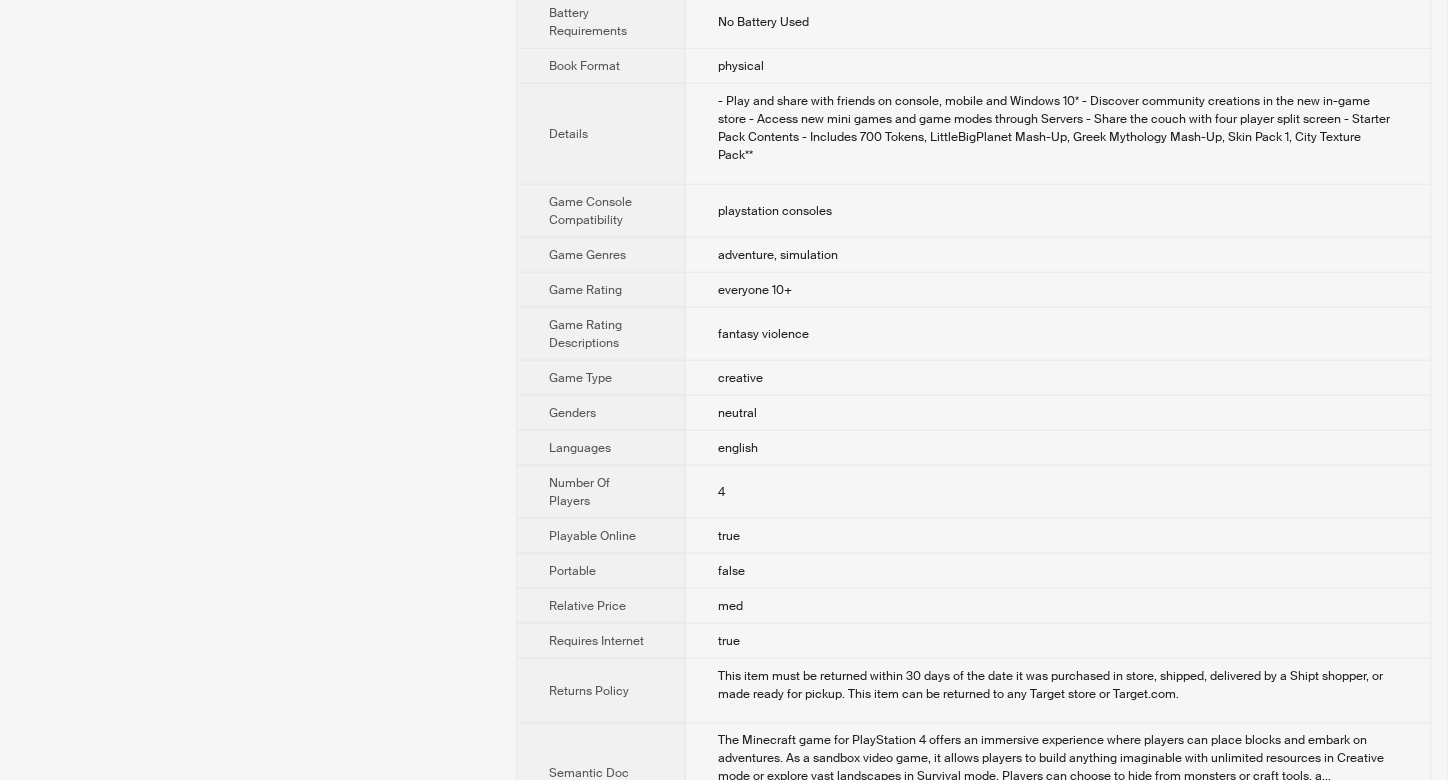 scroll, scrollTop: 571, scrollLeft: 0, axis: vertical 